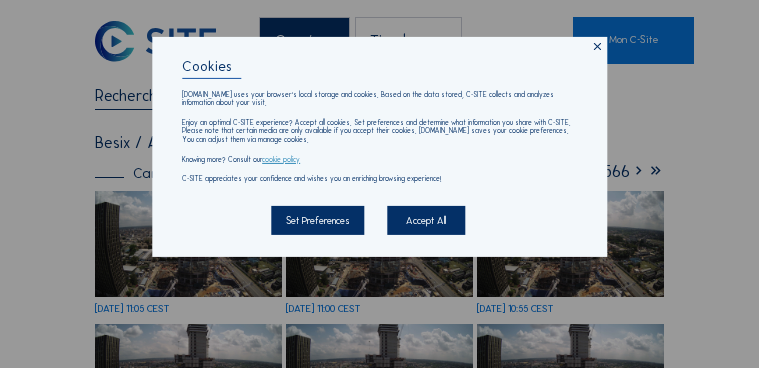 scroll, scrollTop: 0, scrollLeft: 0, axis: both 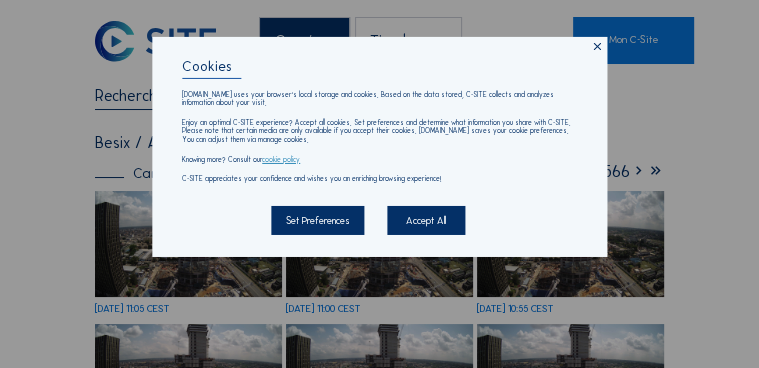click at bounding box center [597, 47] 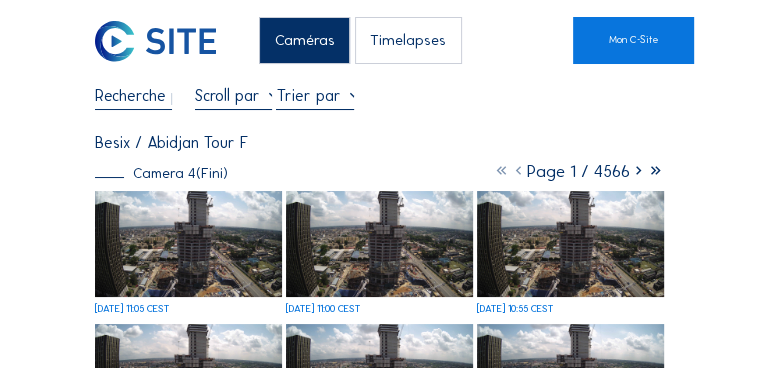 click on "Caméras" at bounding box center [304, 40] 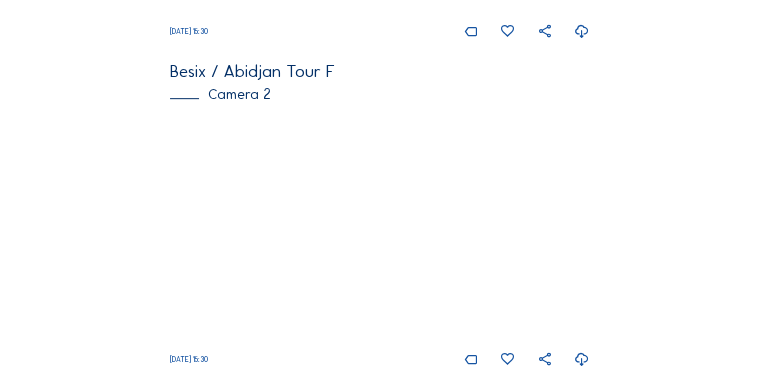 scroll, scrollTop: 520, scrollLeft: 0, axis: vertical 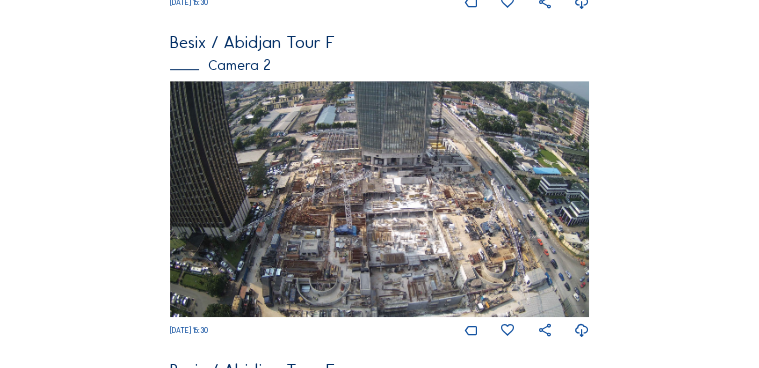 click at bounding box center [380, 199] 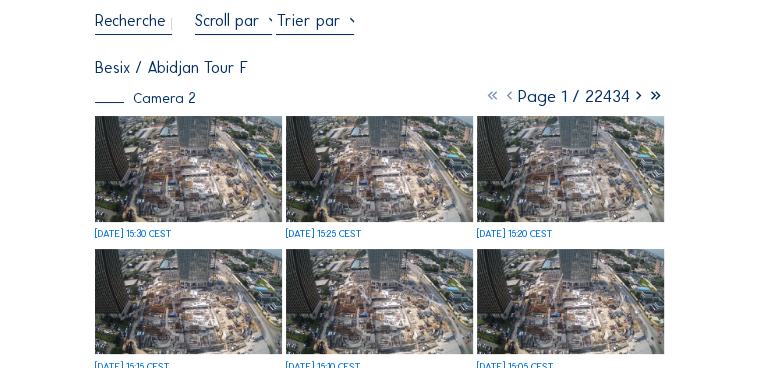scroll, scrollTop: 74, scrollLeft: 0, axis: vertical 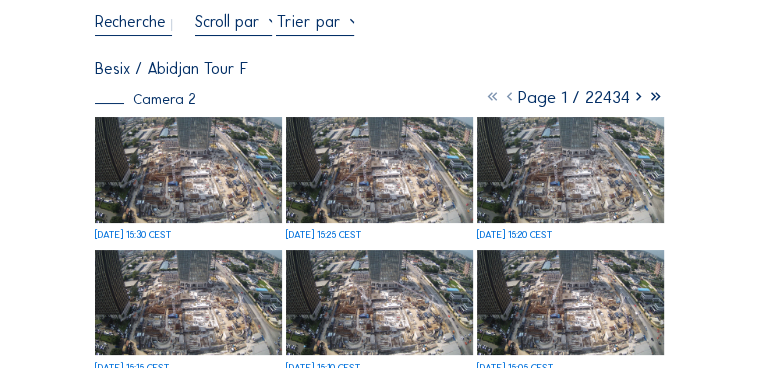 click at bounding box center [188, 169] 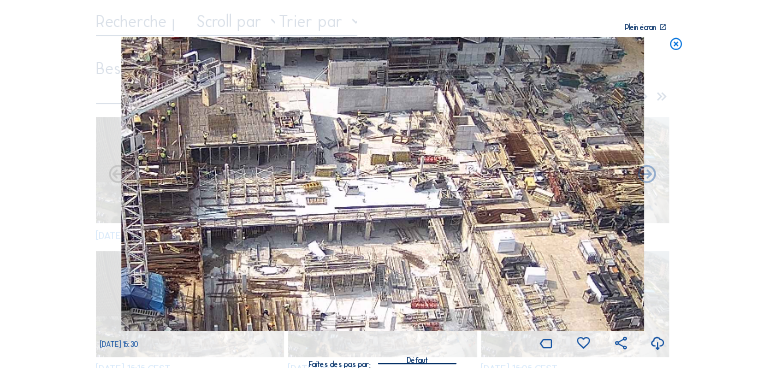 drag, startPoint x: 524, startPoint y: 141, endPoint x: 556, endPoint y: 219, distance: 84.30895 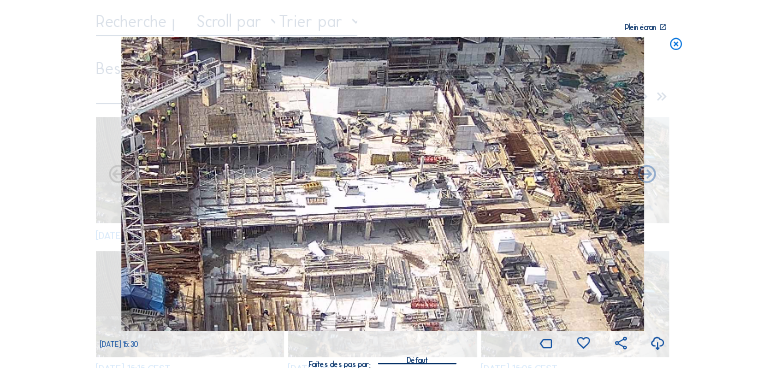 click at bounding box center [382, 184] 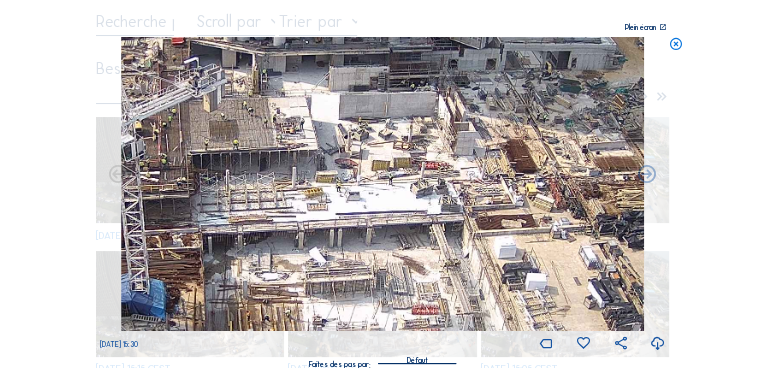 click at bounding box center (382, 184) 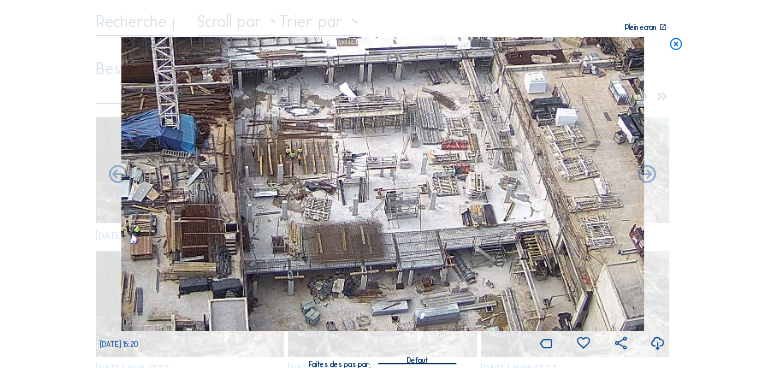 drag, startPoint x: 442, startPoint y: 209, endPoint x: 472, endPoint y: 45, distance: 166.72133 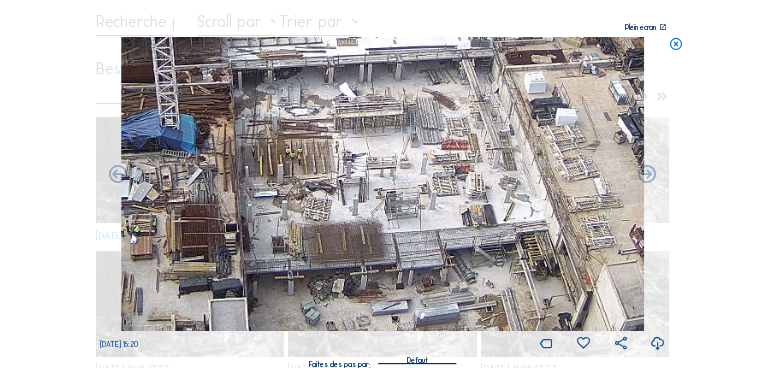 click at bounding box center [382, 184] 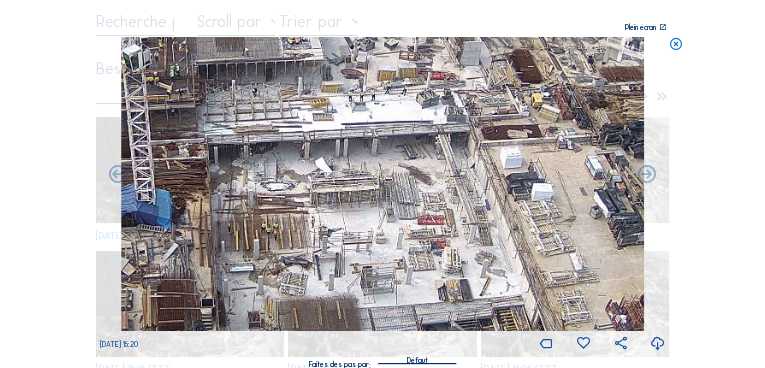 drag, startPoint x: 473, startPoint y: 45, endPoint x: 451, endPoint y: 120, distance: 78.160095 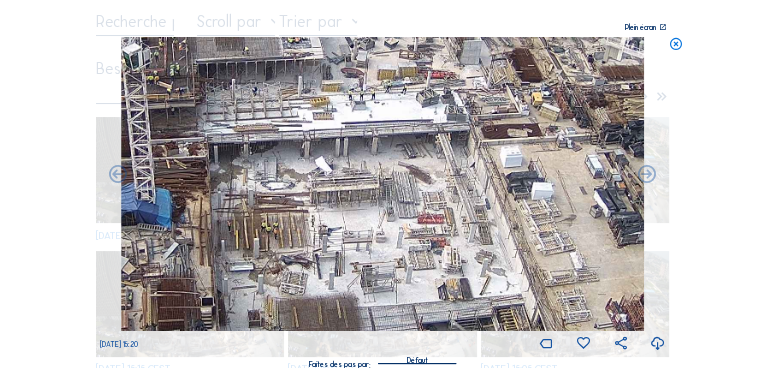 click at bounding box center [676, 44] 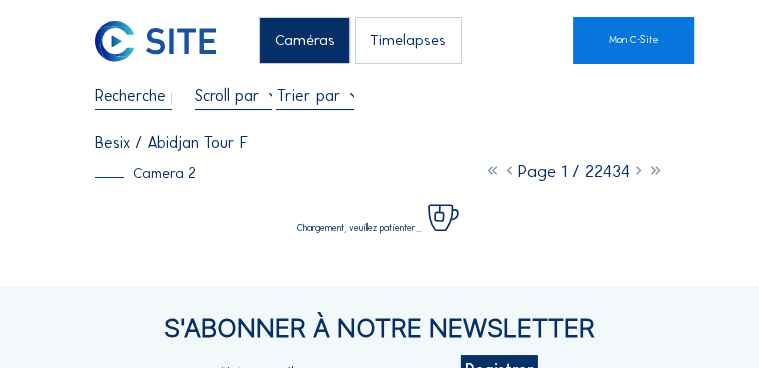 scroll, scrollTop: 0, scrollLeft: 0, axis: both 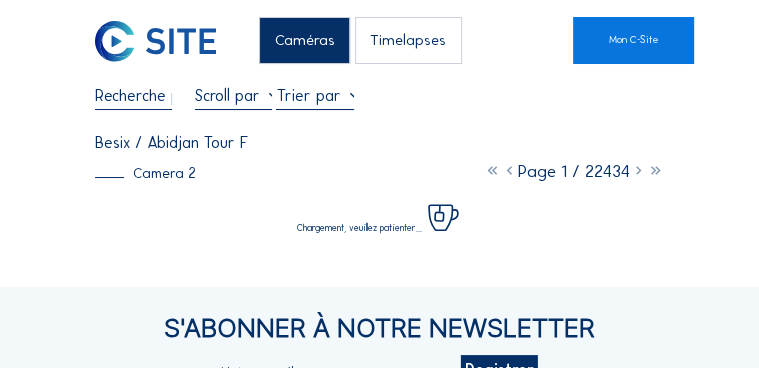 click on "Caméras" at bounding box center (304, 40) 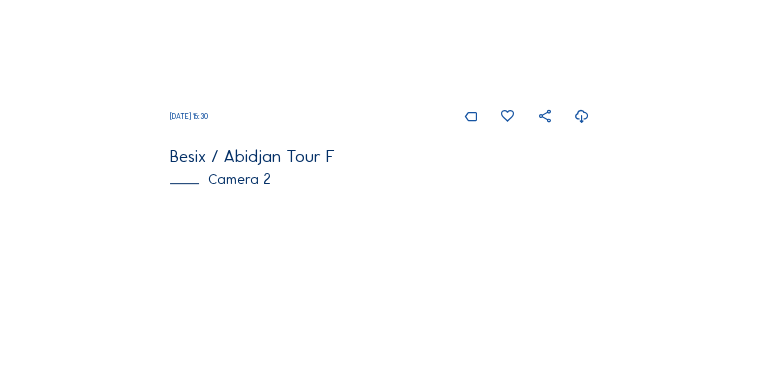 scroll, scrollTop: 480, scrollLeft: 0, axis: vertical 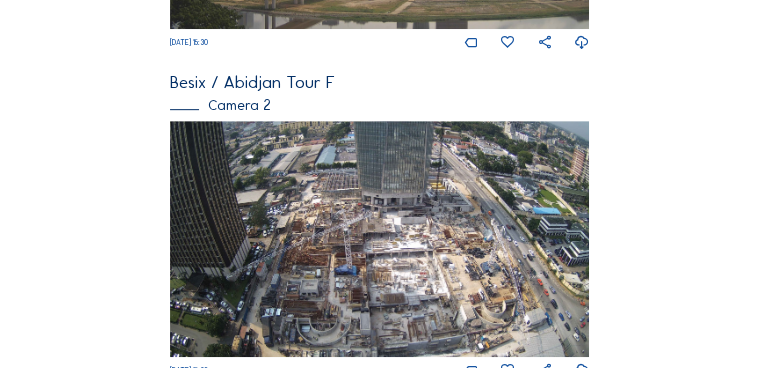 click at bounding box center (380, 239) 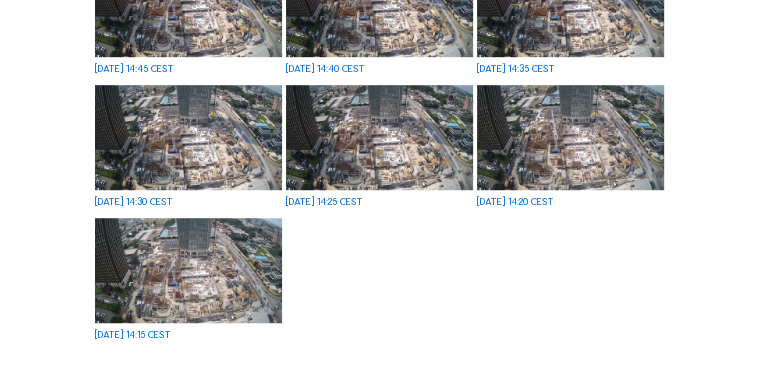 scroll, scrollTop: 640, scrollLeft: 0, axis: vertical 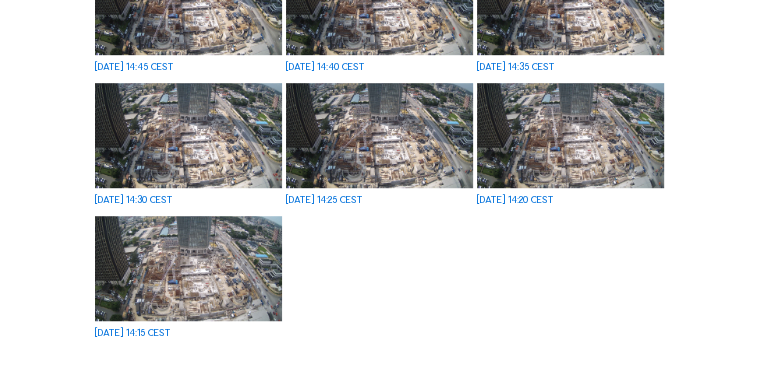 click at bounding box center (188, 268) 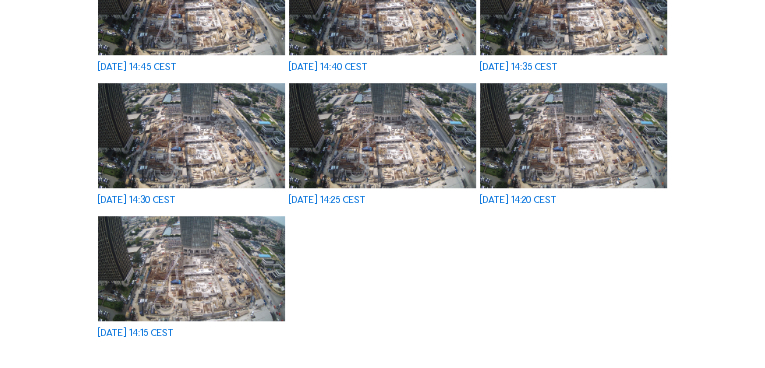 scroll, scrollTop: 643, scrollLeft: 0, axis: vertical 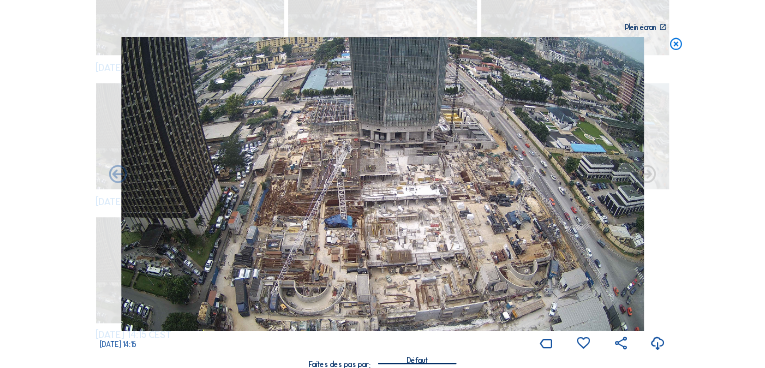 click at bounding box center [382, 184] 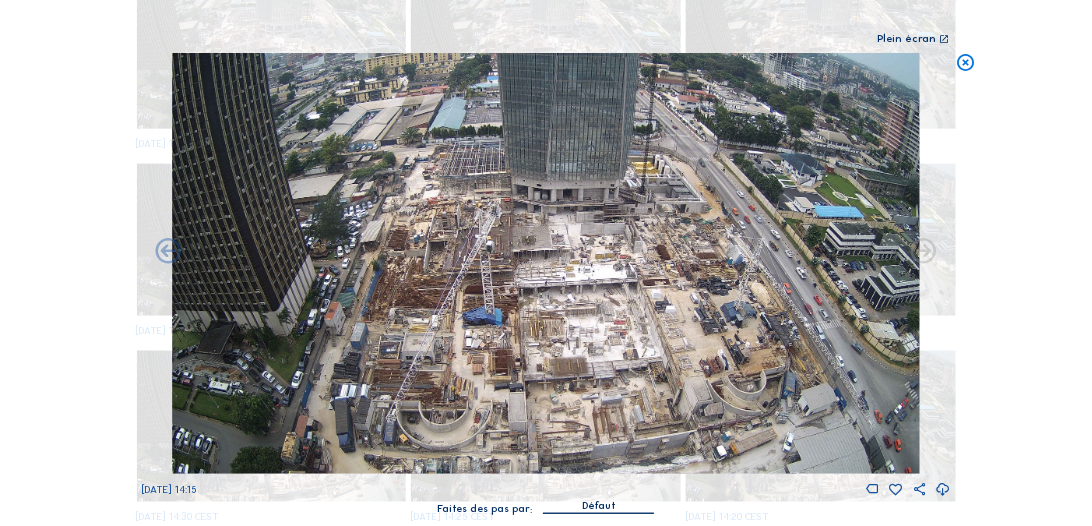 scroll, scrollTop: 583, scrollLeft: 0, axis: vertical 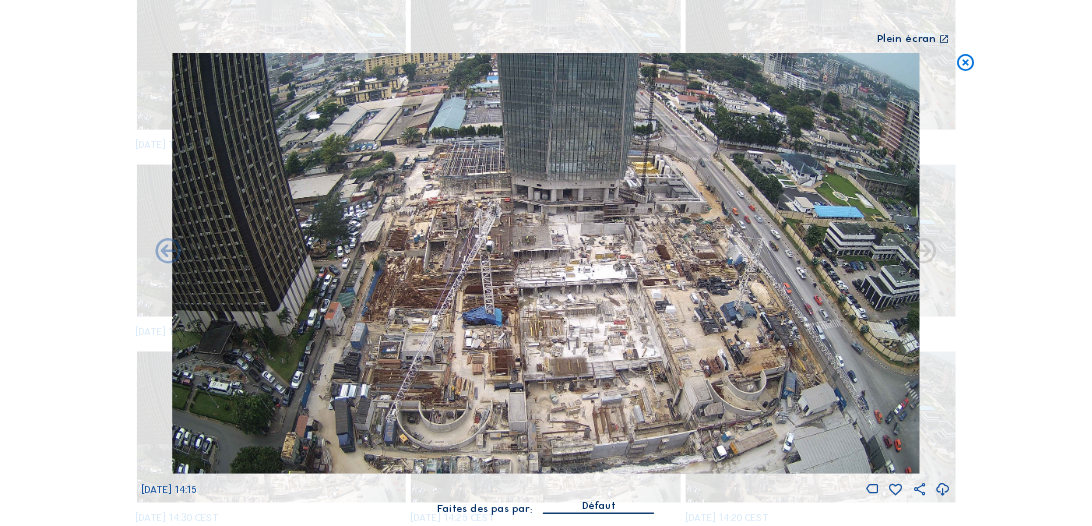 click at bounding box center (546, 263) 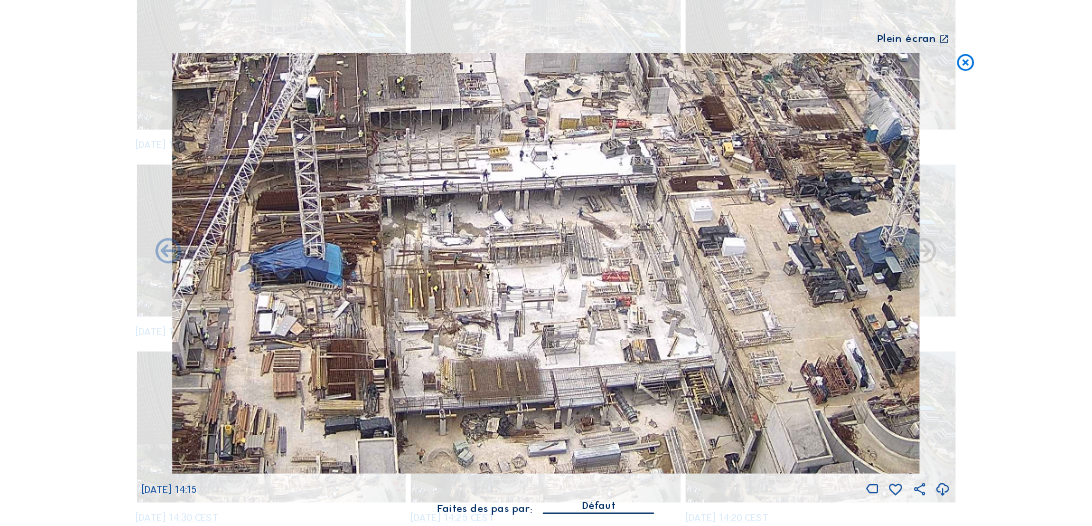 click at bounding box center (965, 63) 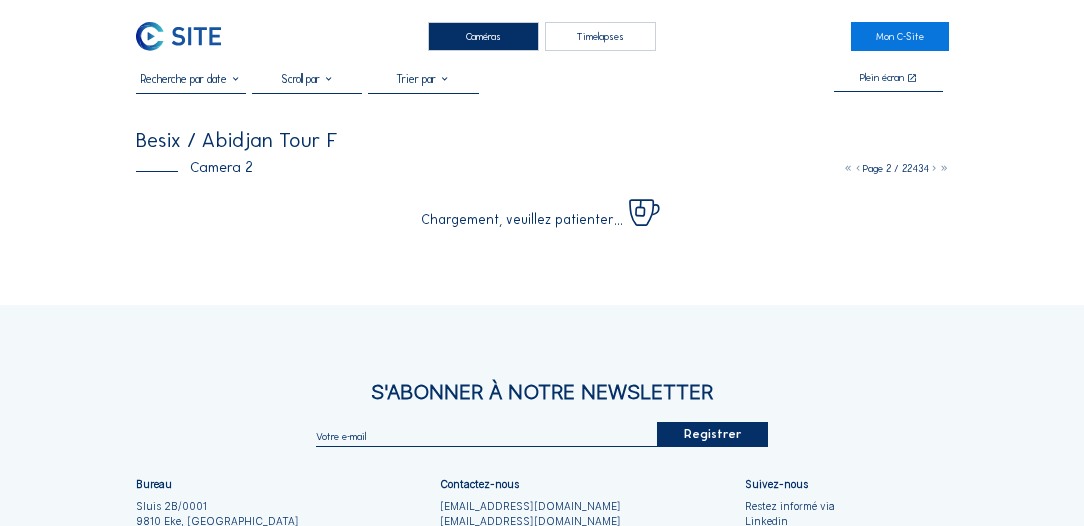 scroll, scrollTop: 0, scrollLeft: 0, axis: both 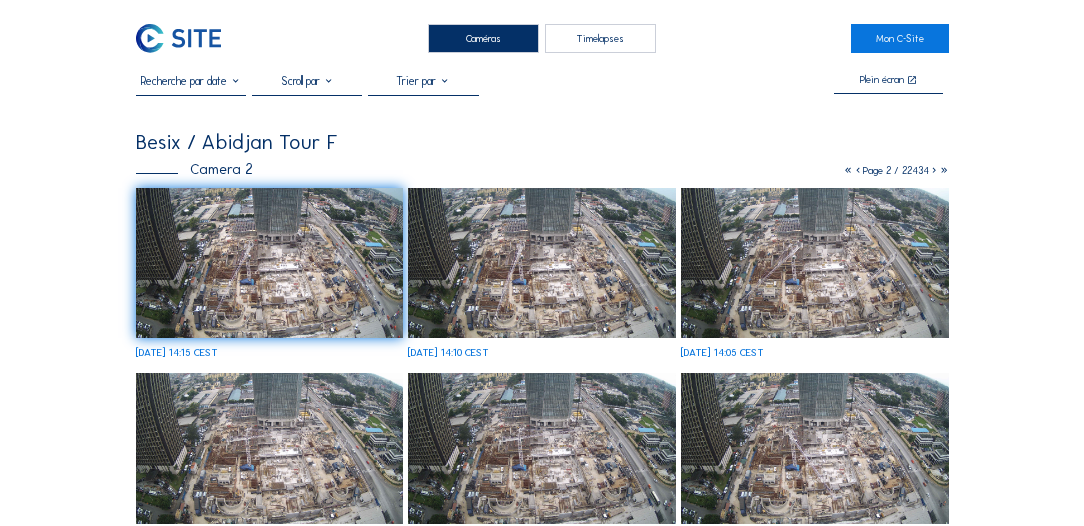 click on "Caméras" at bounding box center [483, 38] 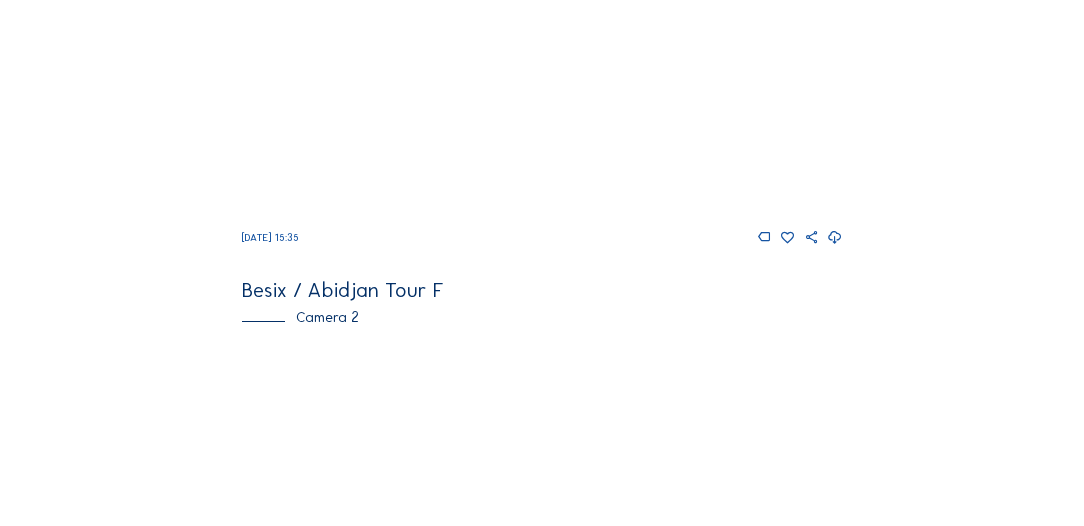 scroll, scrollTop: 400, scrollLeft: 0, axis: vertical 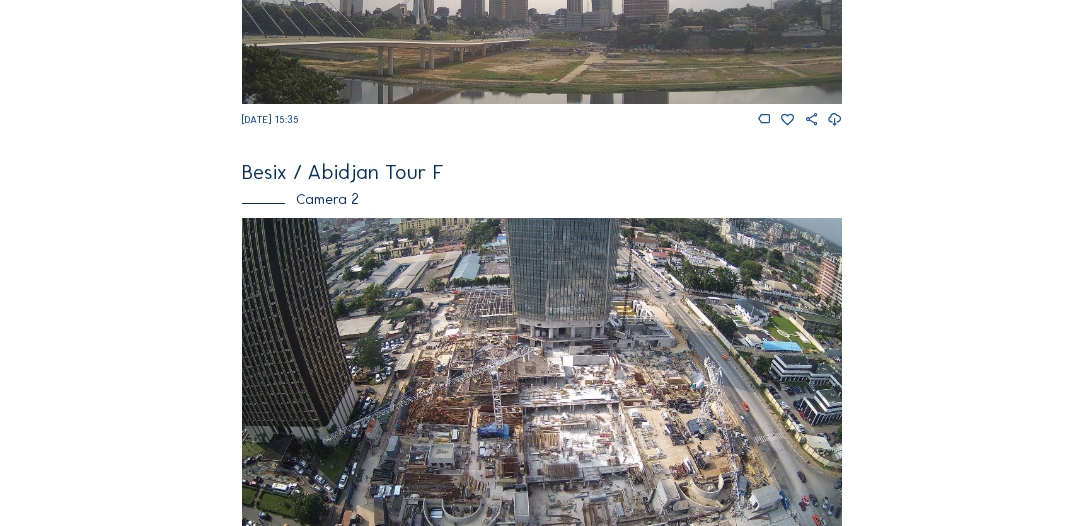 click at bounding box center (541, 386) 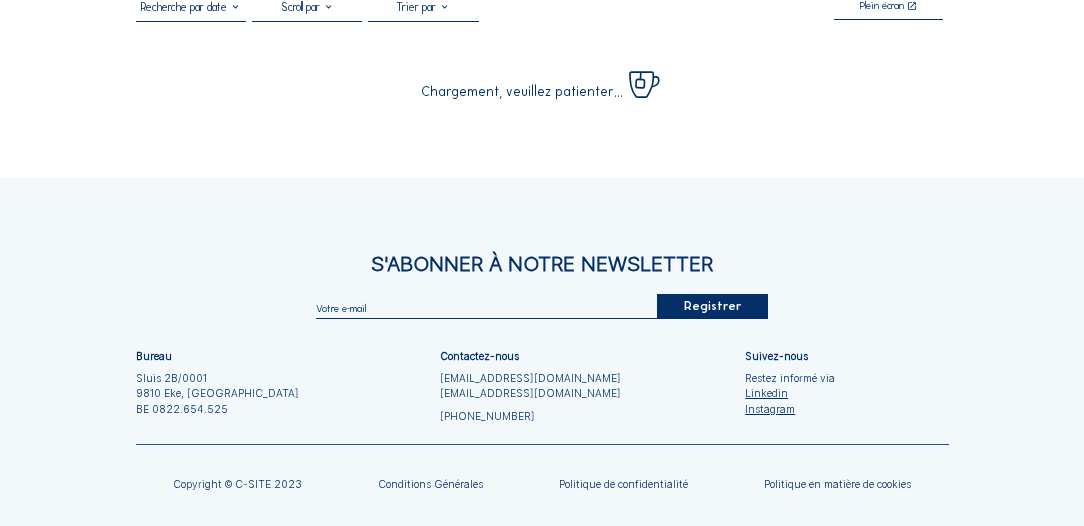 scroll, scrollTop: 0, scrollLeft: 0, axis: both 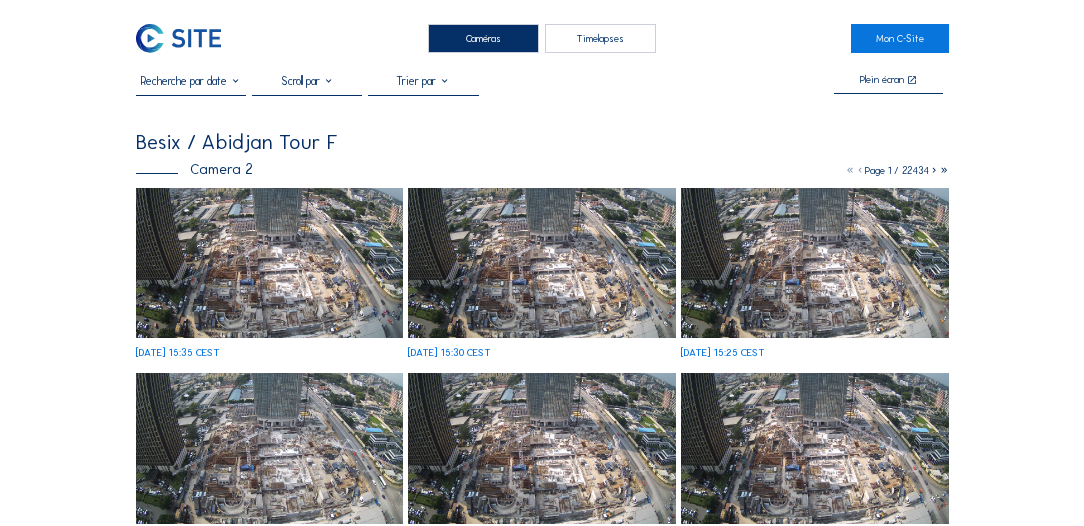 click at bounding box center (191, 84) 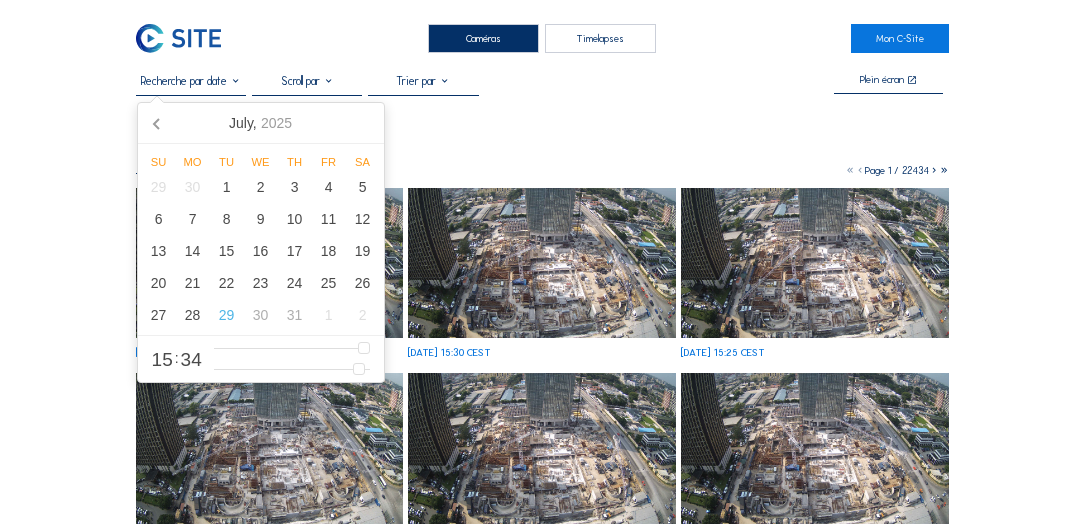 click at bounding box center [191, 81] 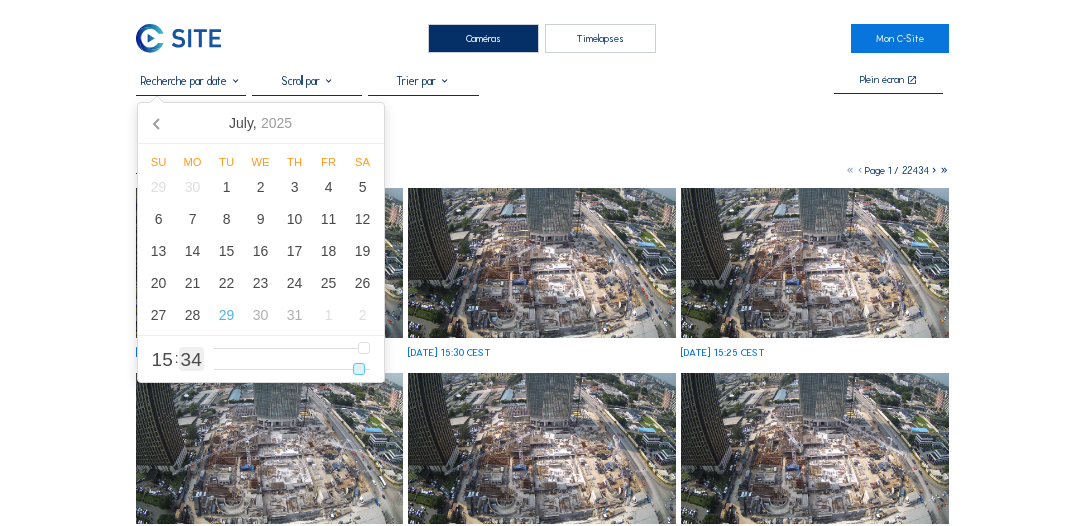 type on "35" 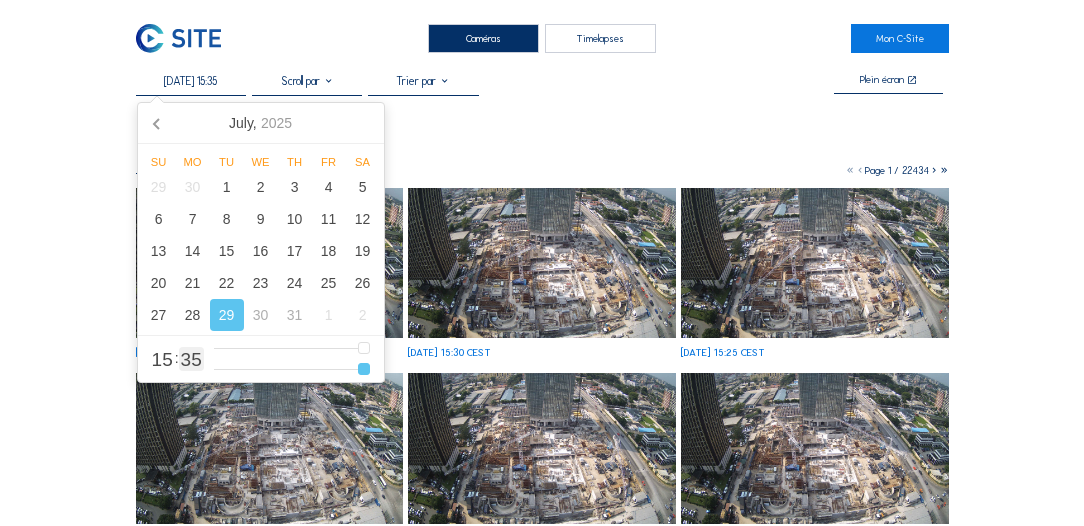 type on "[DATE] 15:33" 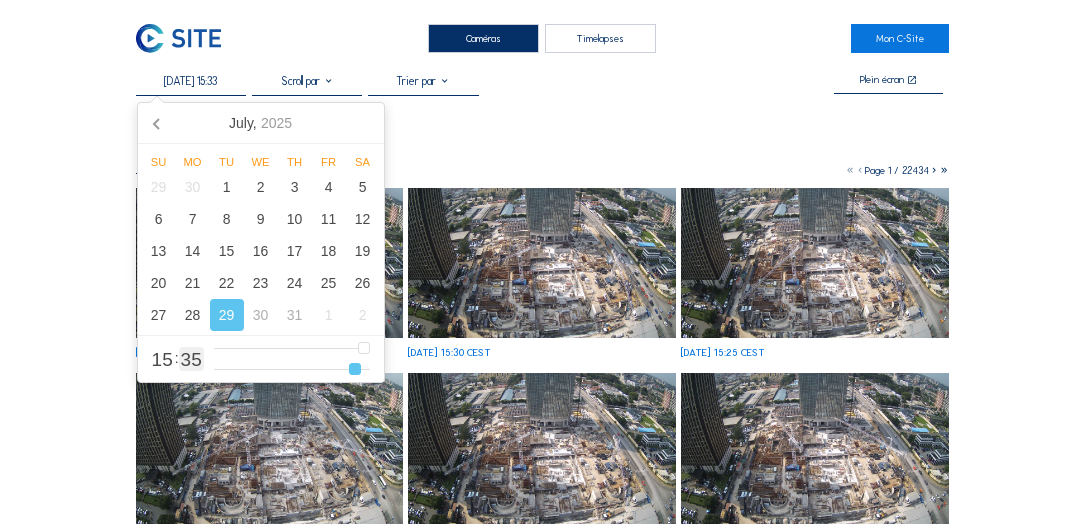 type on "[DATE] 15:32" 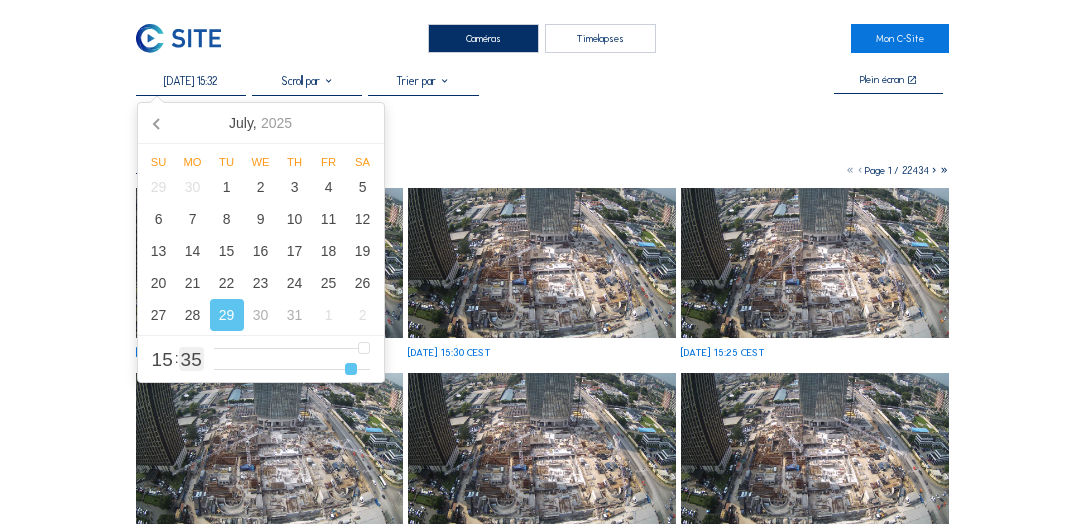 type on "[DATE] 15:31" 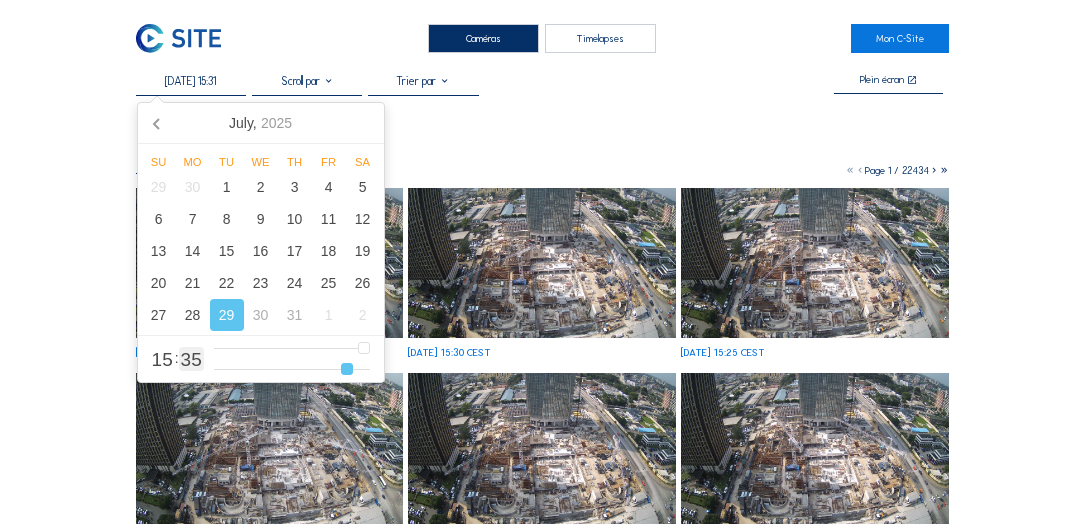 type on "[DATE] 15:30" 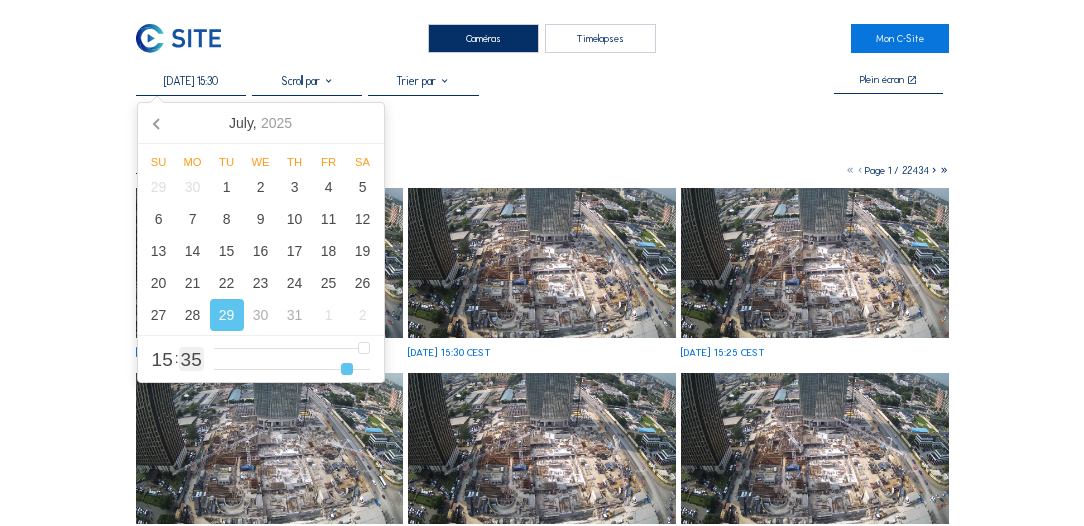 type on "30" 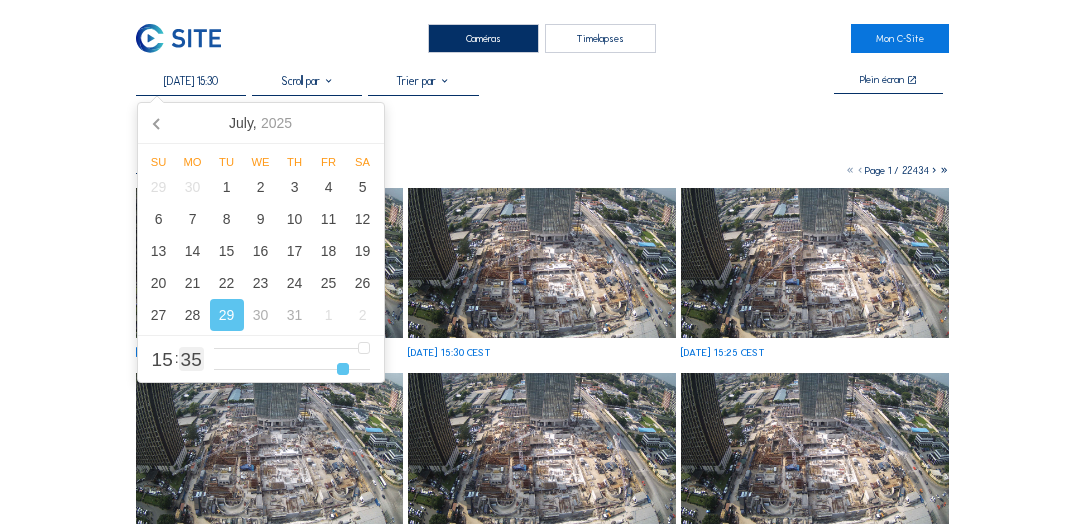 type on "[DATE] 15:29" 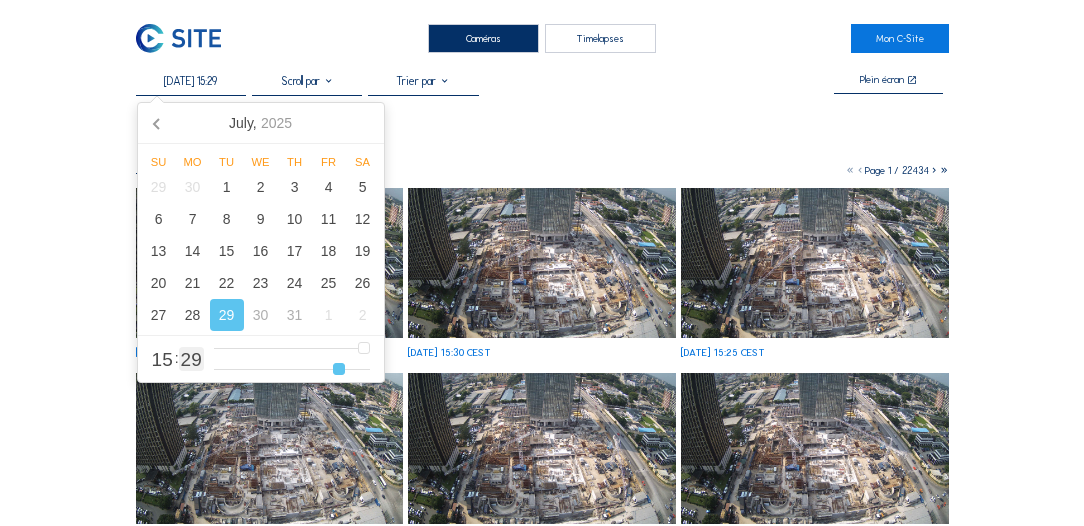 type on "[DATE] 15:28" 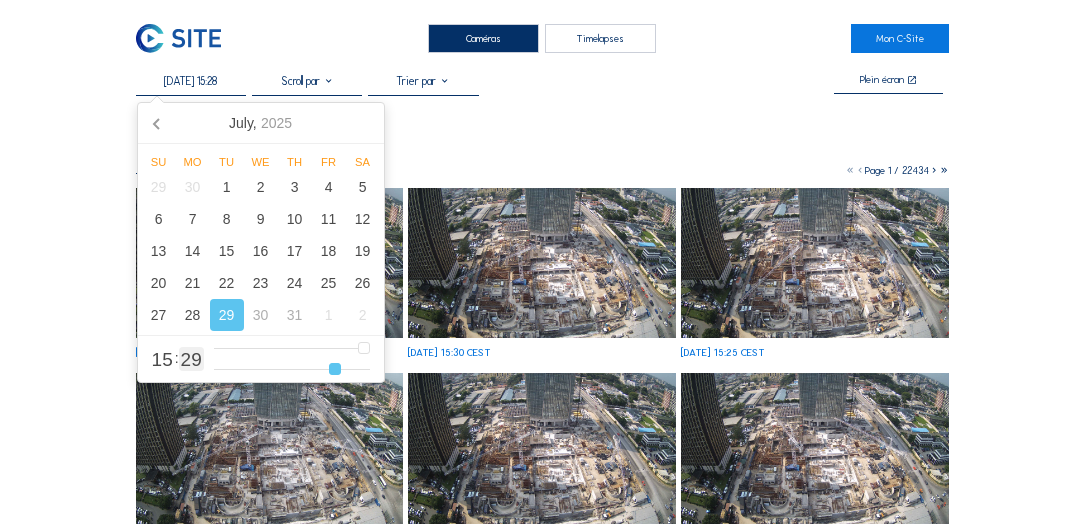type on "[DATE] 15:27" 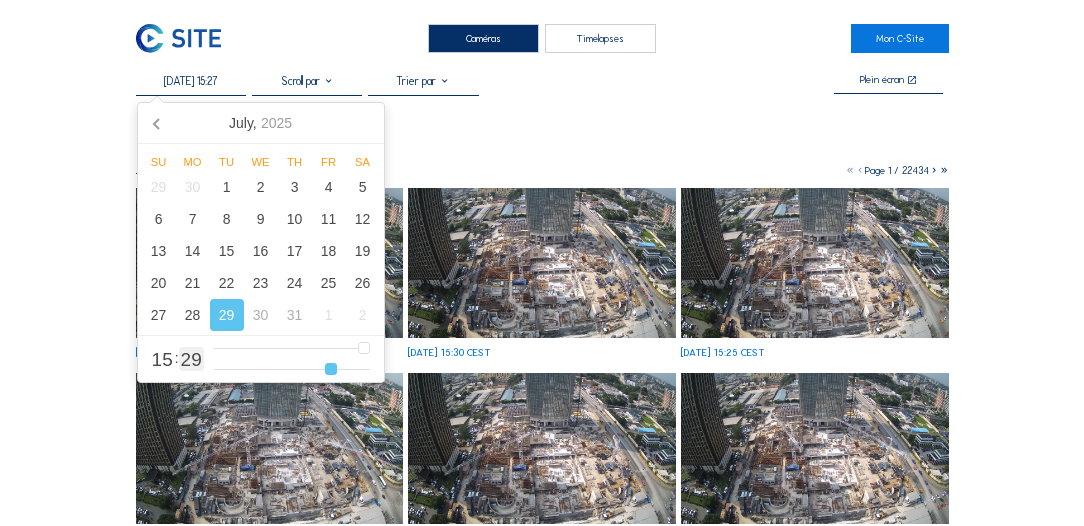 type on "[DATE] 15:26" 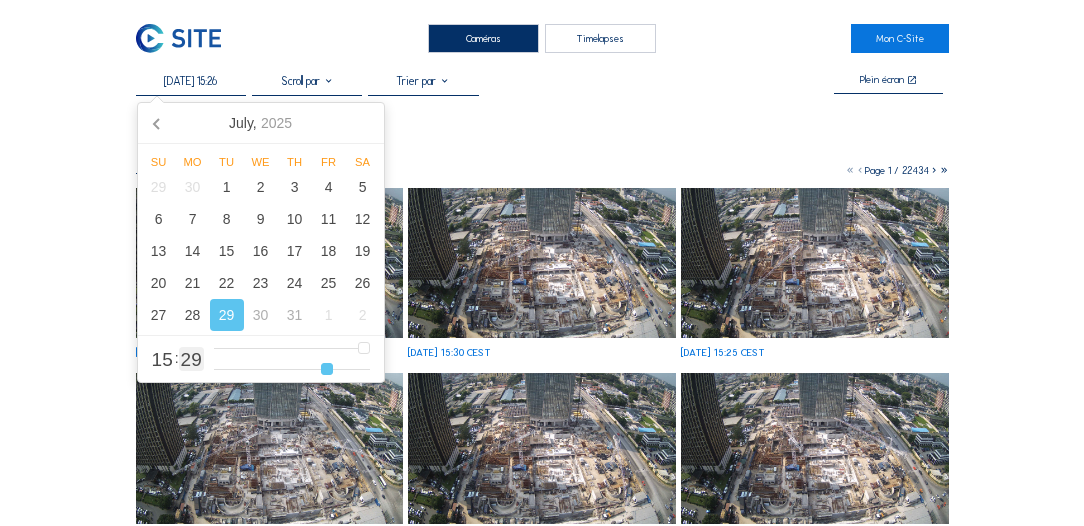 type on "[DATE] 15:25" 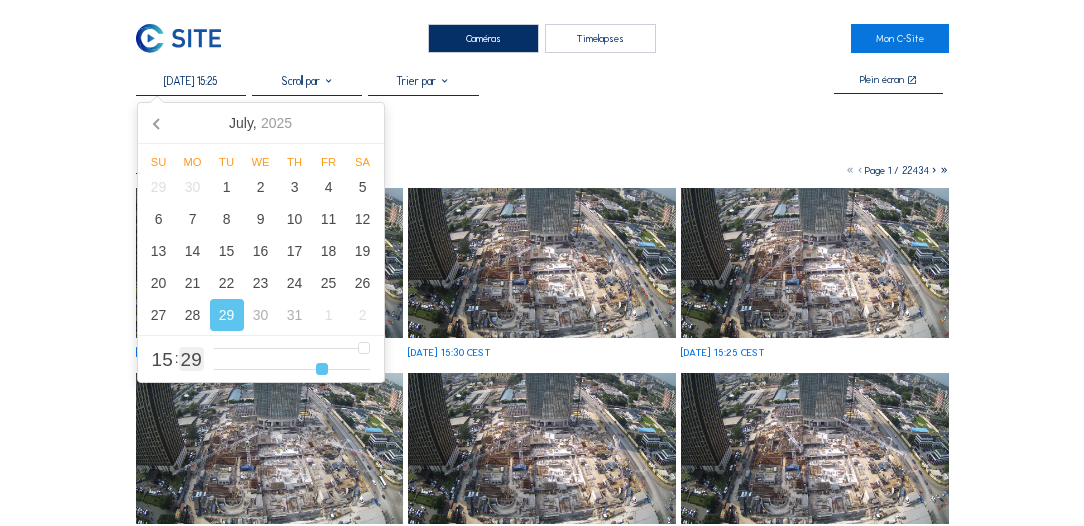 type on "[DATE] 15:24" 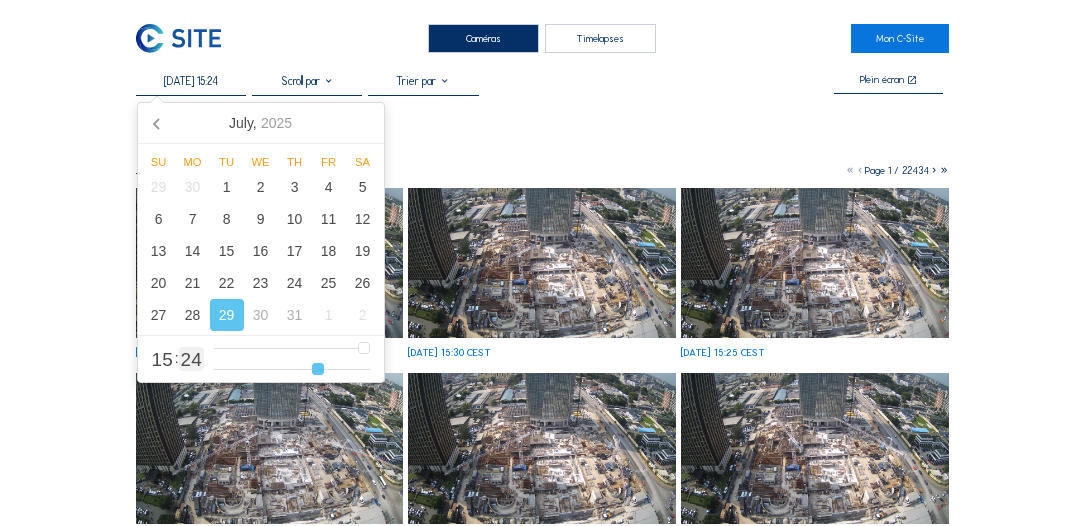 type on "[DATE] 15:23" 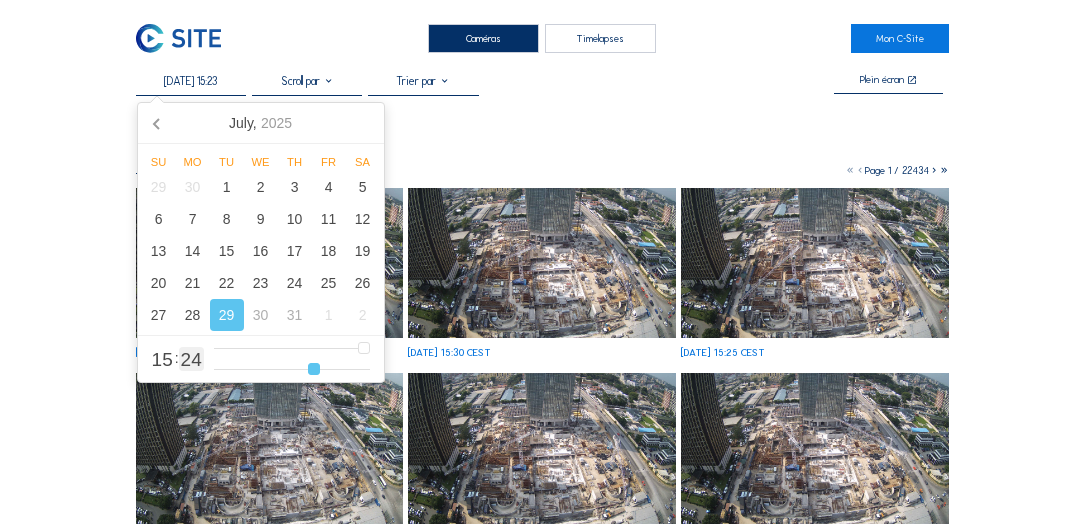 type on "[DATE] 15:22" 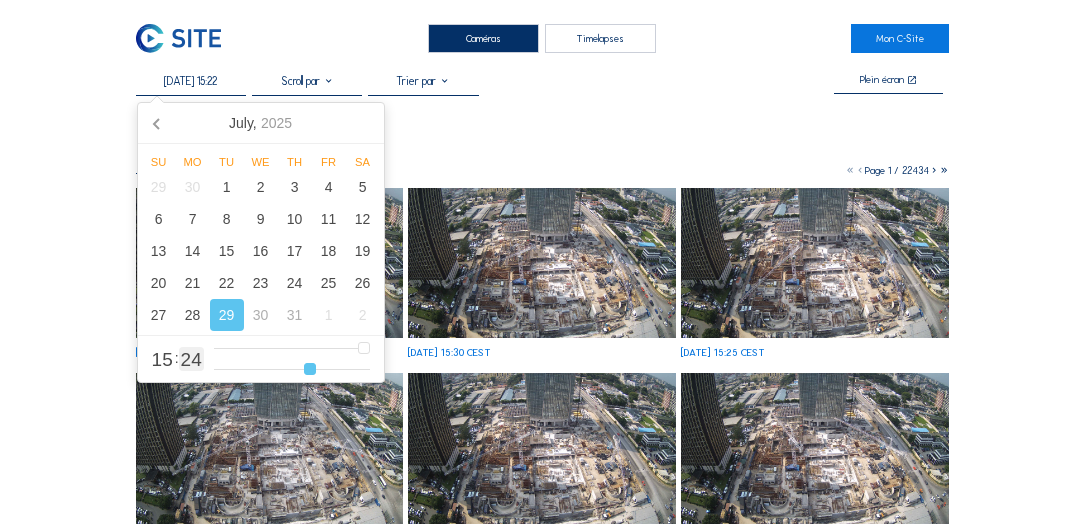 type on "[DATE] 15:21" 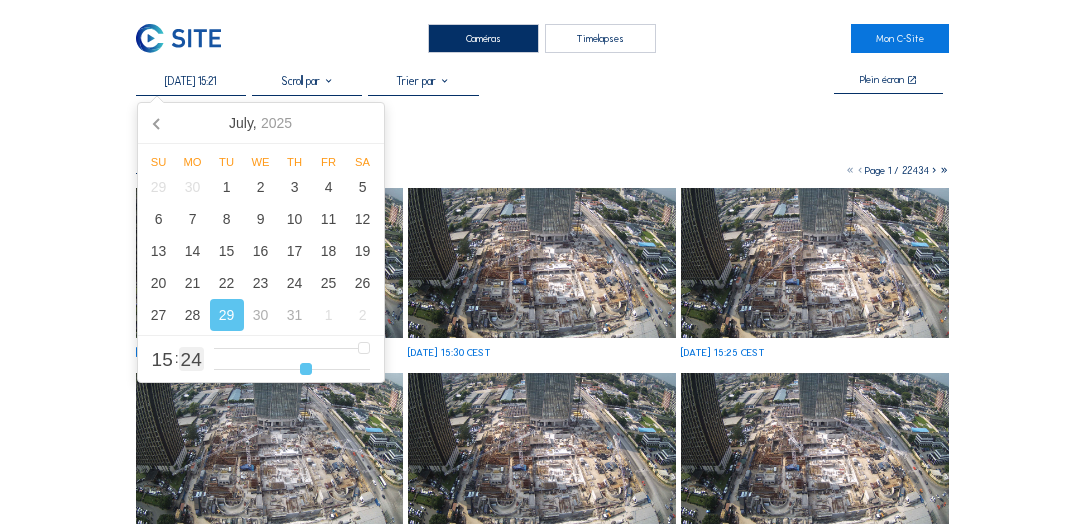 type on "[DATE] 15:20" 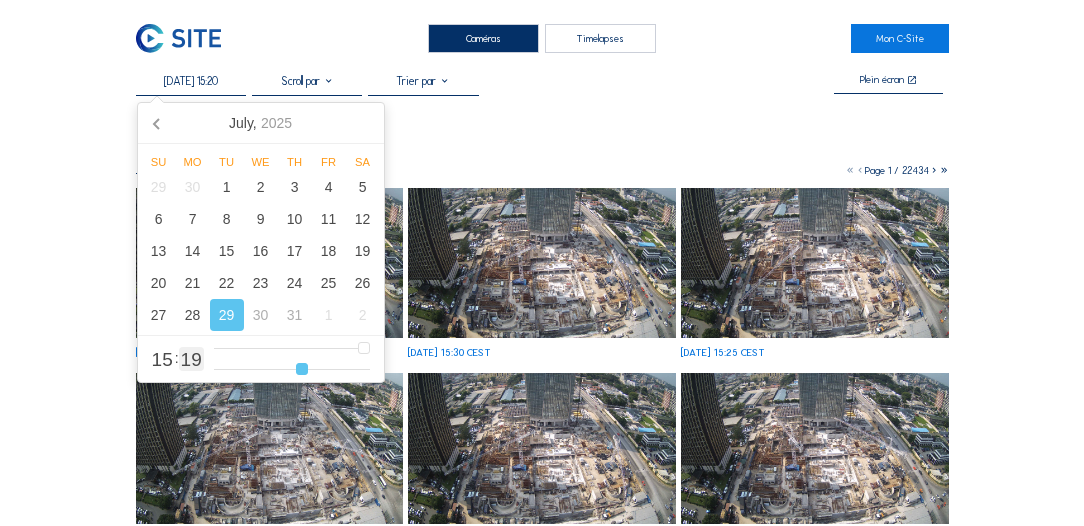 type on "[DATE] 15:19" 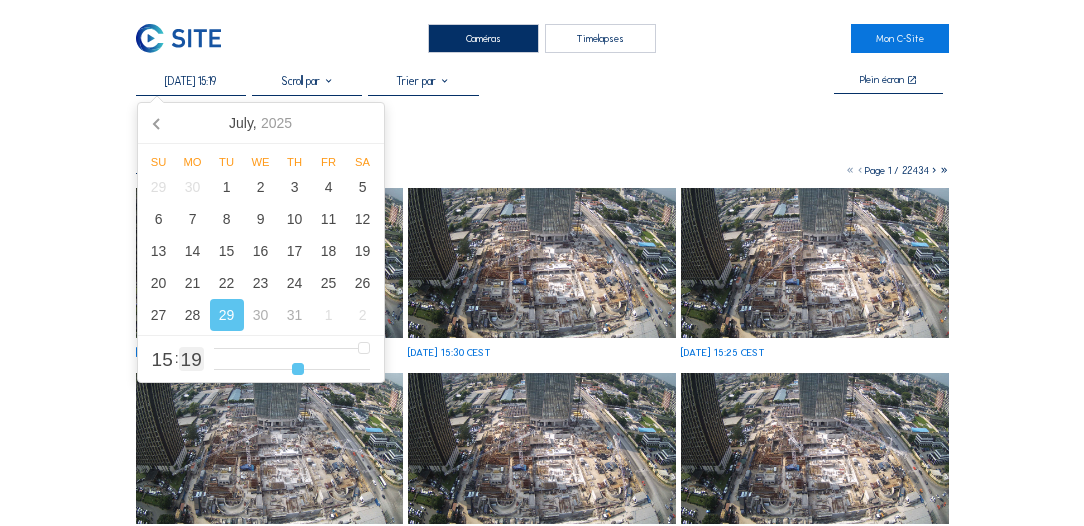 type on "[DATE] 15:18" 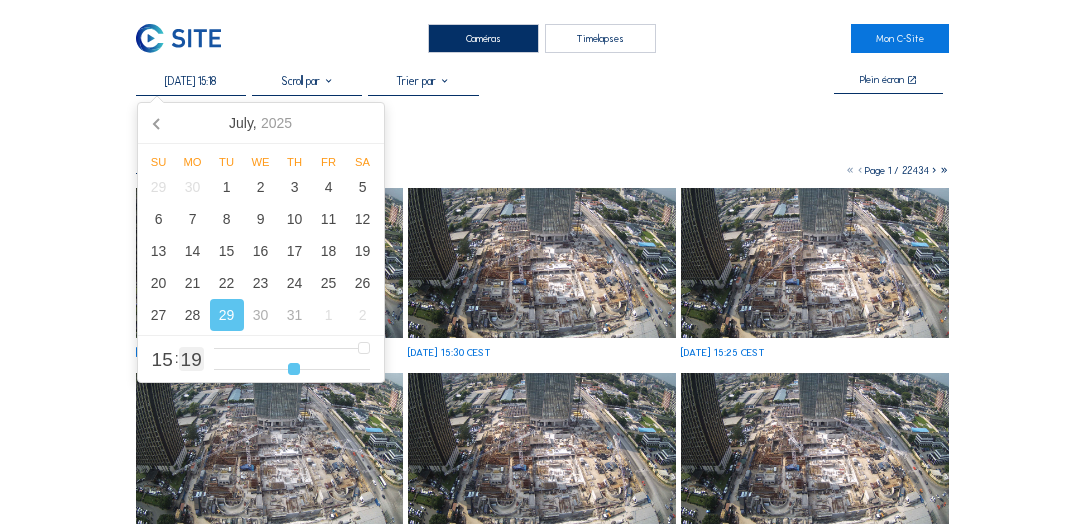 type on "[DATE] 15:17" 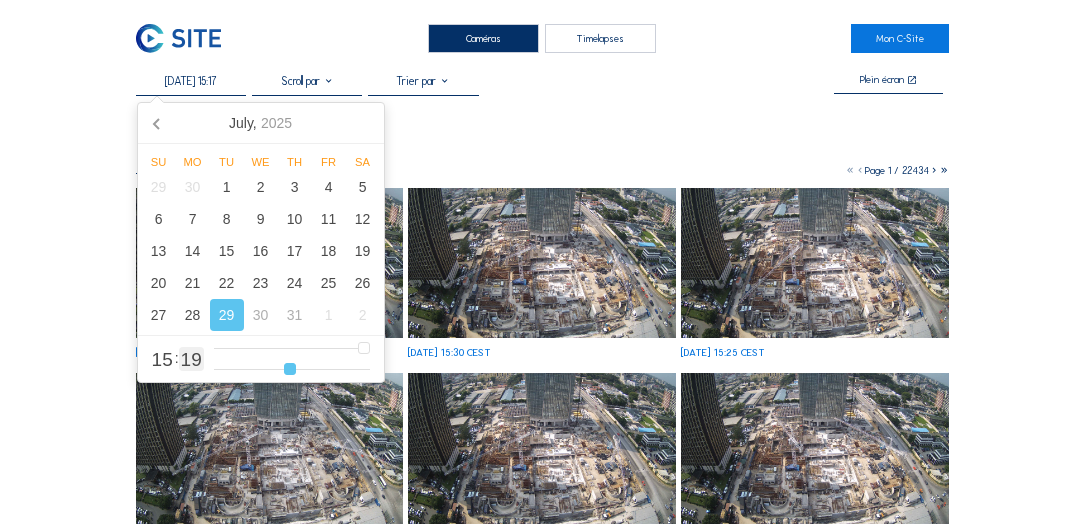 type on "[DATE] 15:16" 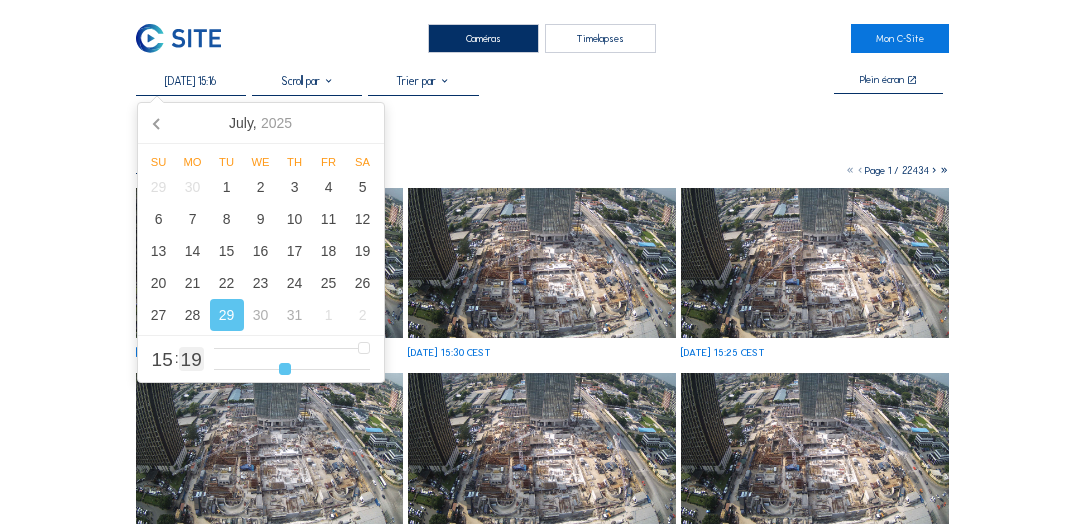 type on "[DATE] 15:14" 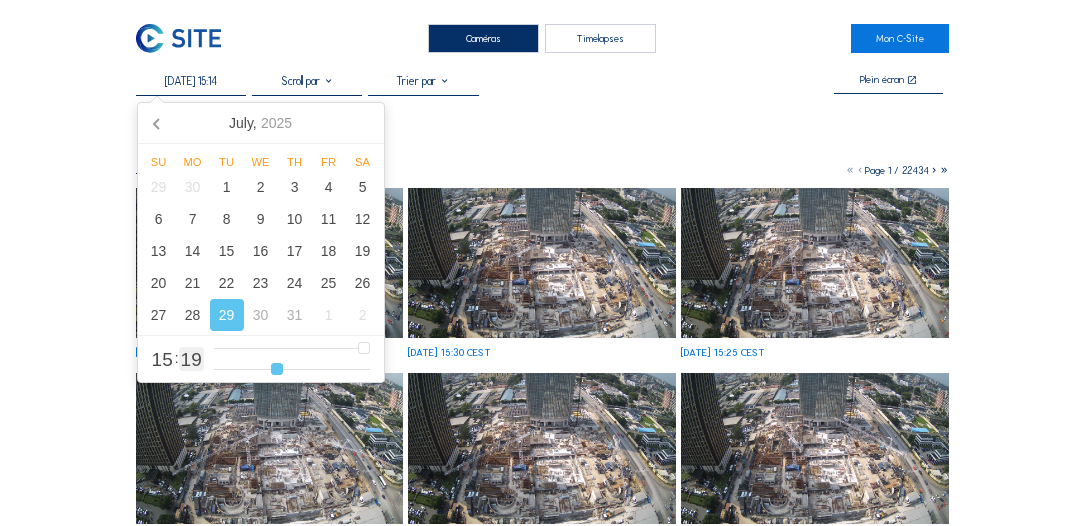type on "[DATE] 15:13" 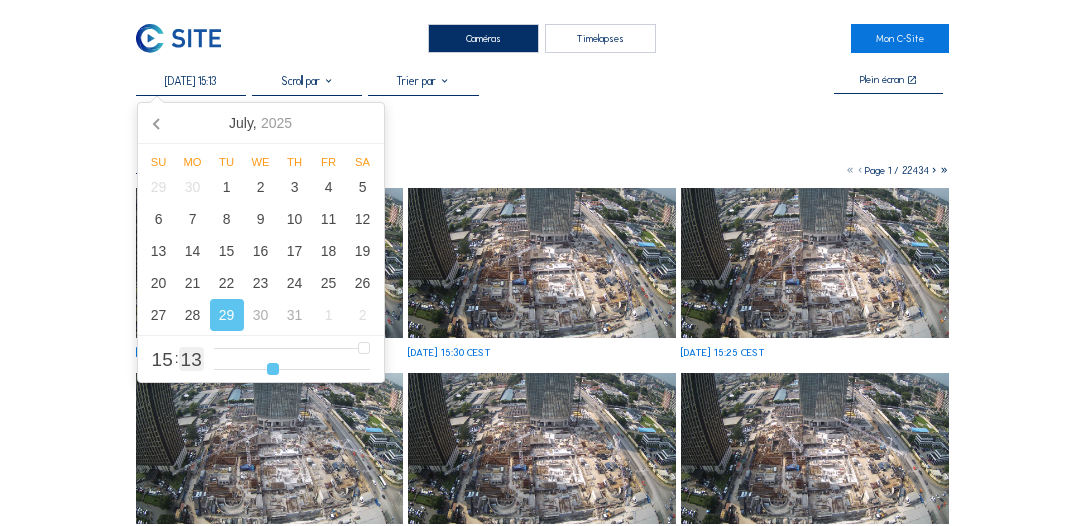 type on "[DATE] 15:12" 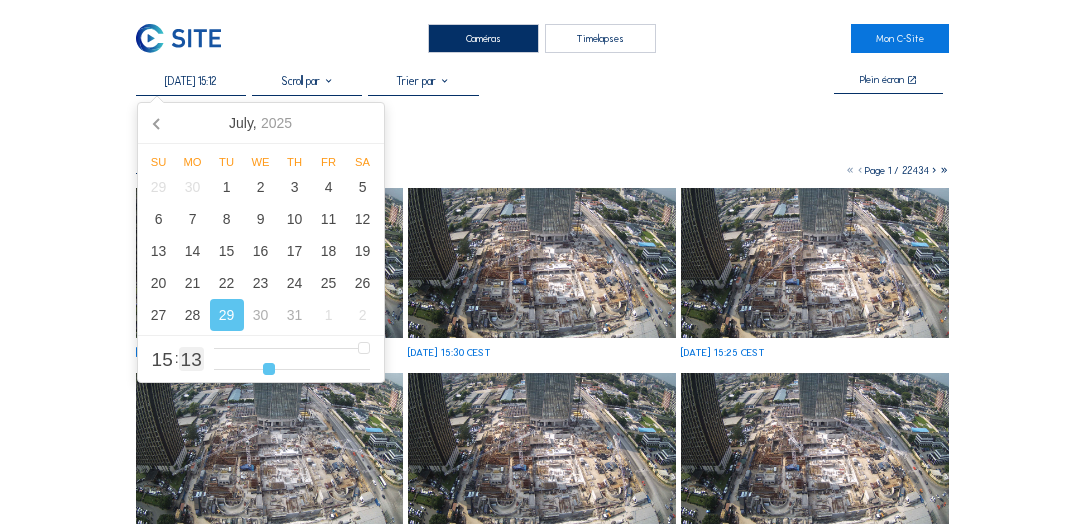 type on "[DATE] 15:11" 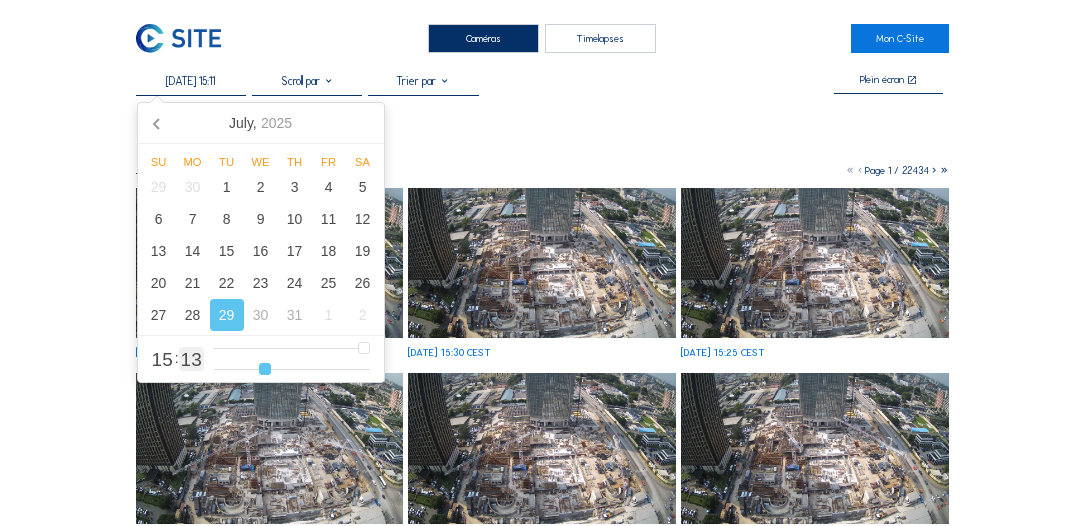 type on "[DATE] 15:10" 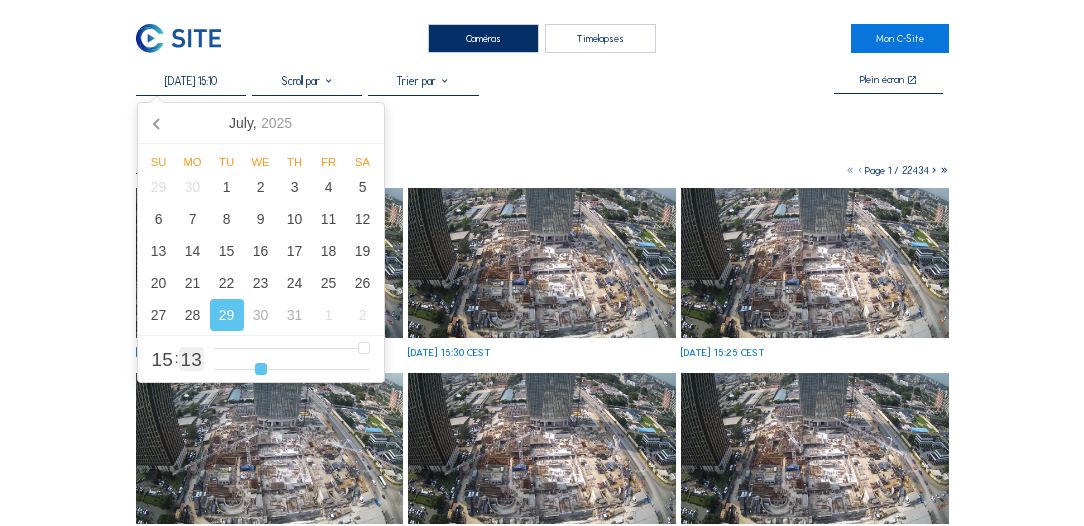 type on "[DATE] 15:09" 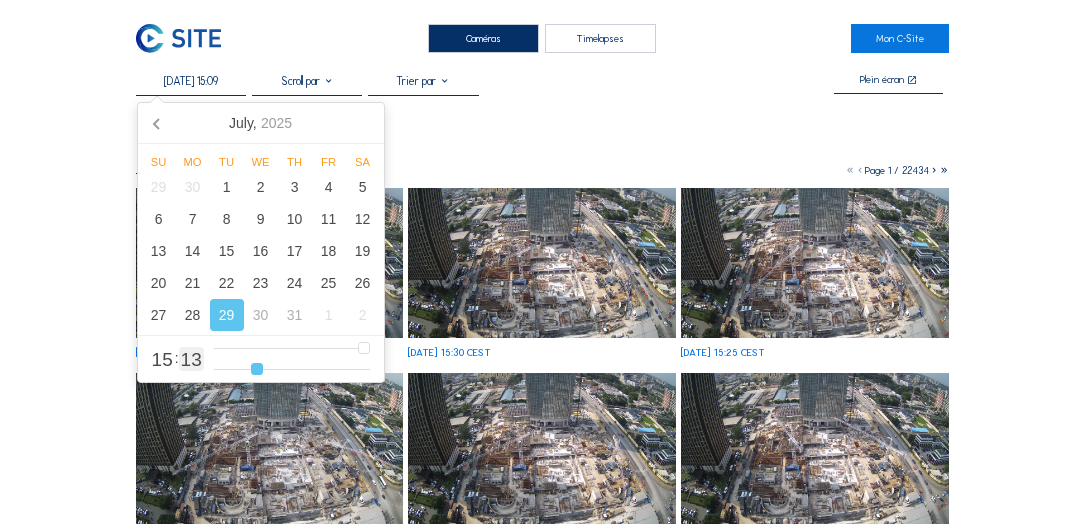 type on "[DATE] 15:08" 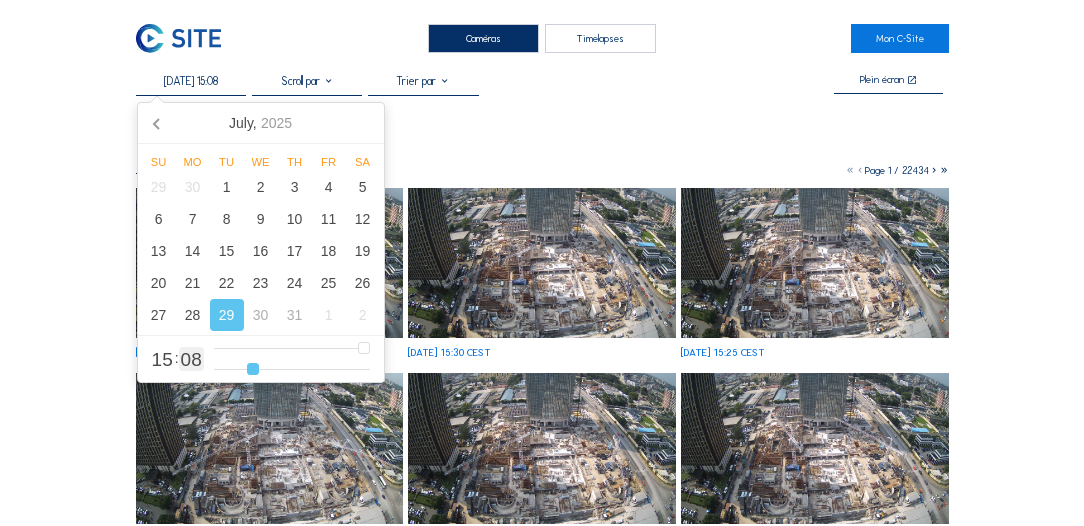 type on "[DATE] 15:07" 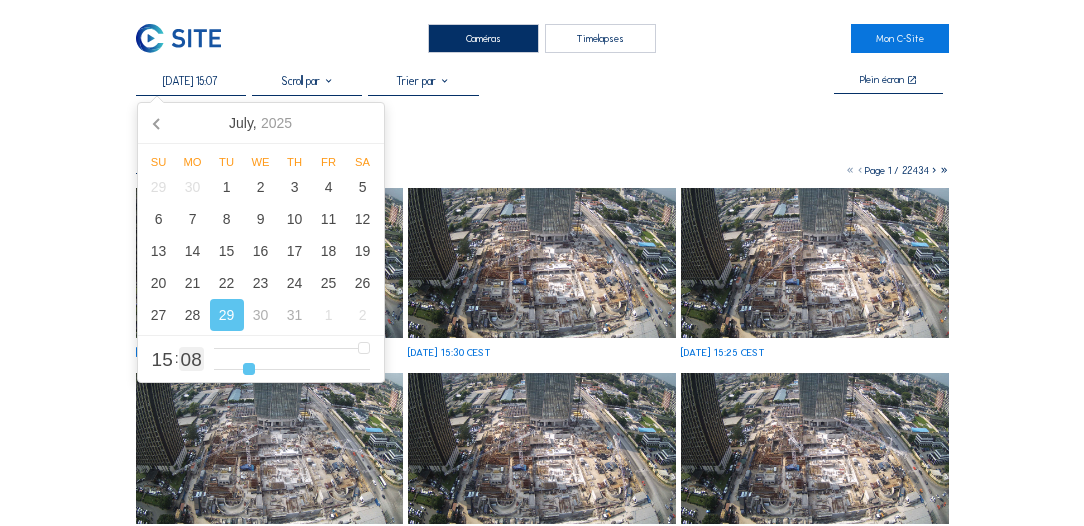 type on "[DATE] 15:06" 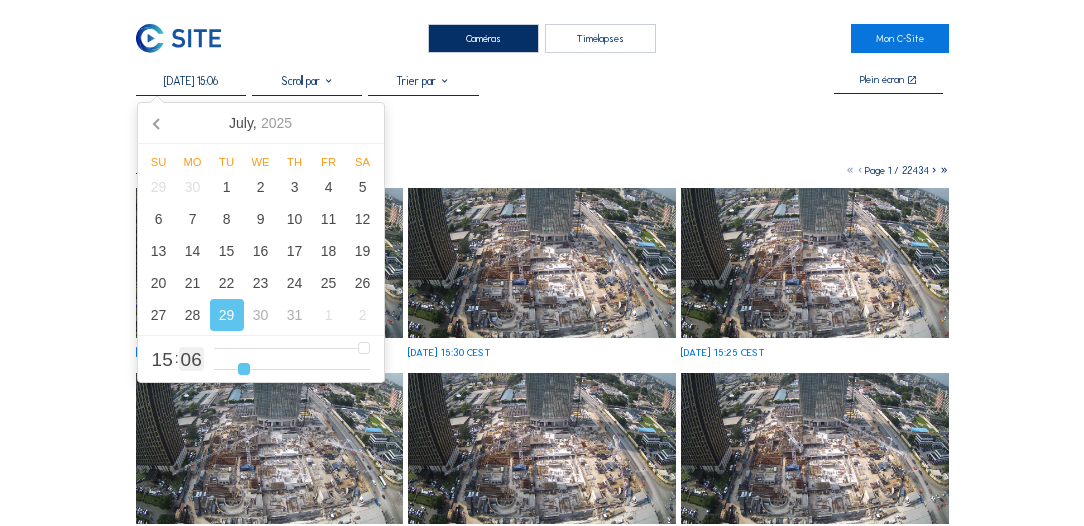 type on "[DATE] 15:05" 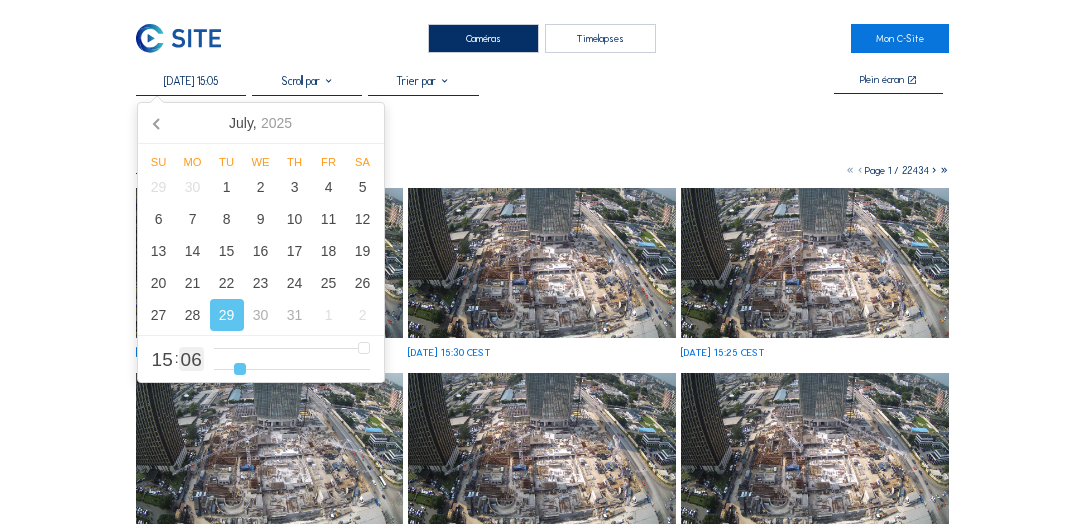 type on "[DATE] 15:04" 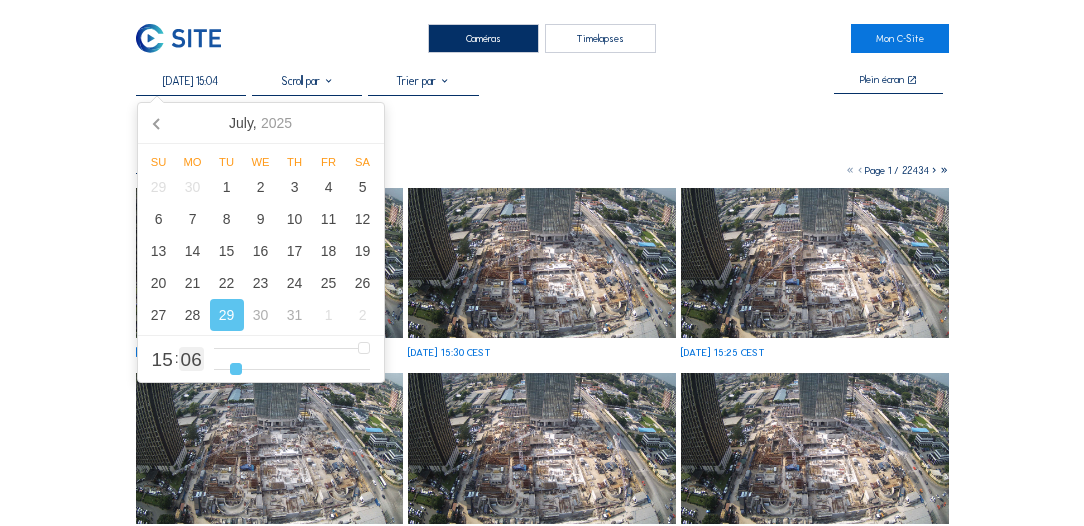 type on "[DATE] 15:03" 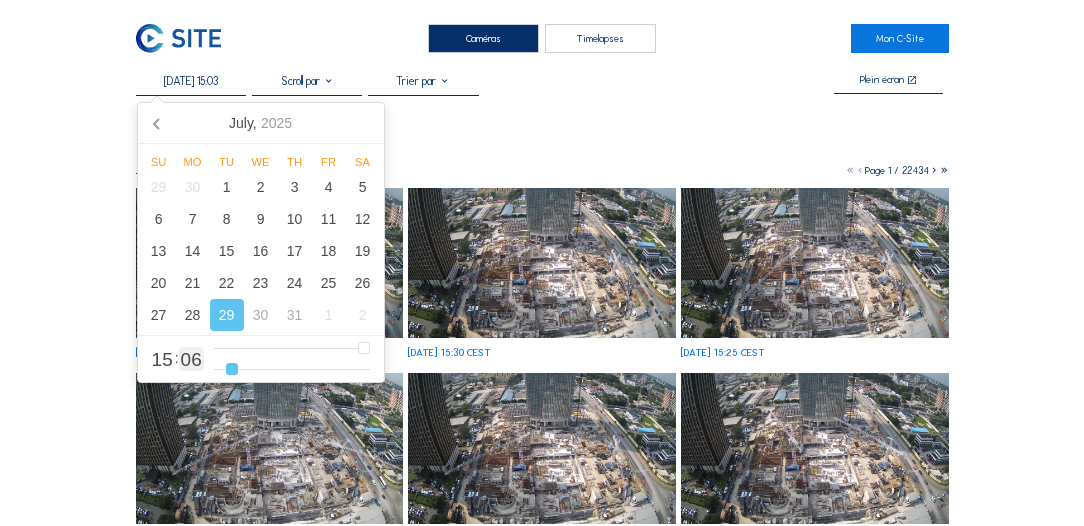 type on "[DATE] 15:02" 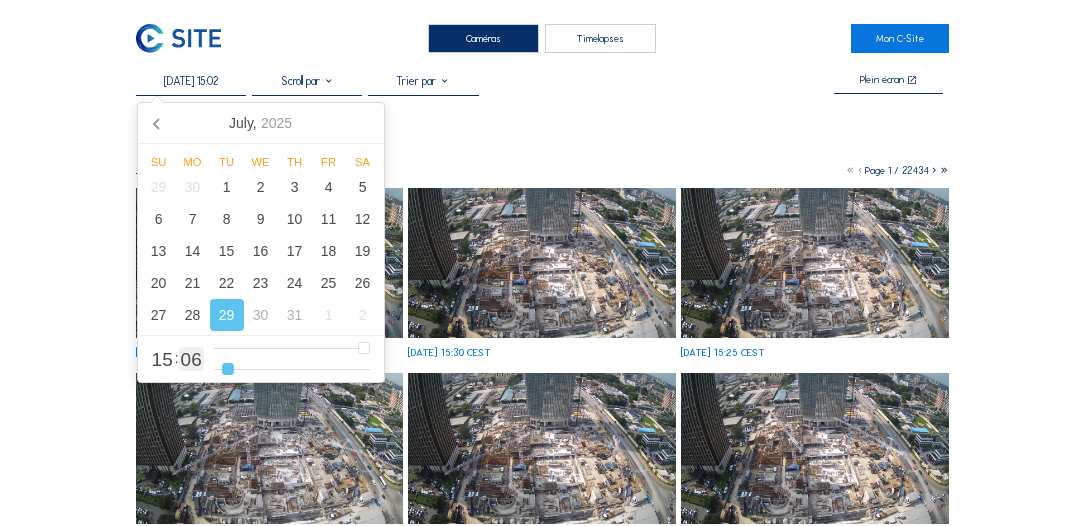 type on "[DATE] 15:01" 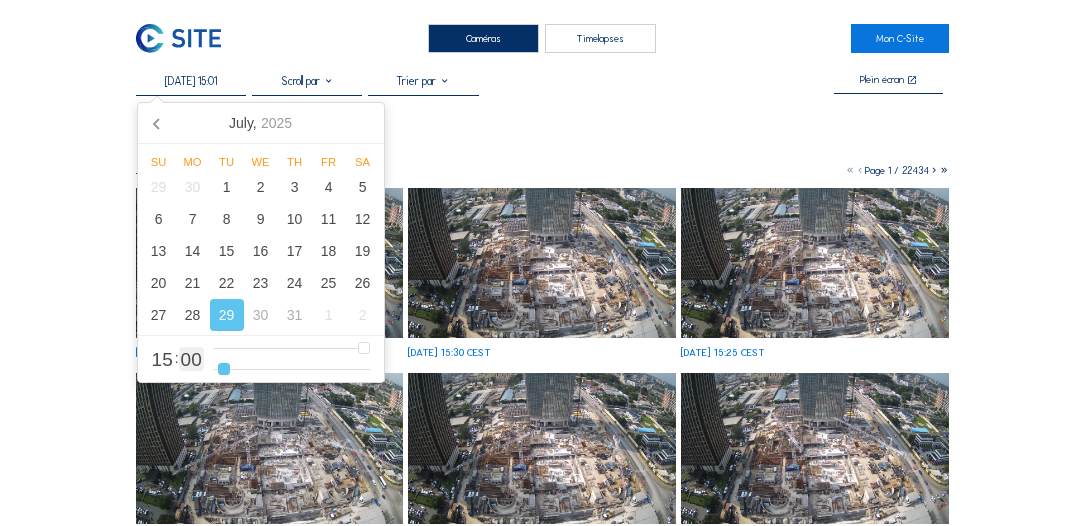type on "[DATE] 15:00" 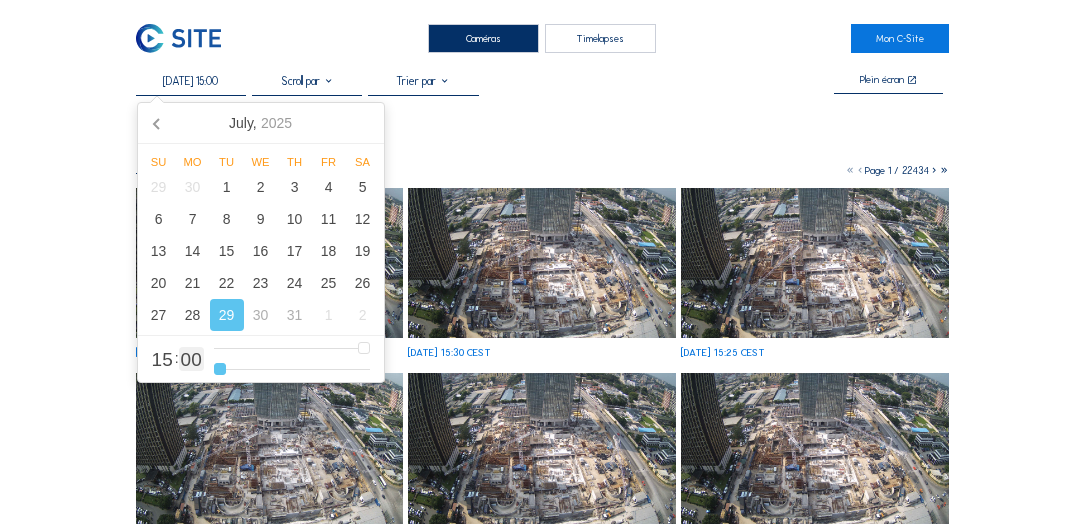 type on "[DATE] 15:01" 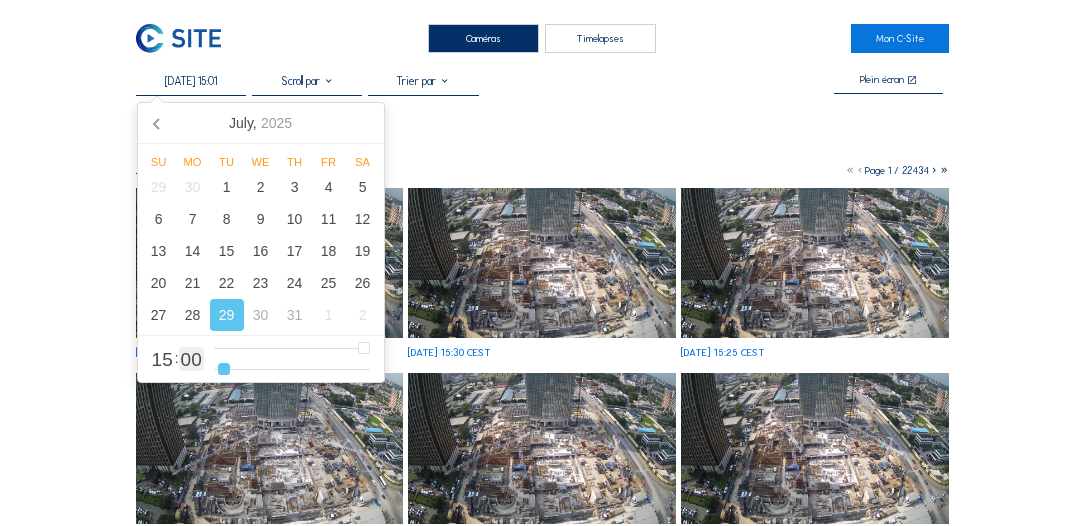 type on "[DATE] 15:03" 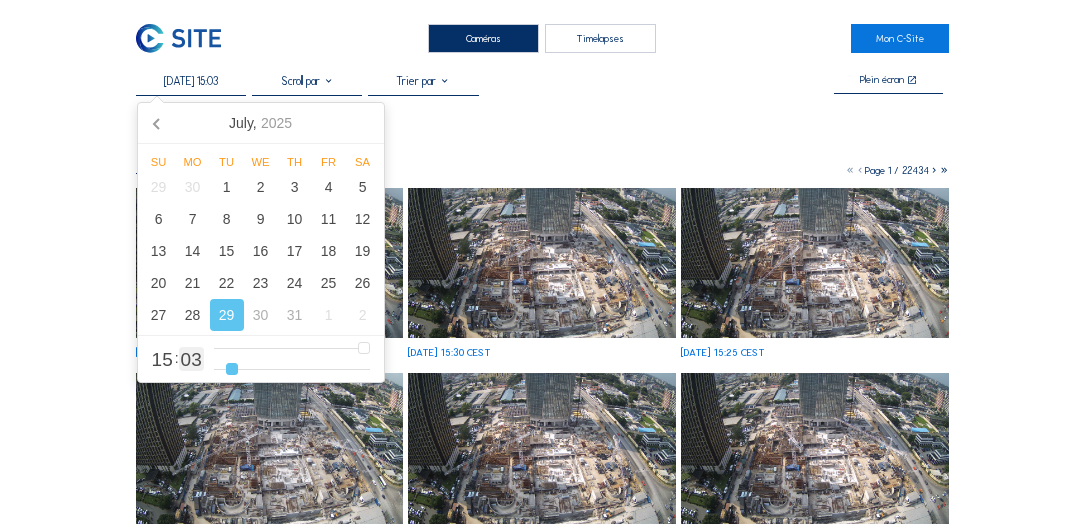 type on "[DATE] 15:09" 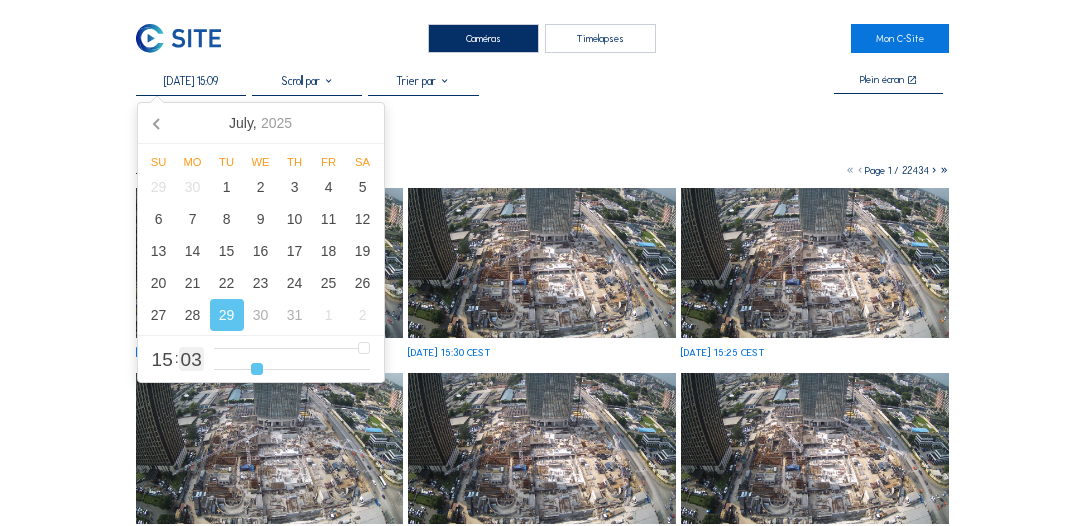 type on "[DATE] 15:15" 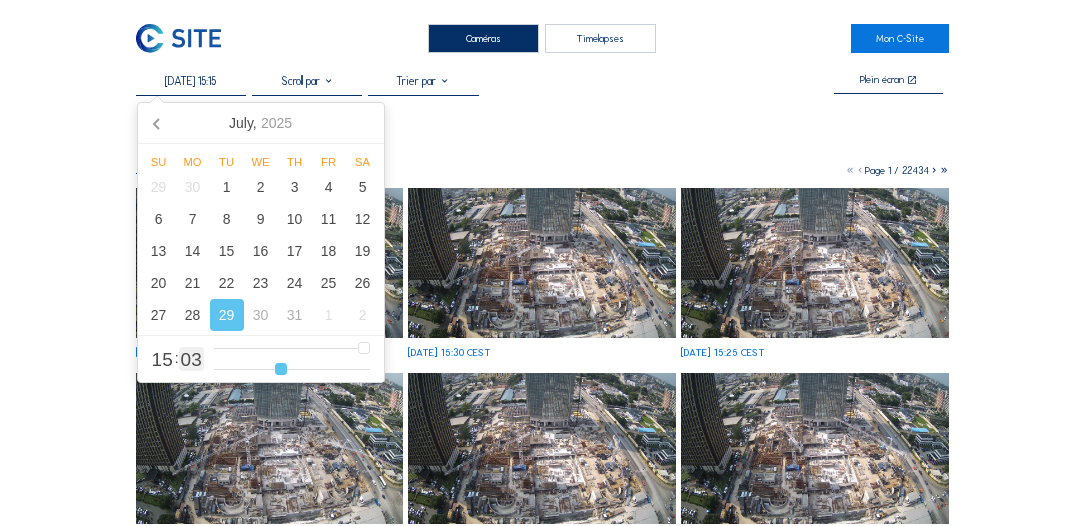 type on "[DATE] 15:16" 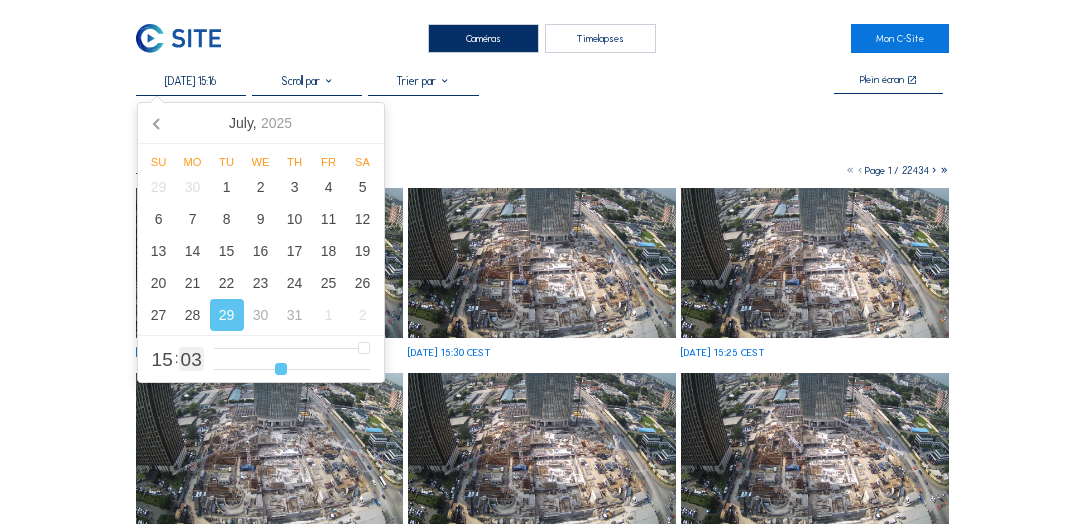 type on "16" 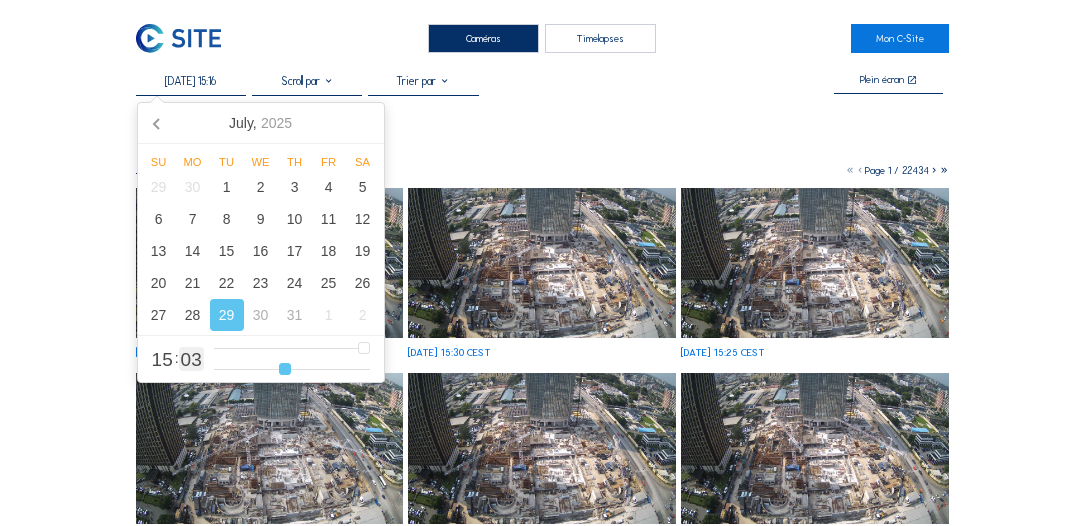 type on "[DATE] 15:18" 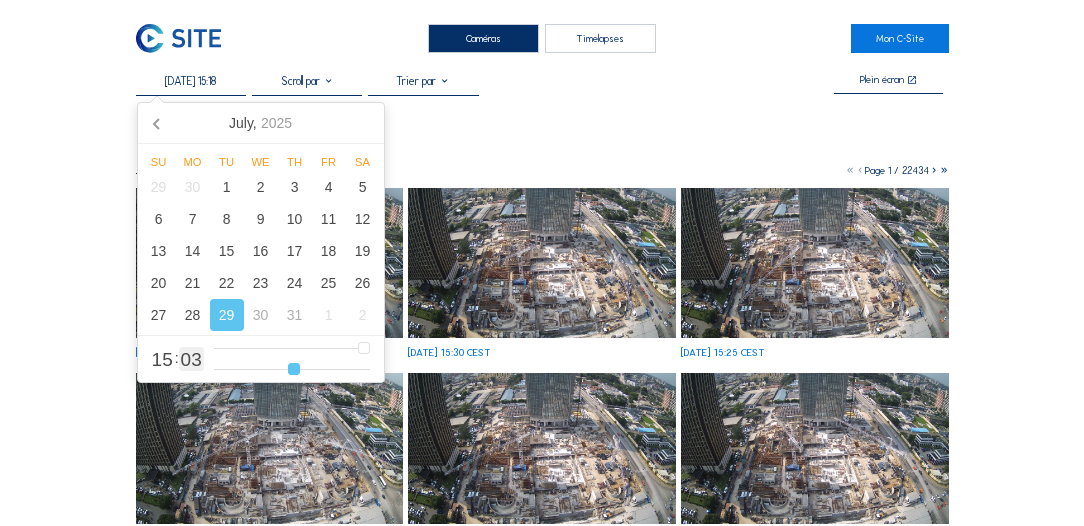 type on "[DATE] 15:20" 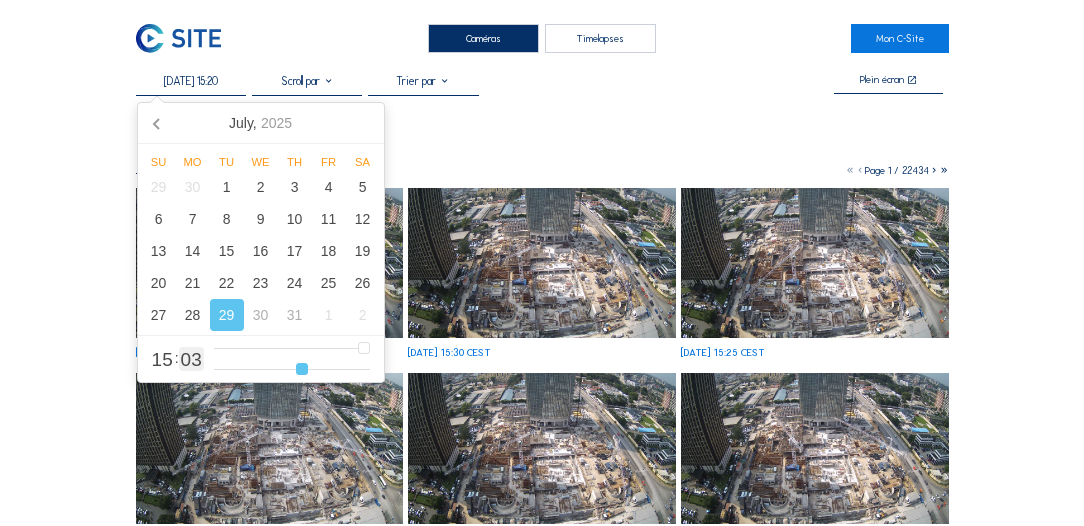 type on "[DATE] 15:23" 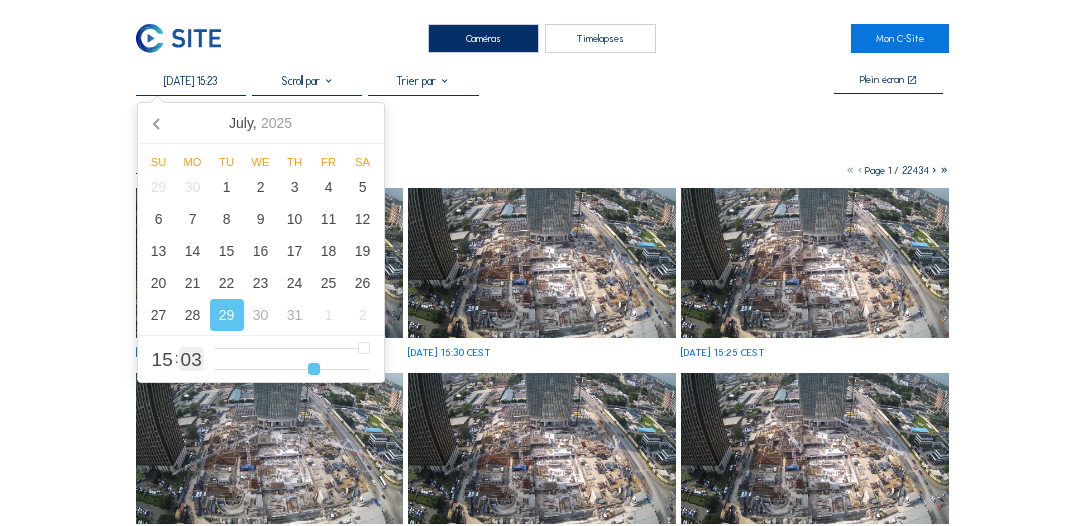 type on "[DATE] 15:25" 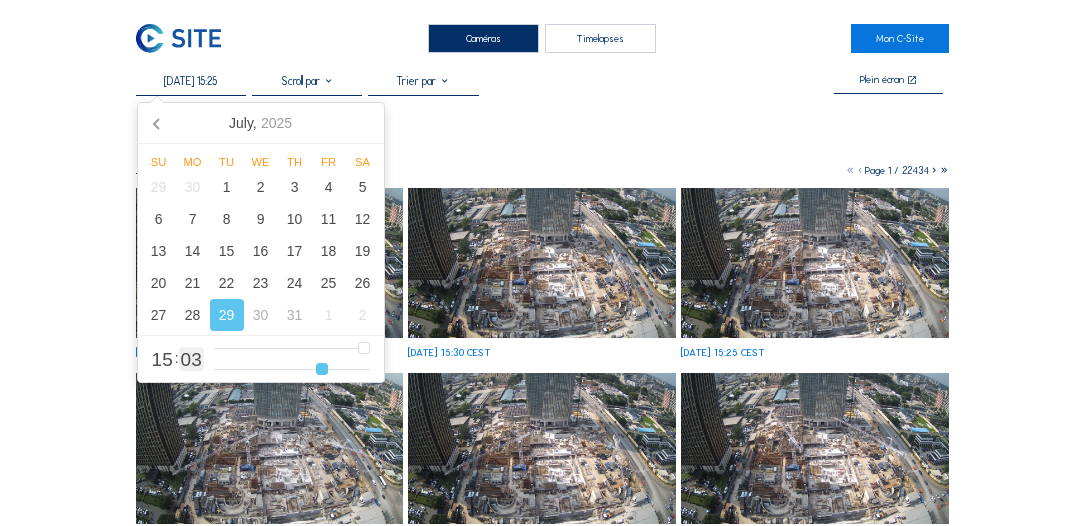 type on "[DATE] 15:27" 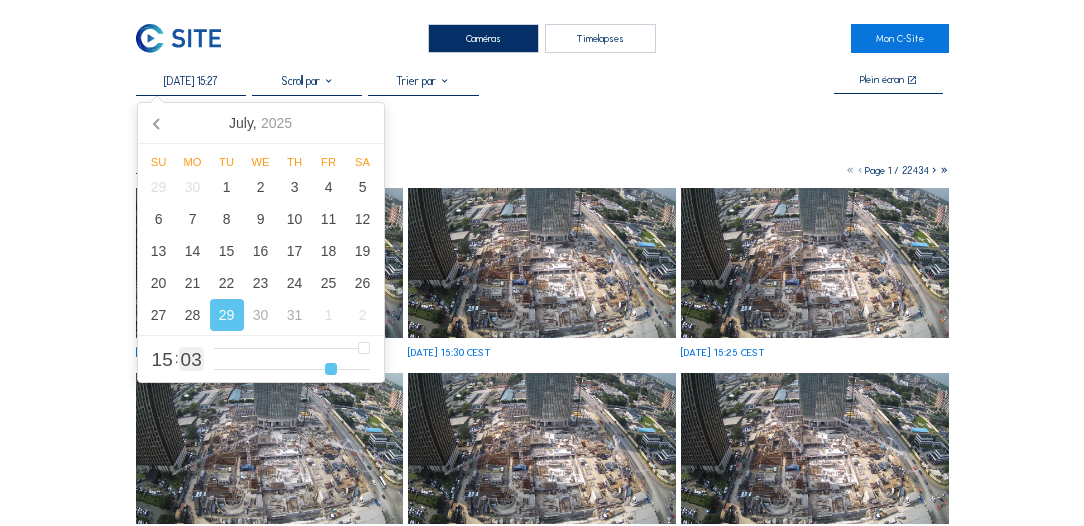 type on "[DATE] 15:29" 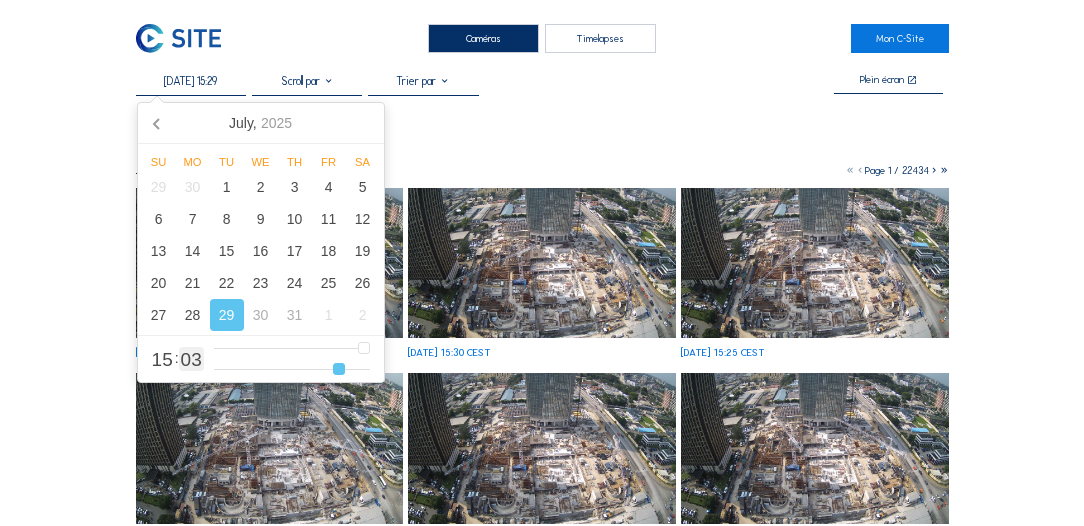 type on "[DATE] 15:32" 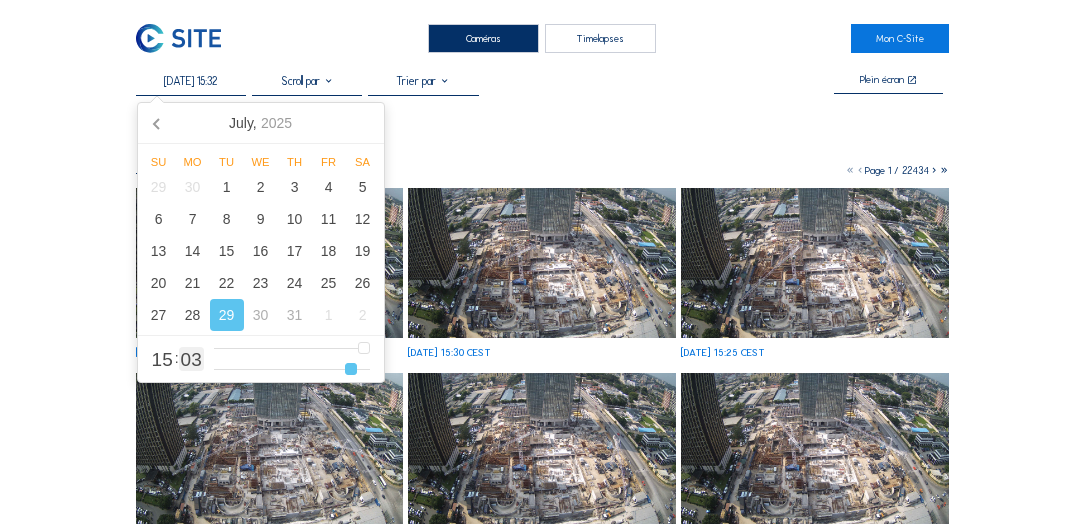 type on "[DATE] 15:34" 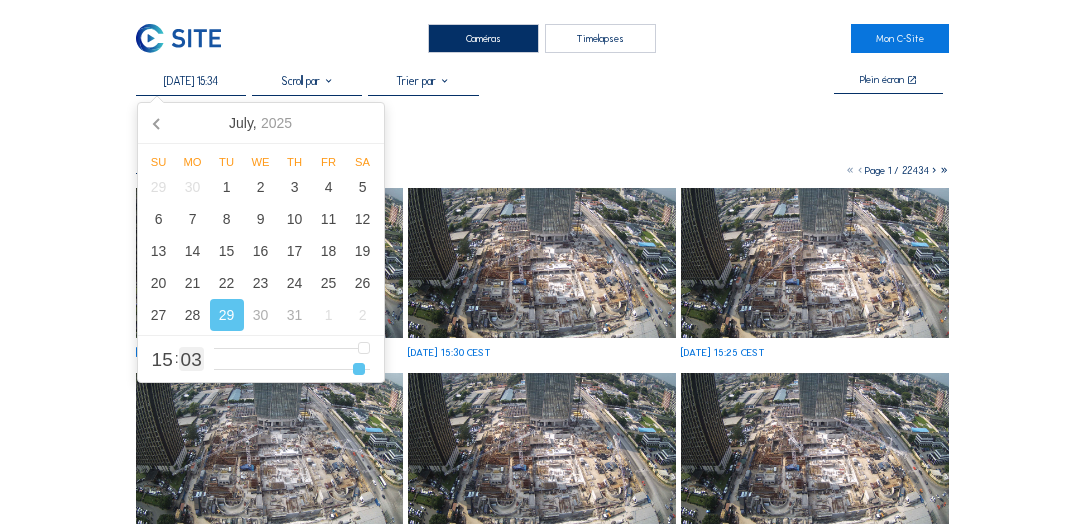 type on "[DATE] 15:35" 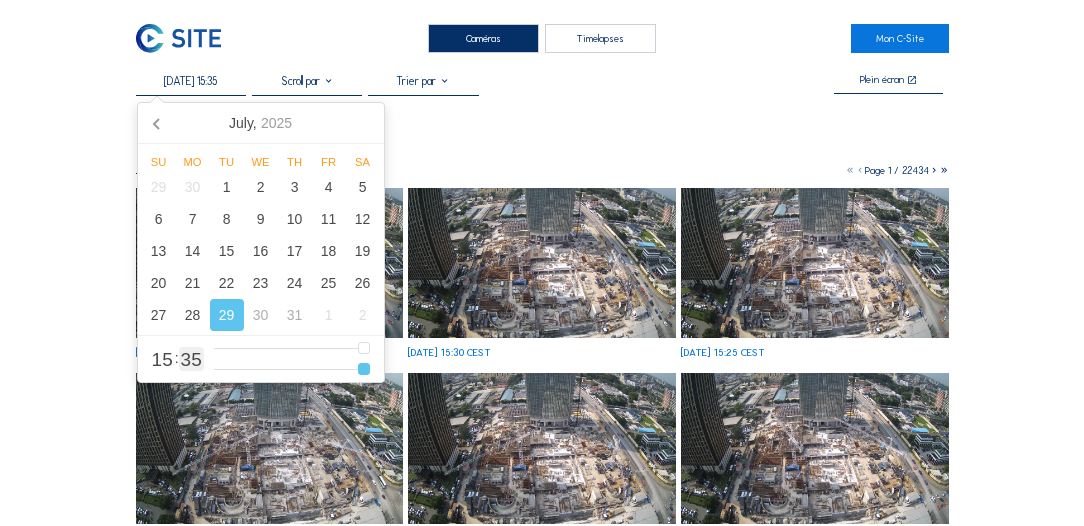 type on "[DATE] 15:34" 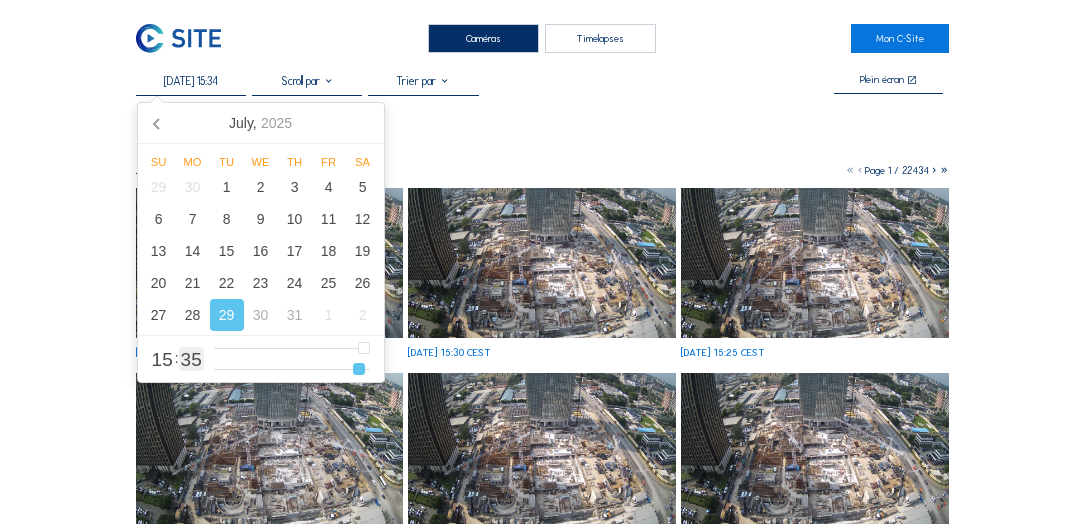 type on "[DATE] 15:32" 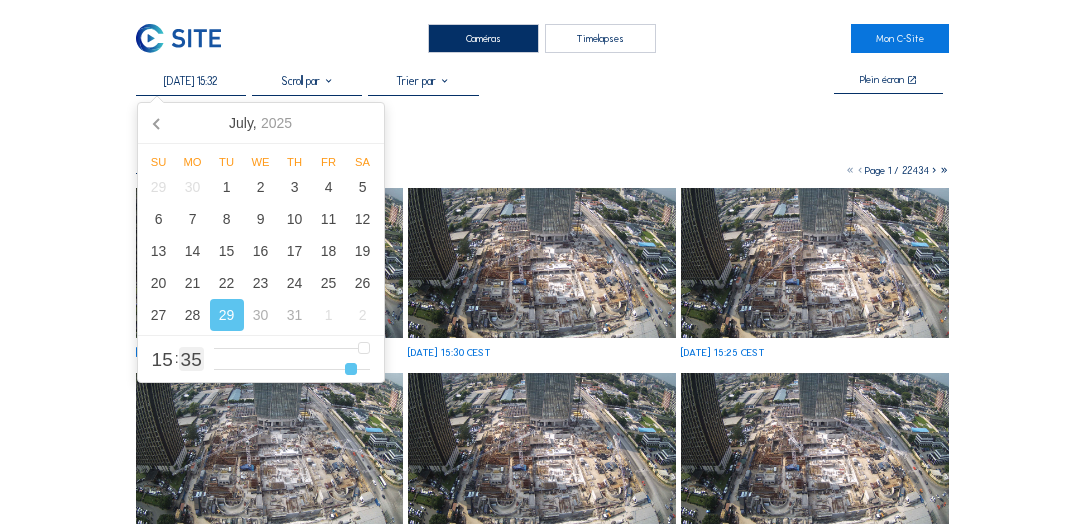 type on "[DATE] 15:30" 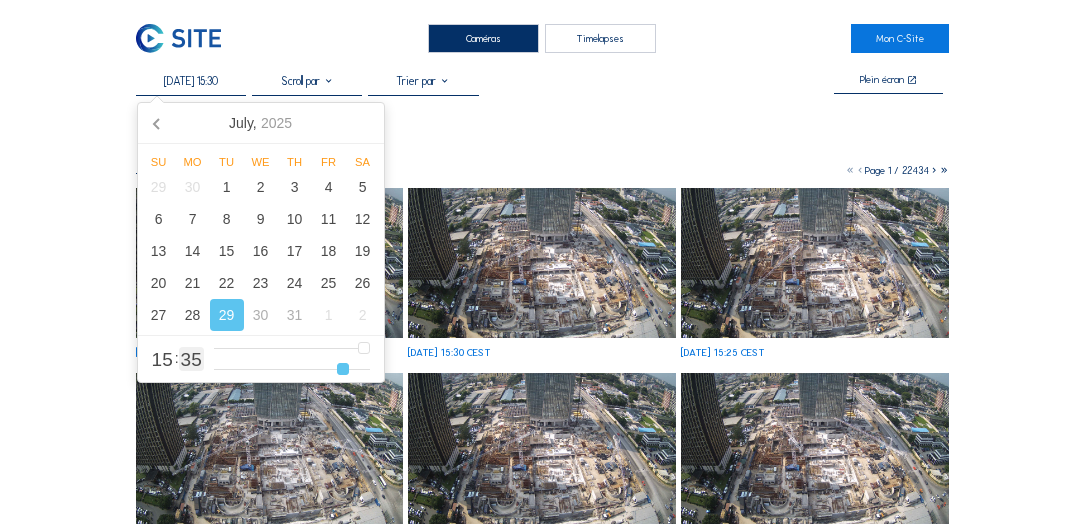 type on "[DATE] 15:29" 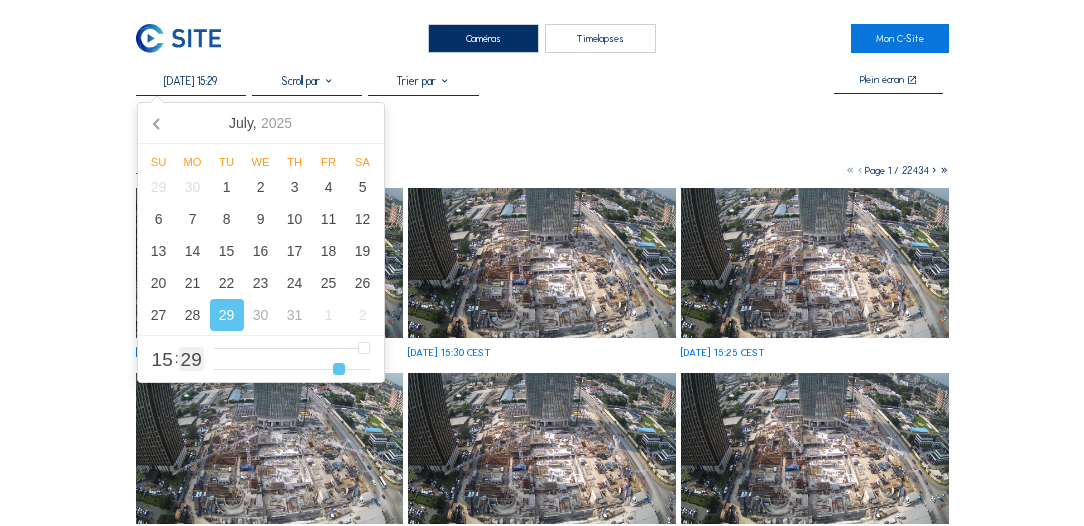 type on "[DATE] 15:27" 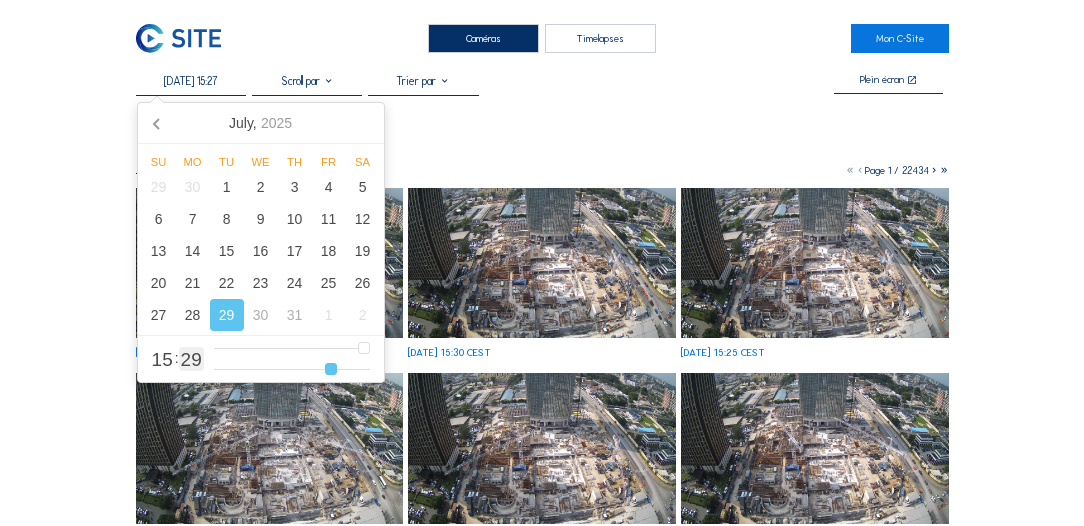 type on "[DATE] 15:26" 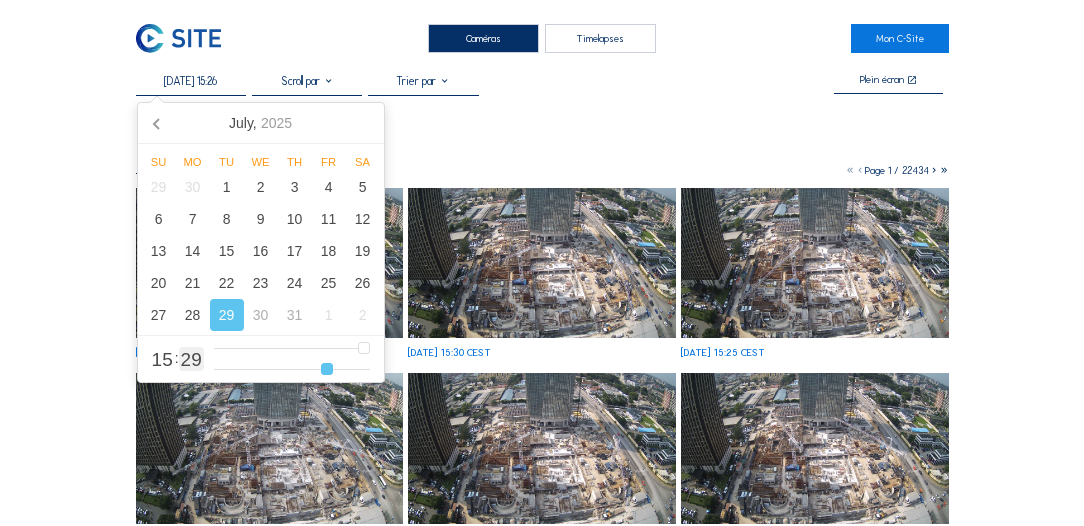 type on "[DATE] 15:25" 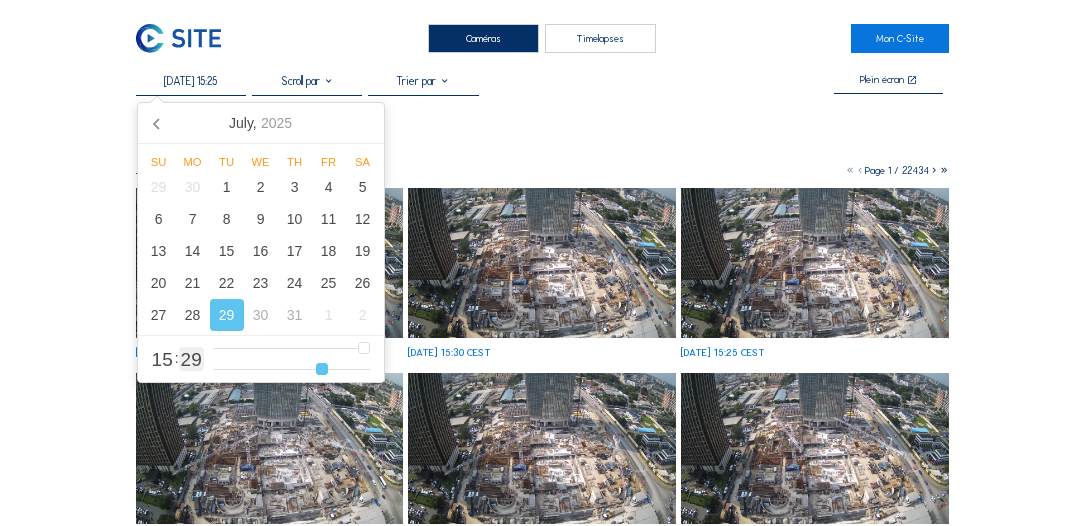 type on "[DATE] 15:24" 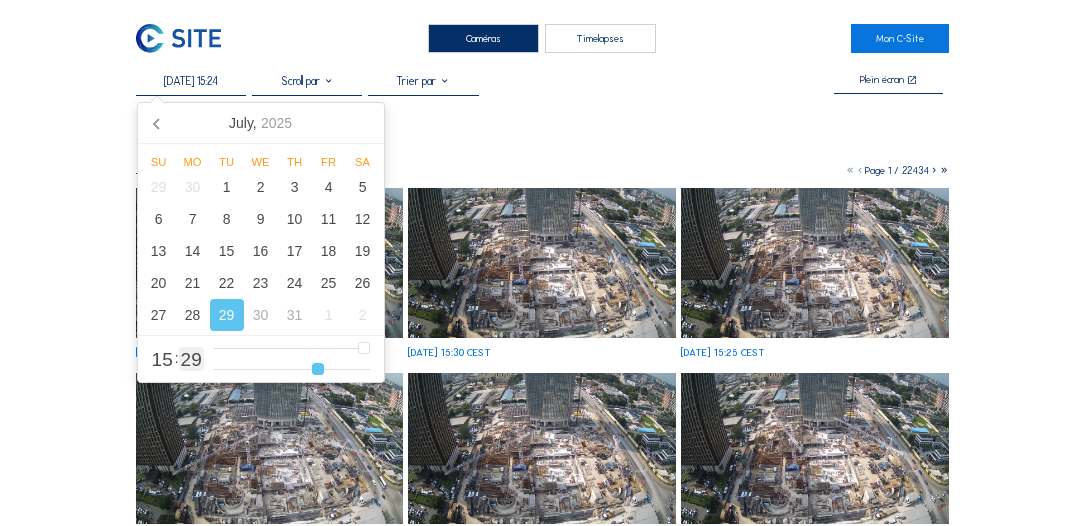 type on "[DATE] 15:23" 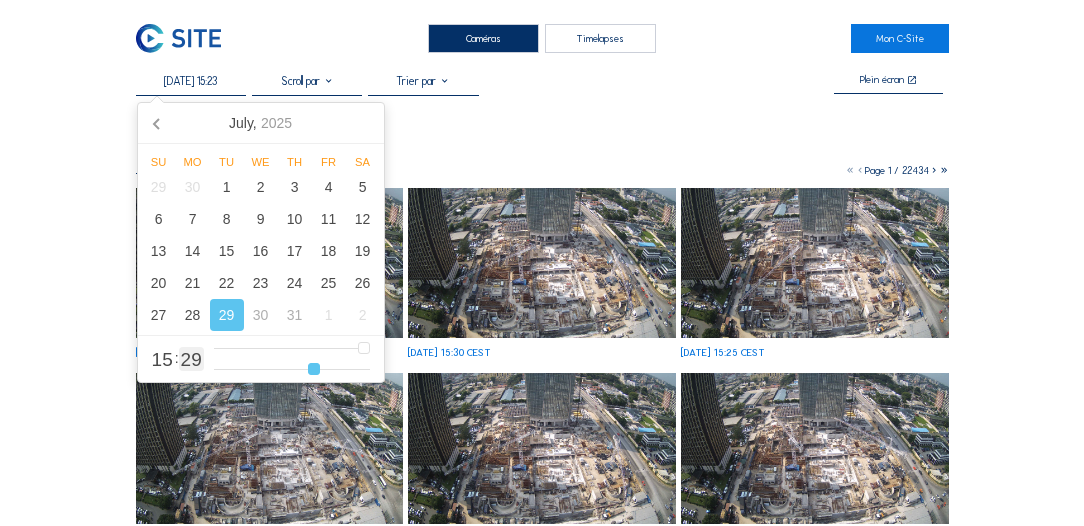 type on "[DATE] 15:22" 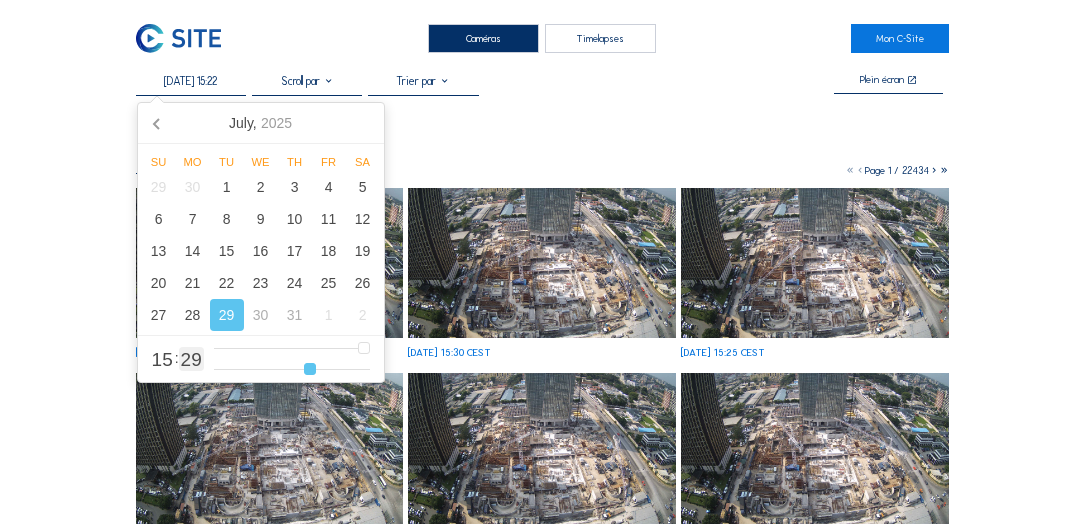 type on "[DATE] 15:21" 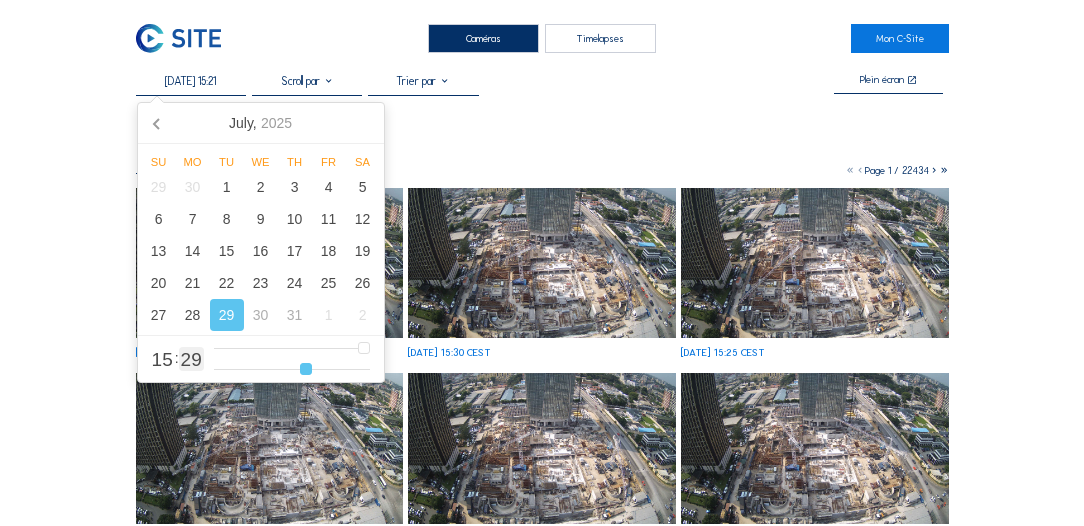 type on "[DATE] 15:20" 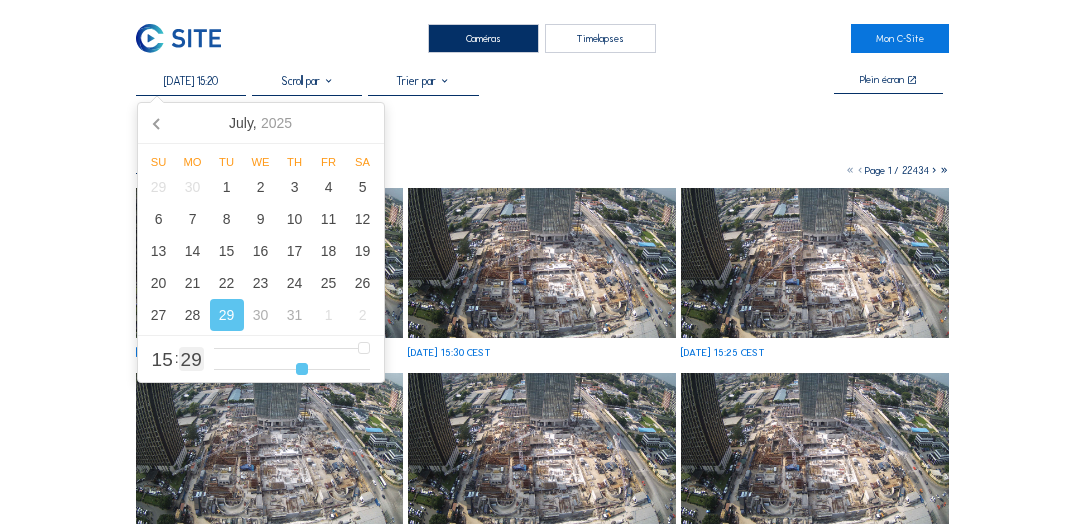 type on "[DATE] 15:18" 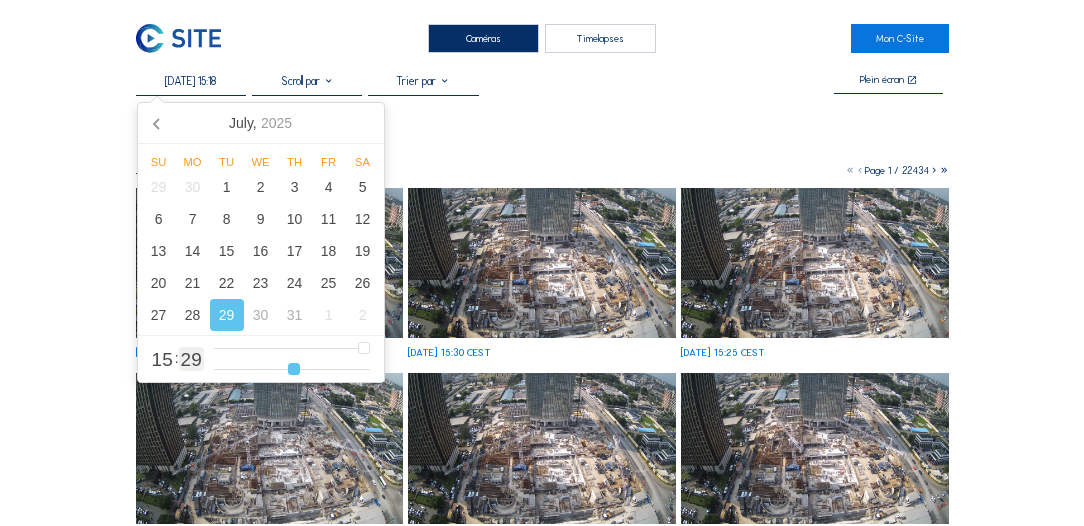 type on "[DATE] 15:17" 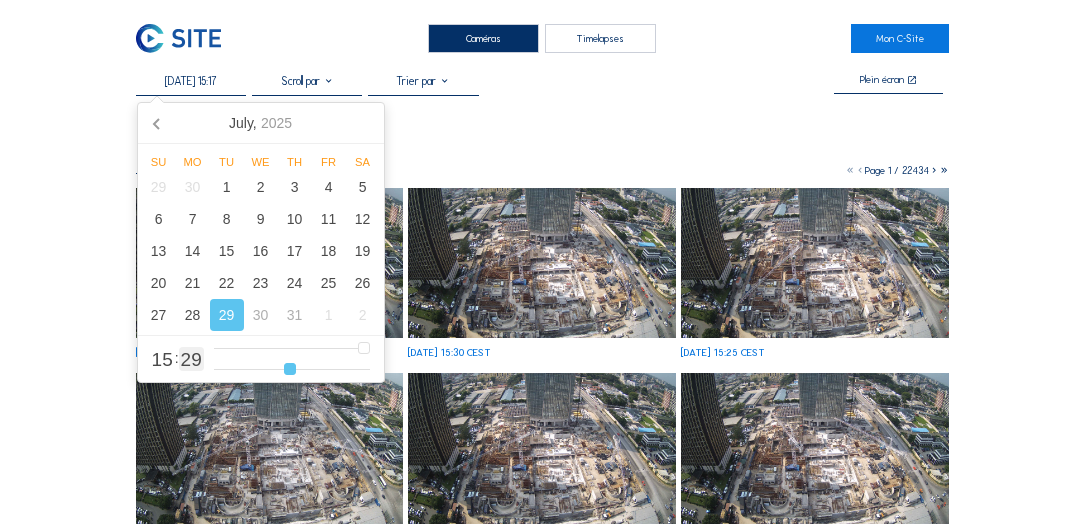 type on "[DATE] 15:16" 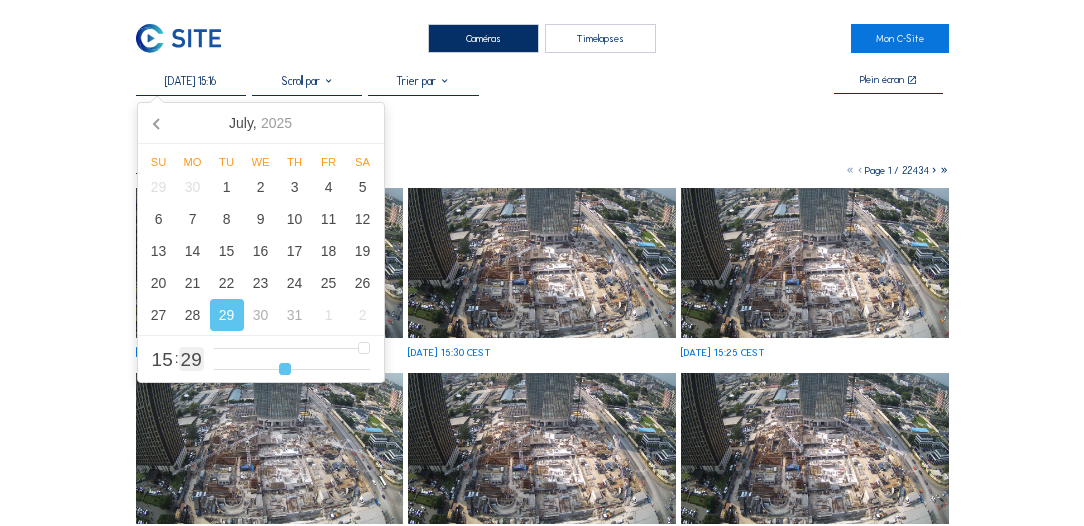 type on "[DATE] 15:14" 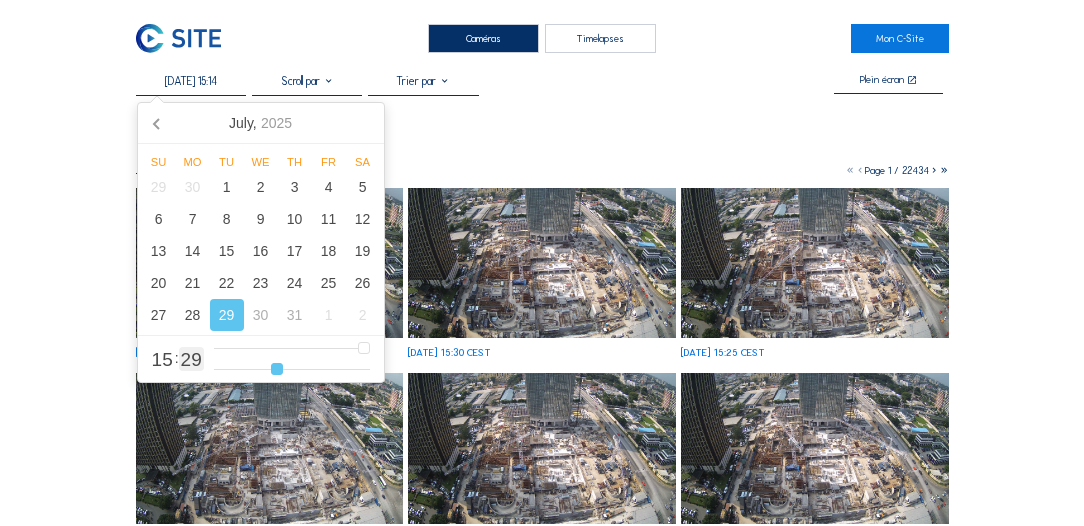 type on "[DATE] 15:13" 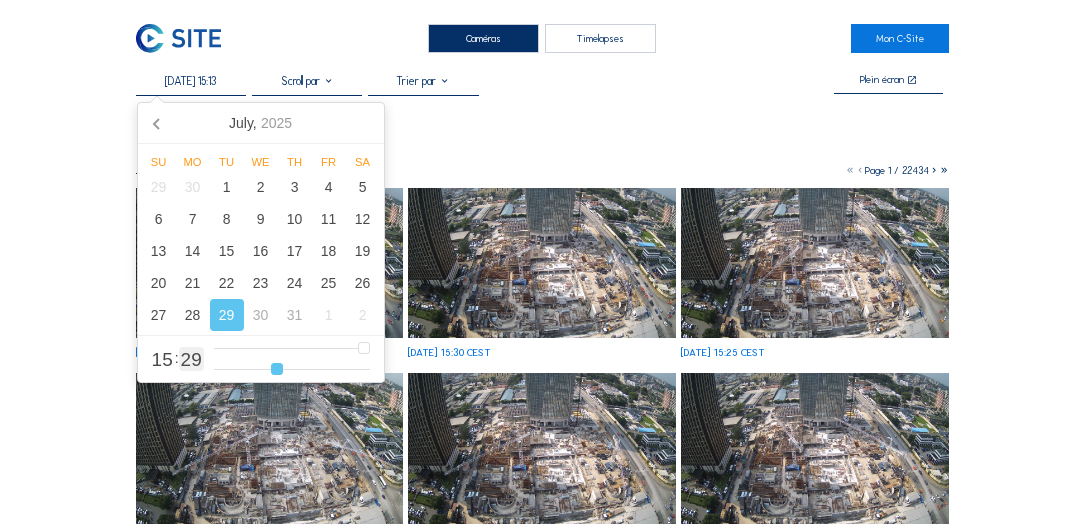 type on "13" 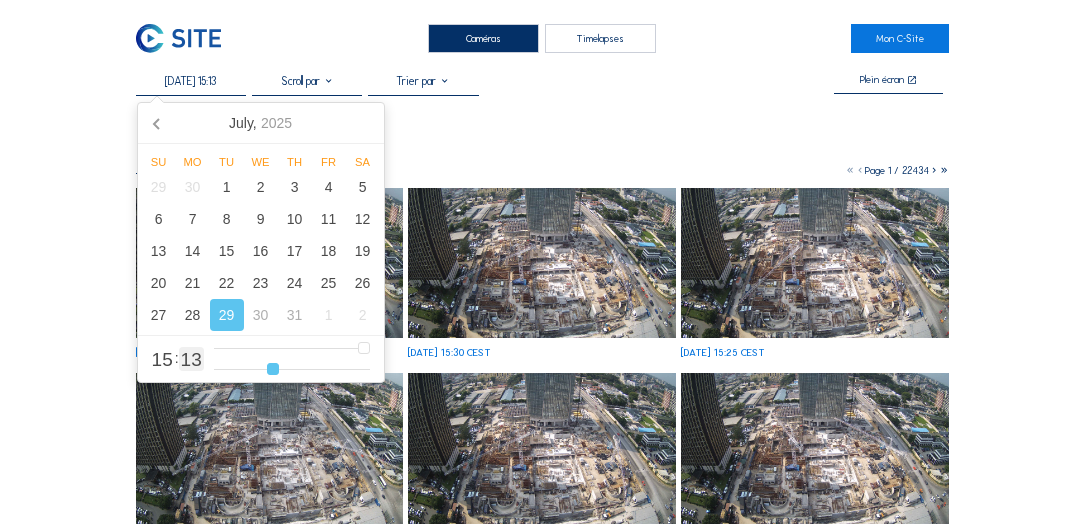 type on "[DATE] 15:12" 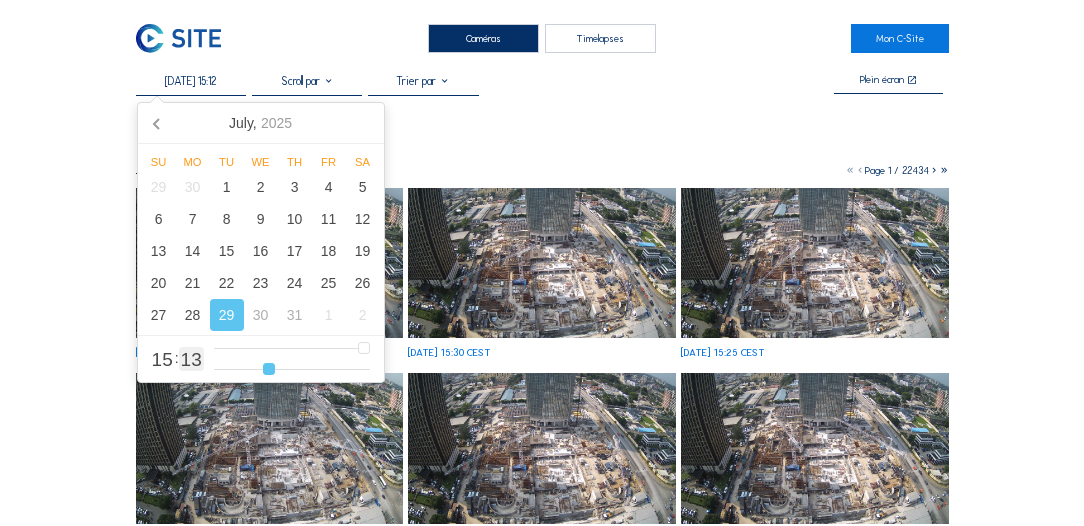 type on "[DATE] 15:11" 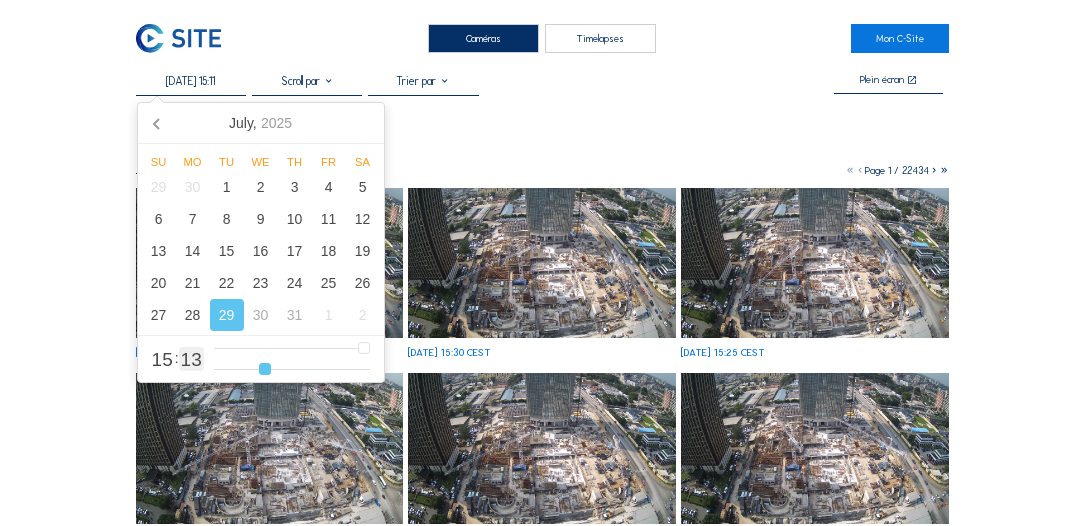 type on "[DATE] 15:10" 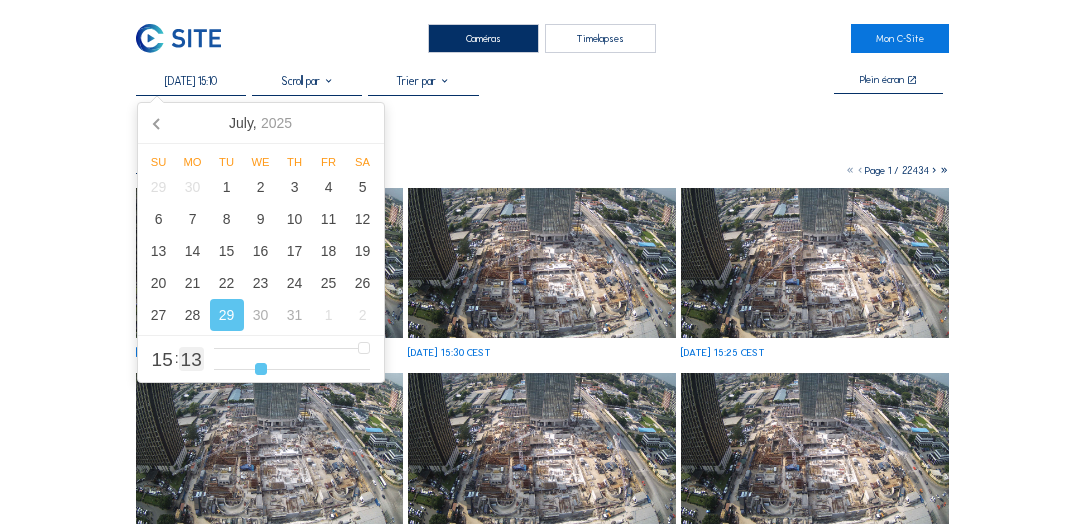 type on "[DATE] 15:09" 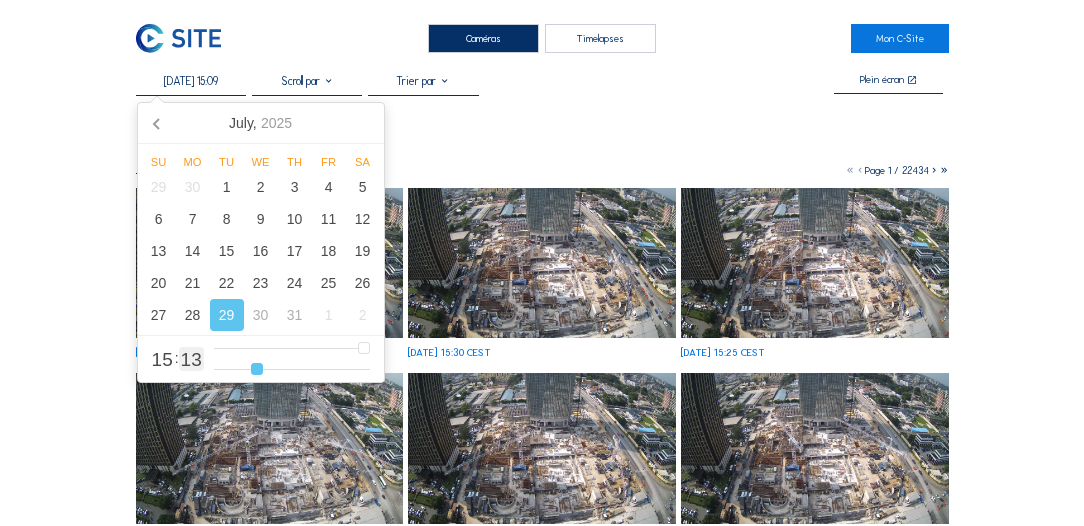 type on "[DATE] 15:08" 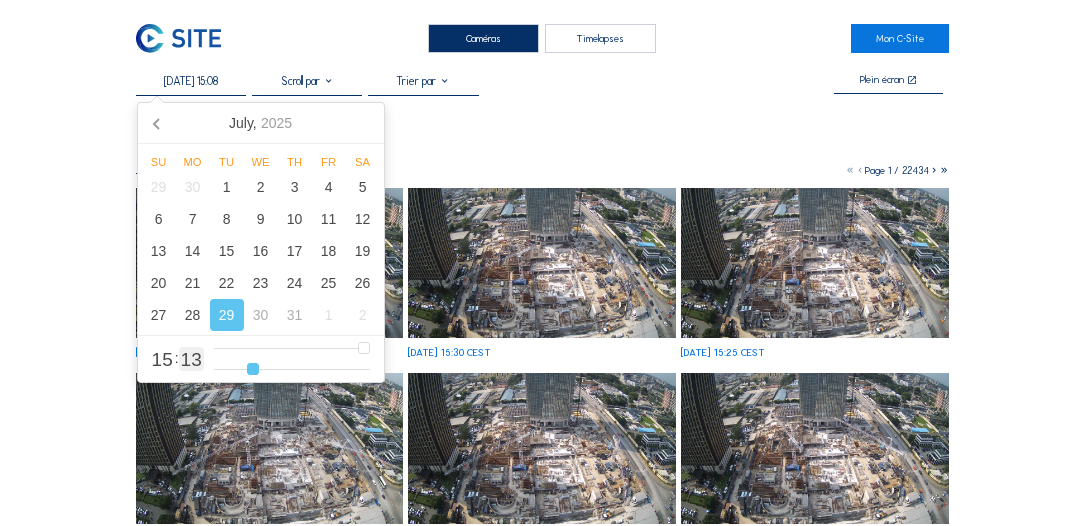 type on "[DATE] 15:07" 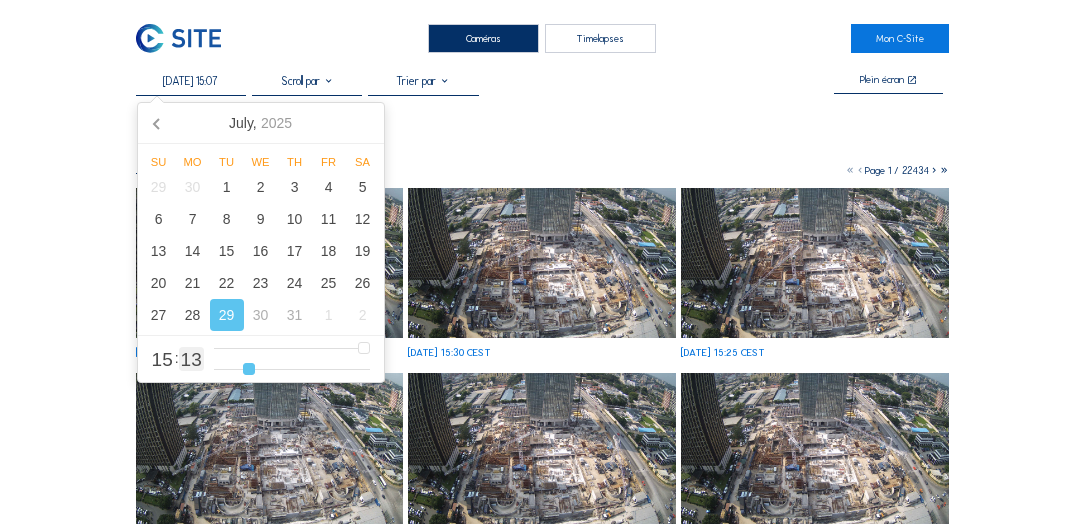 type on "[DATE] 15:06" 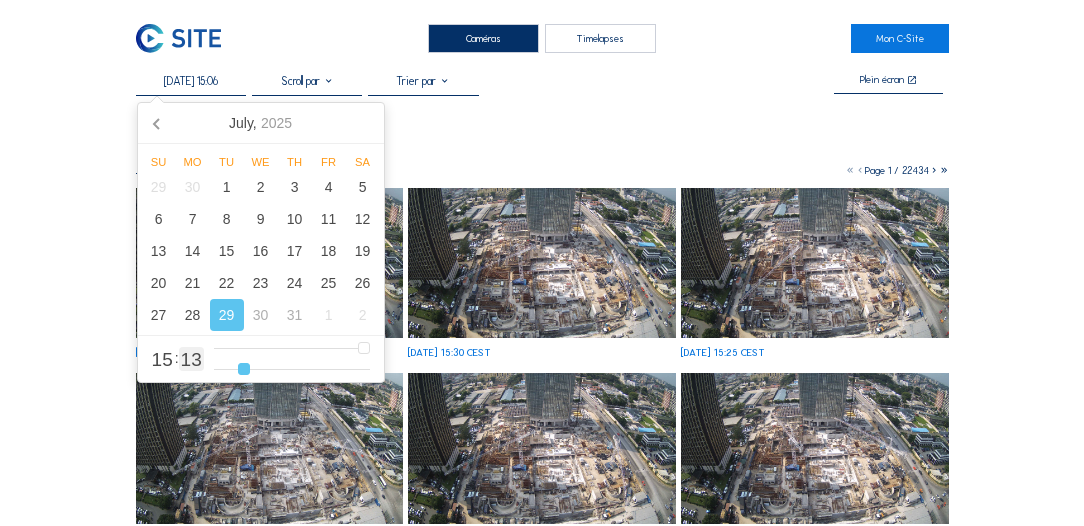type on "[DATE] 15:05" 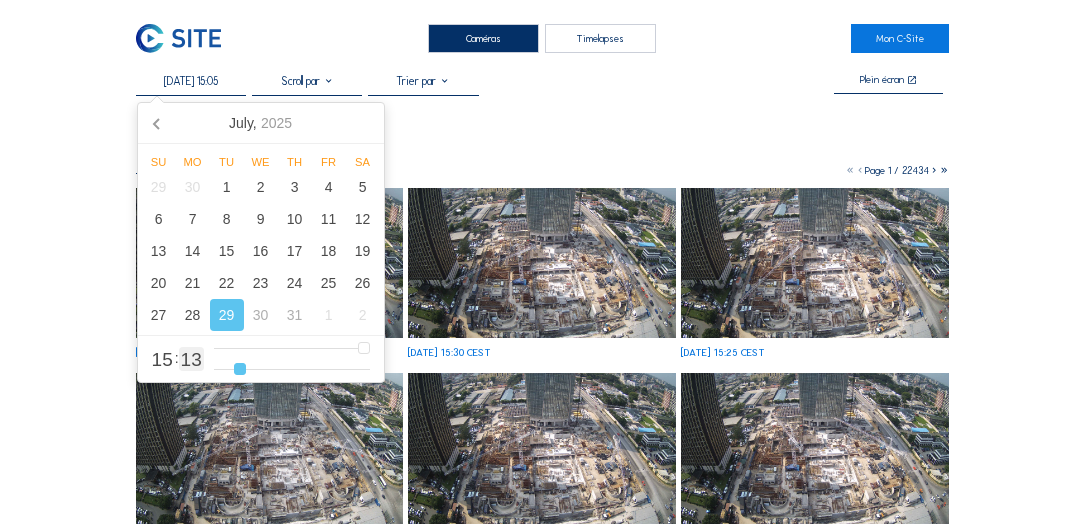 type on "[DATE] 15:03" 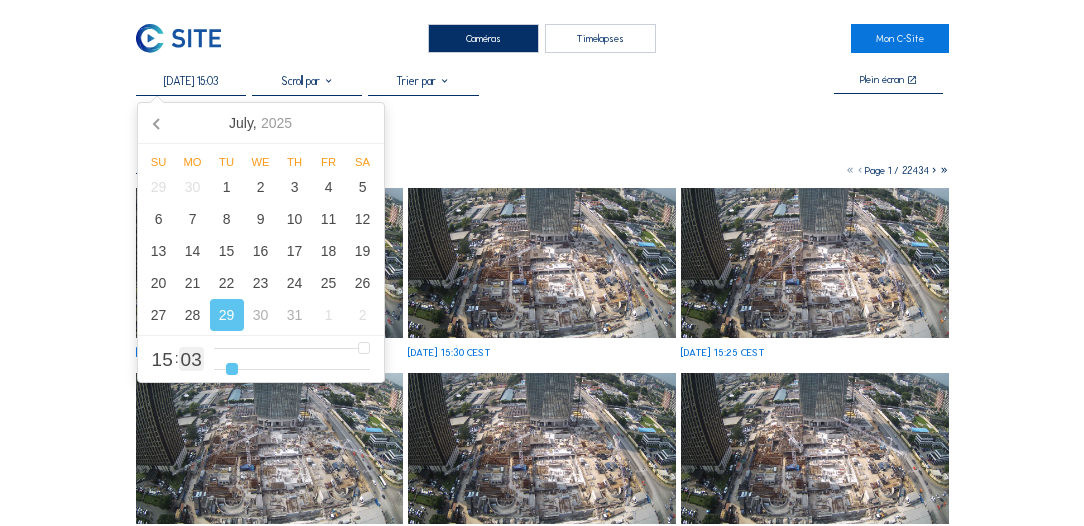 type on "[DATE] 15:02" 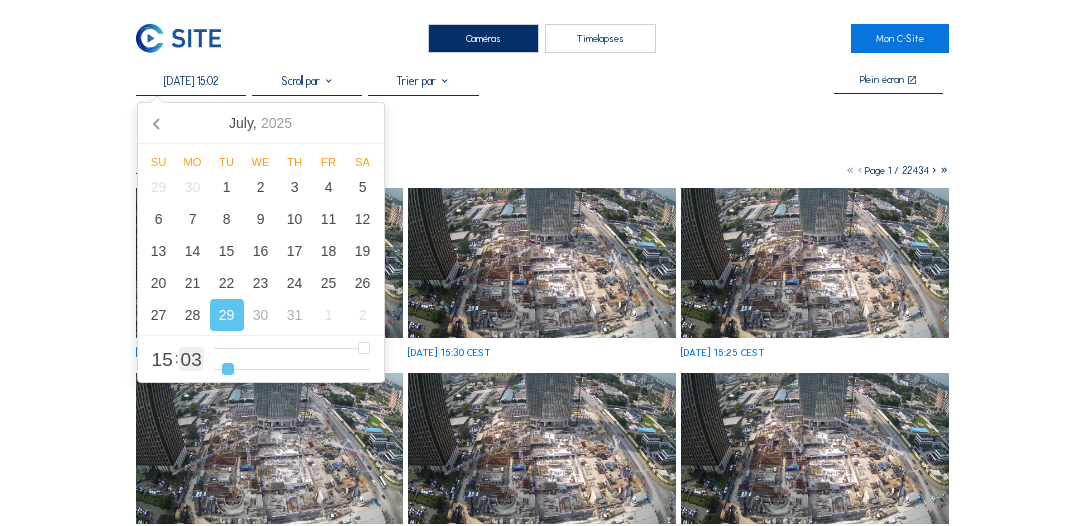 type on "[DATE] 15:01" 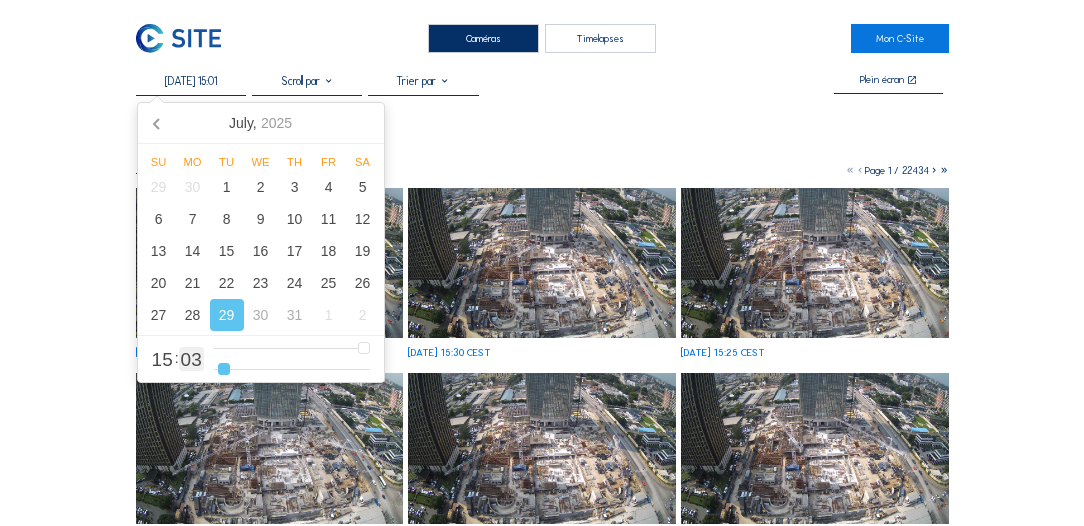 type on "[DATE] 15:00" 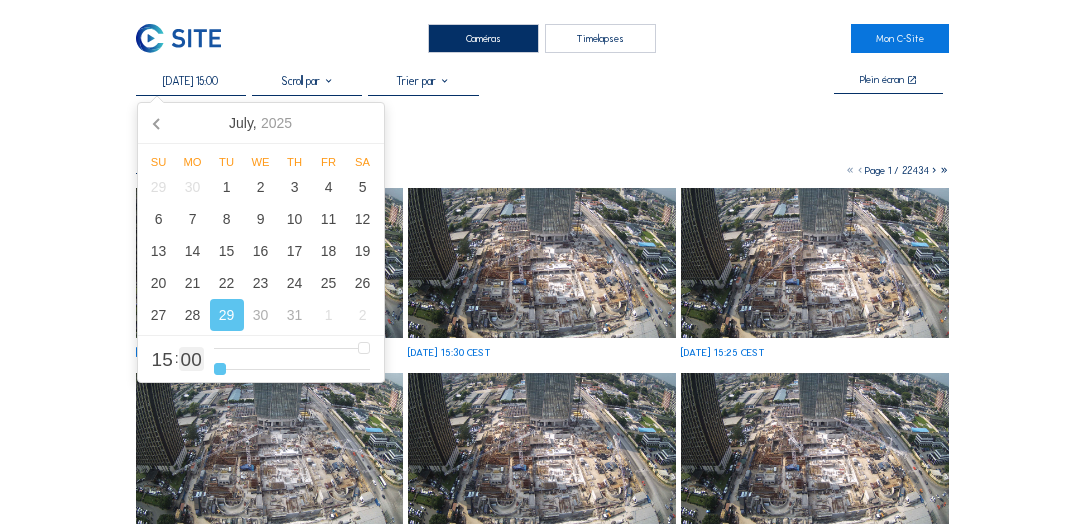 drag, startPoint x: 364, startPoint y: 370, endPoint x: 216, endPoint y: 385, distance: 148.7582 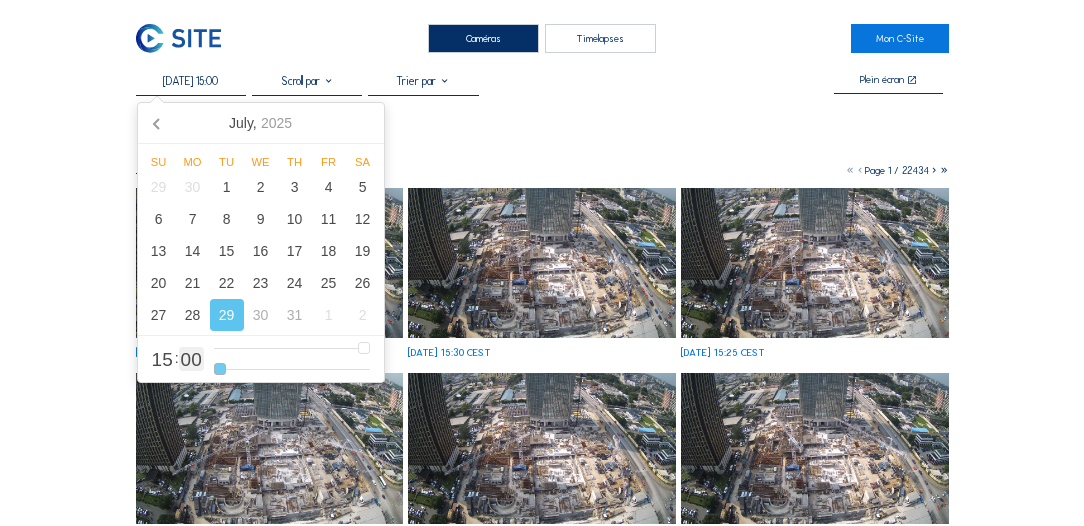 click at bounding box center (292, 369) 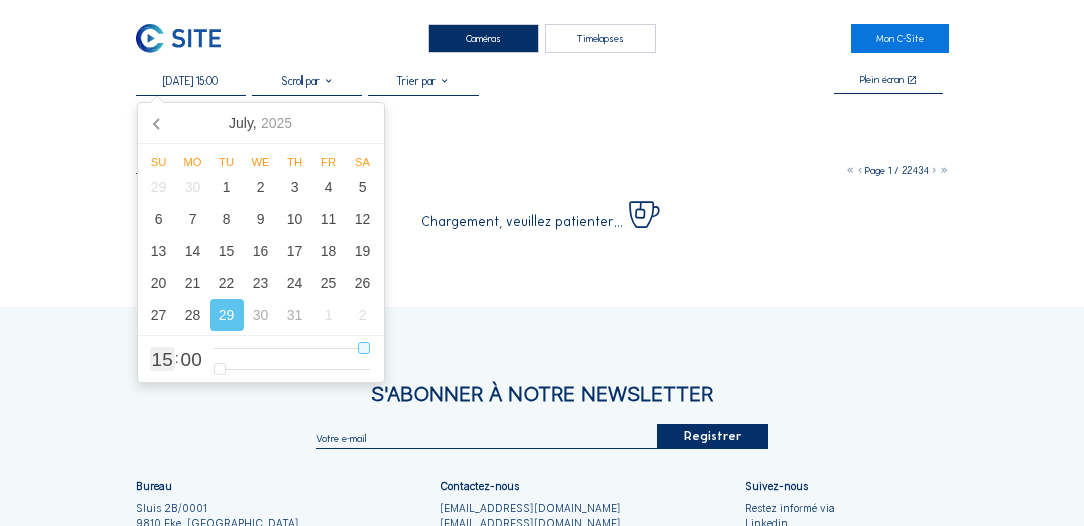 type on "[DATE] 14:00" 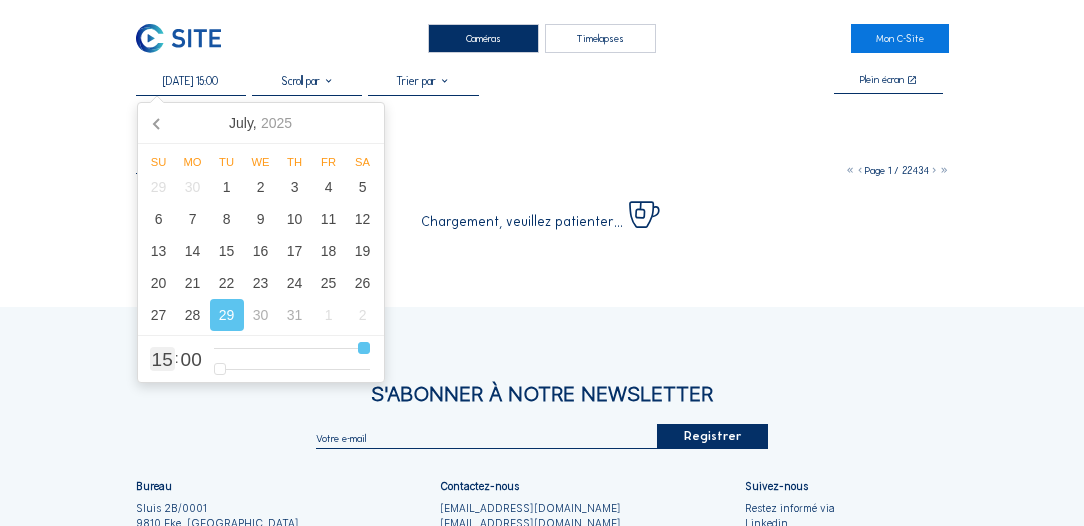type on "14" 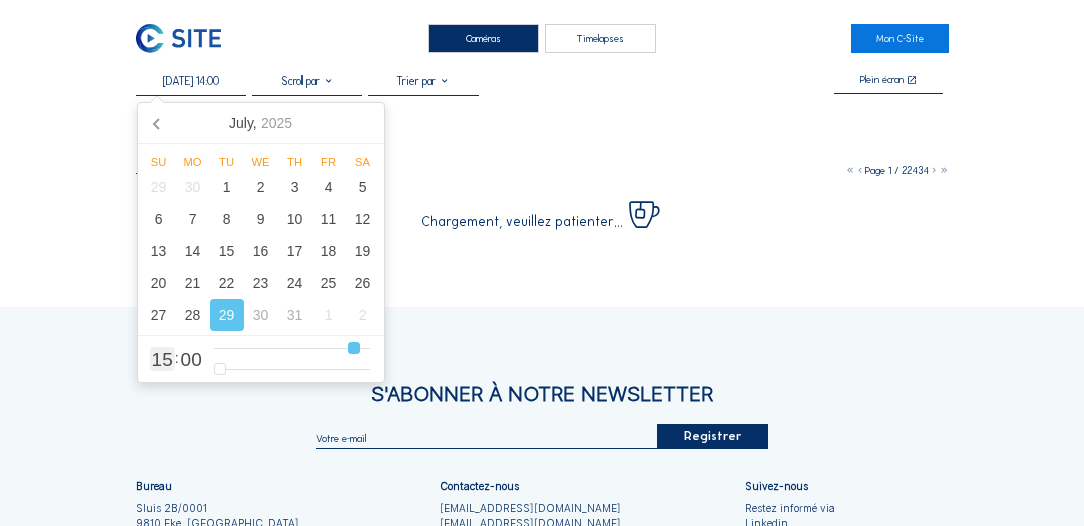 type on "[DATE] 13:00" 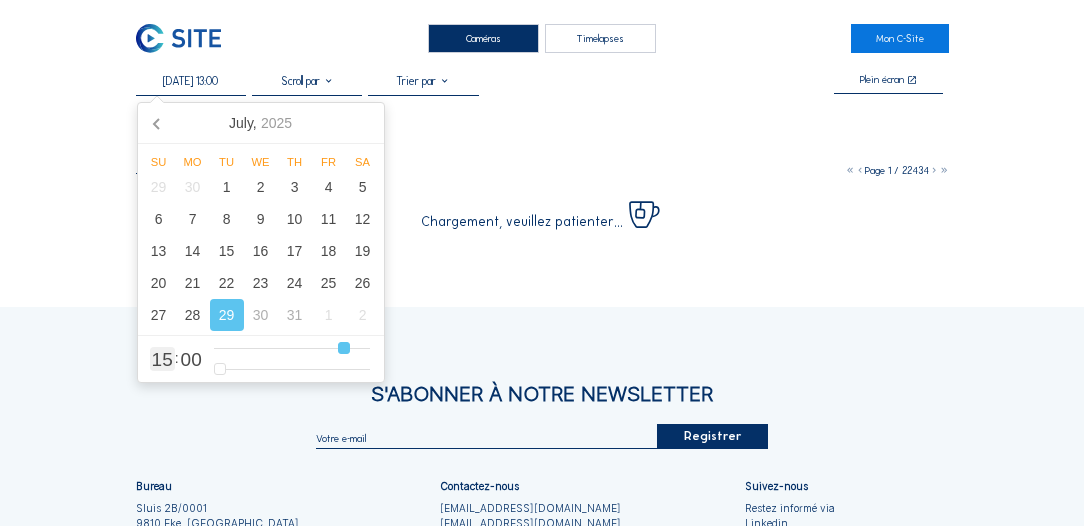 type on "[DATE] 12:00" 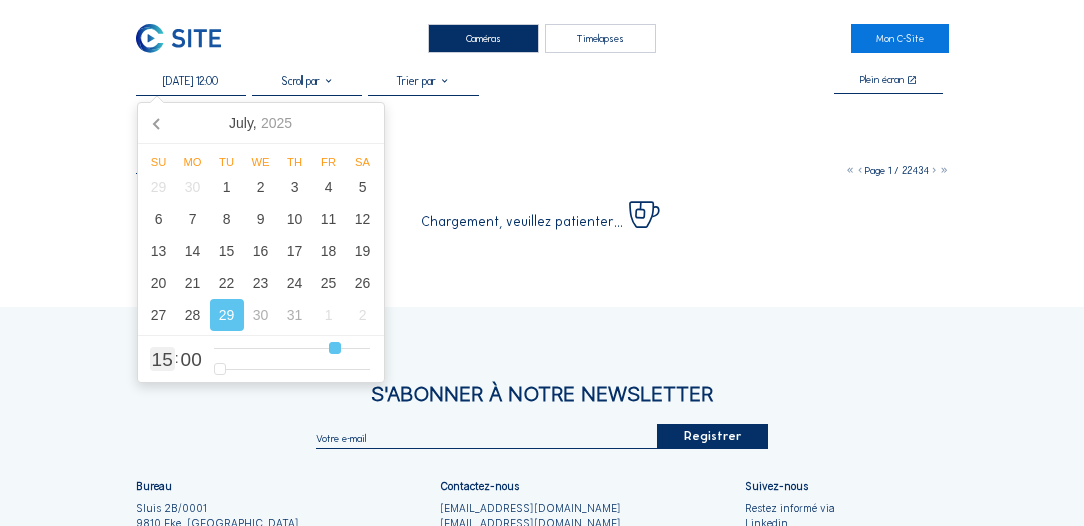 type on "[DATE] 11:00" 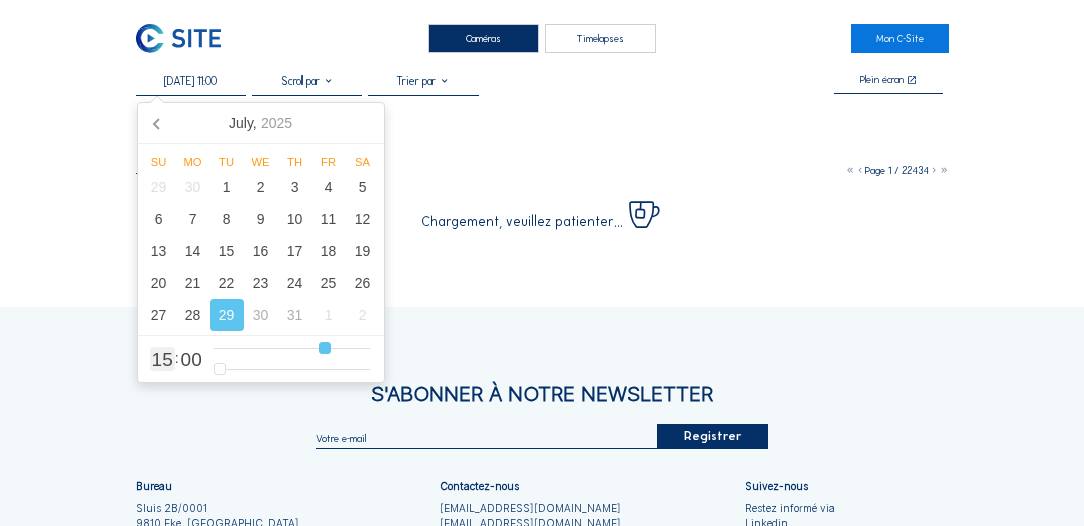 type on "[DATE] 10:00" 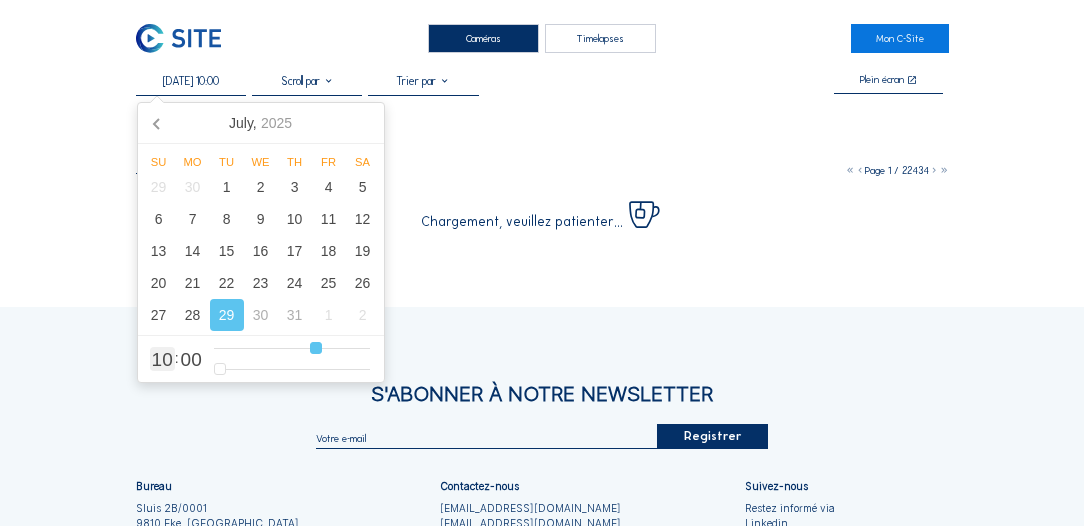 type on "[DATE] 09:00" 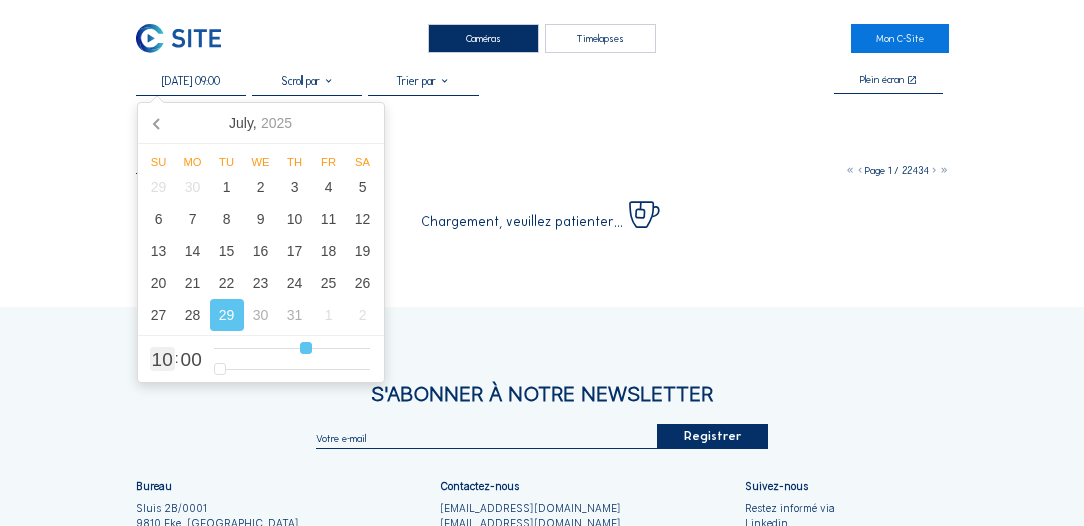 type on "[DATE] 08:00" 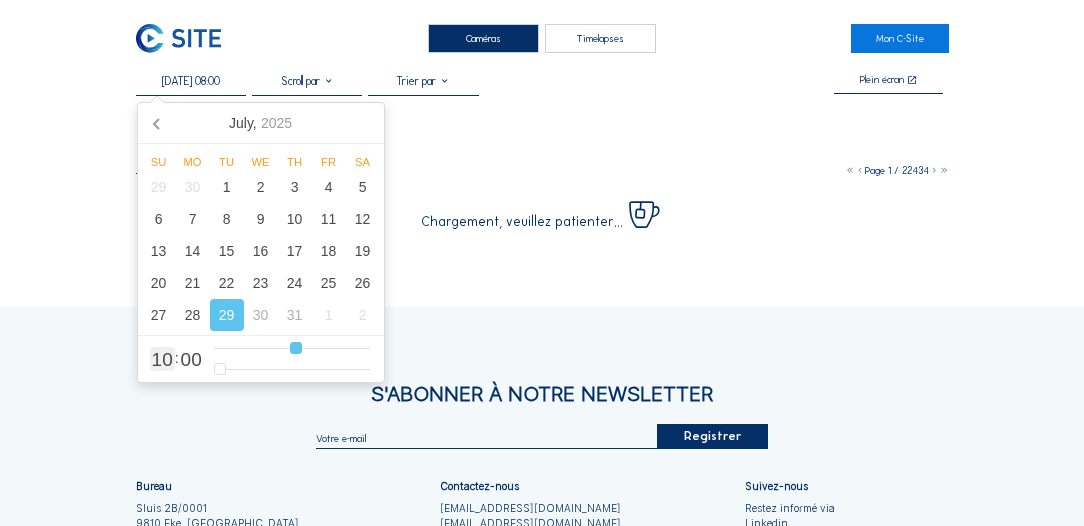 type on "[DATE] 07:00" 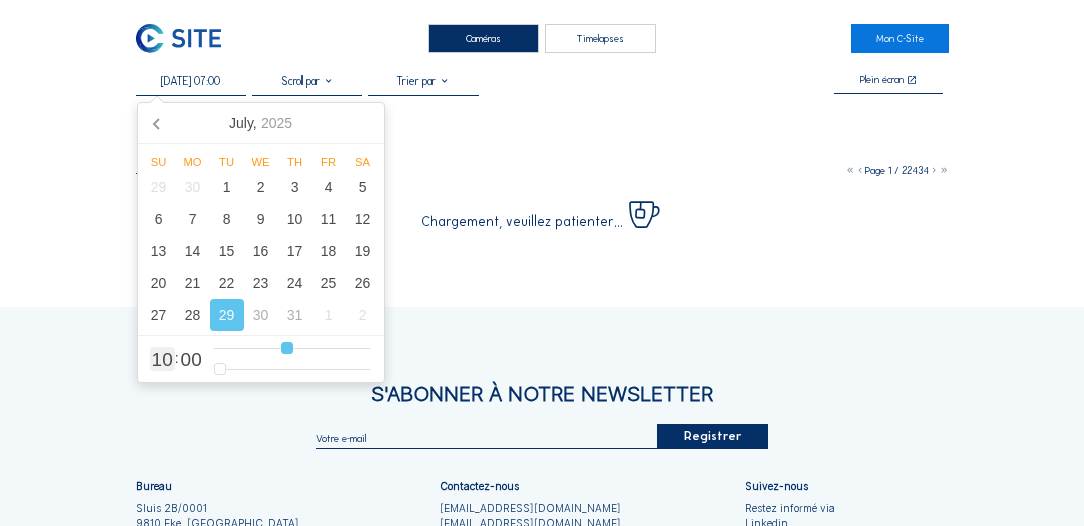 type on "[DATE] 06:00" 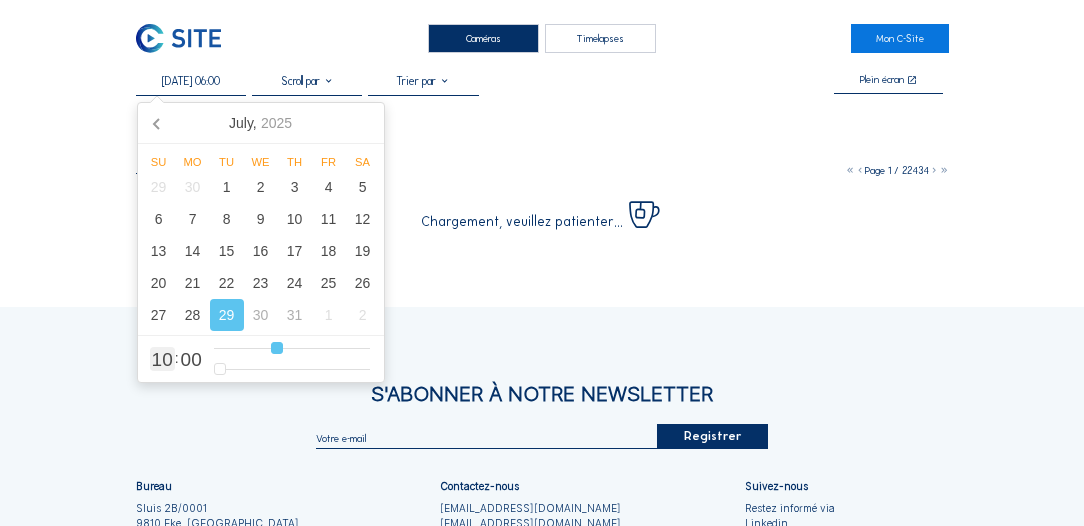 type on "[DATE] 05:00" 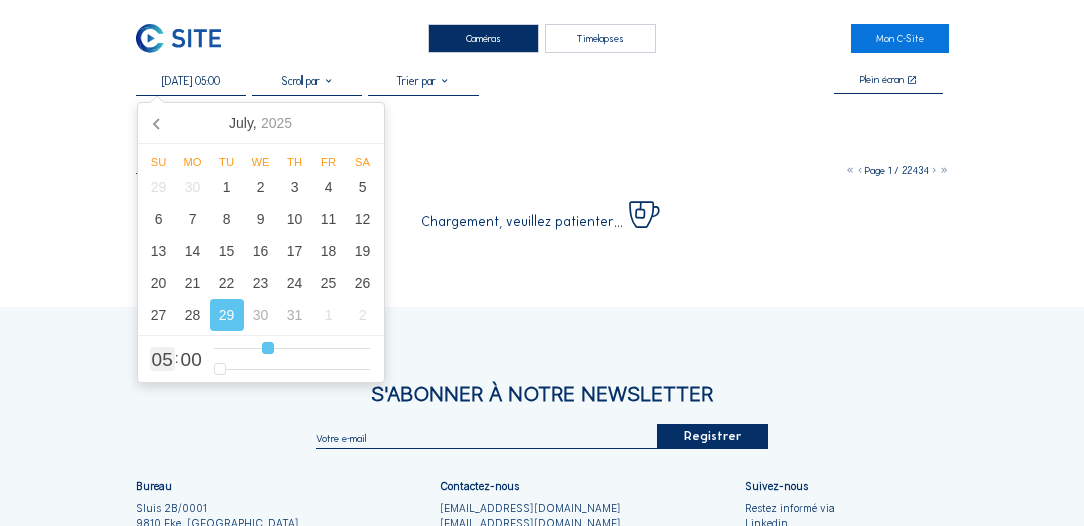 type on "[DATE] 04:00" 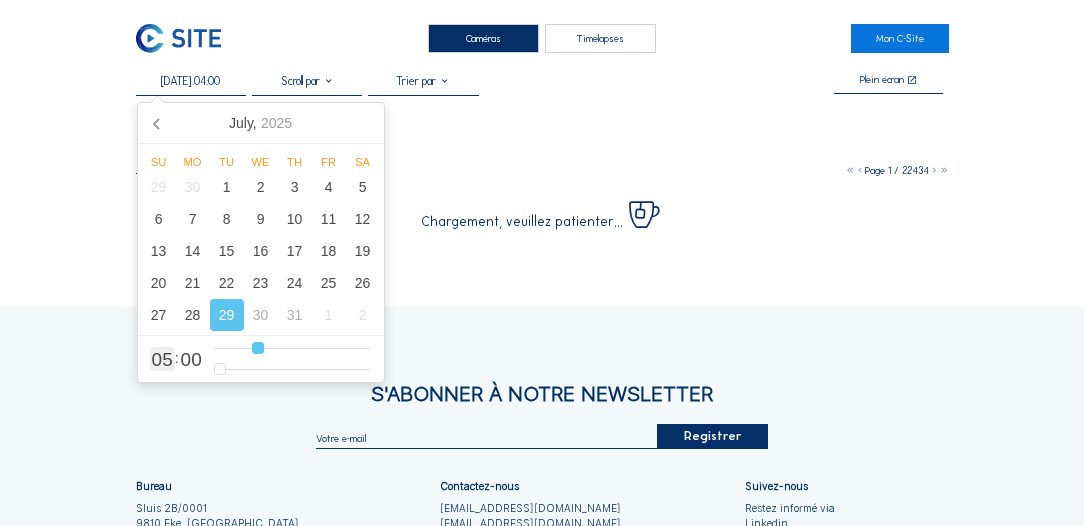type on "[DATE] 03:00" 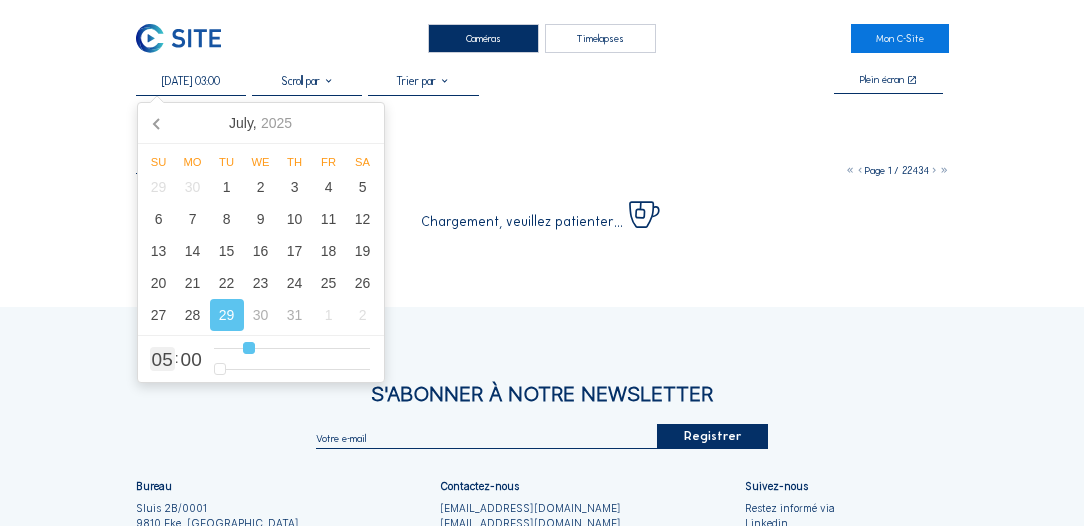 type on "[DATE] 02:00" 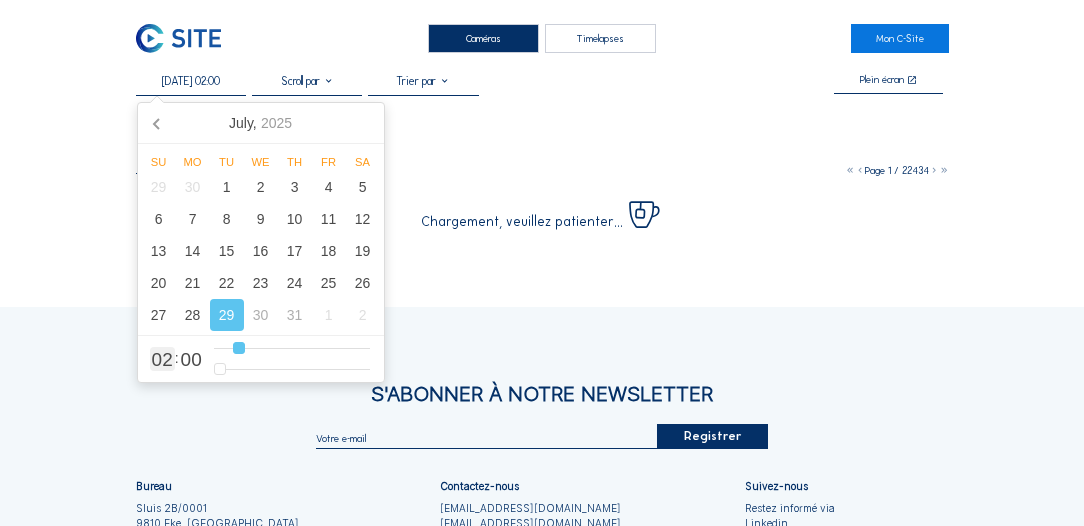 type on "[DATE] 01:00" 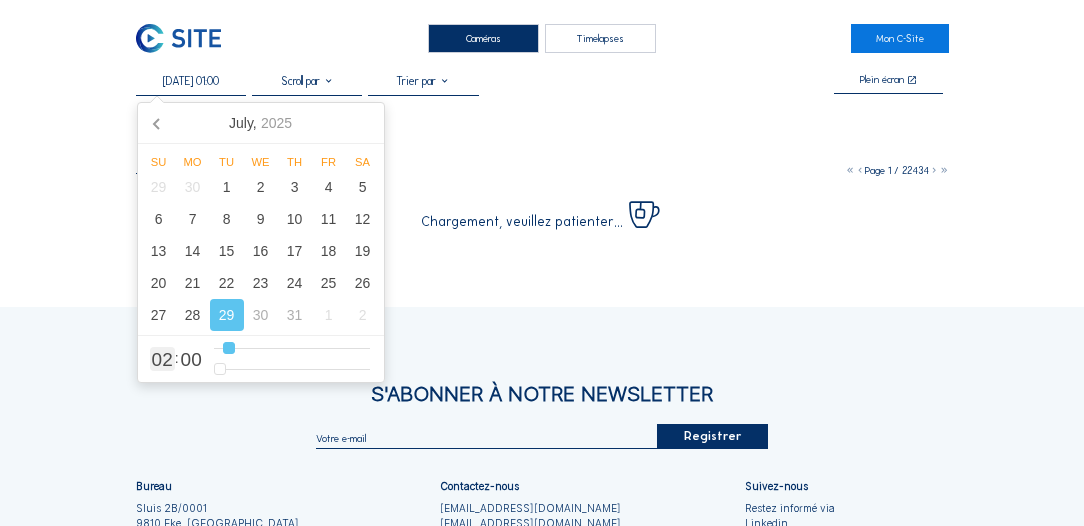 type on "[DATE] 00:00" 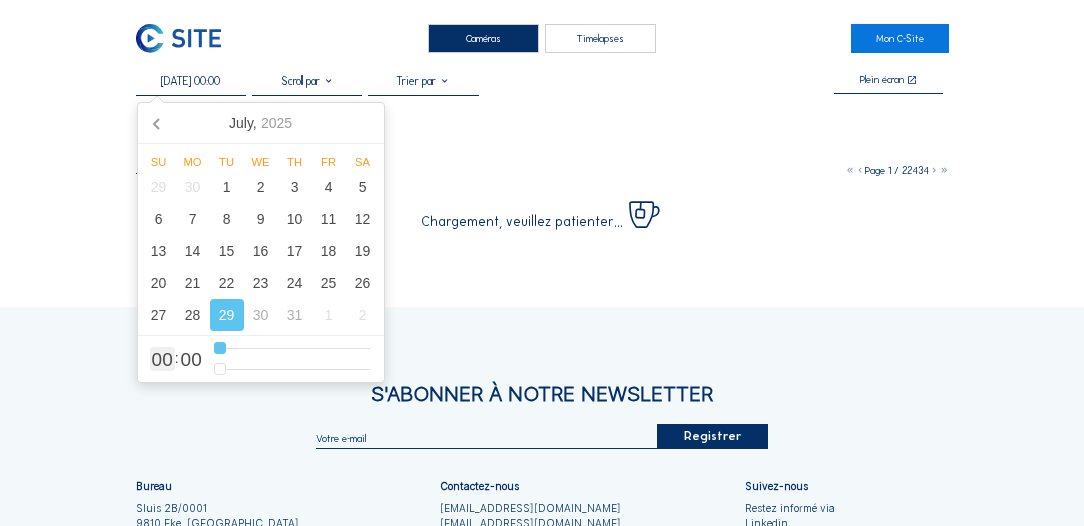 type on "[DATE] 01:00" 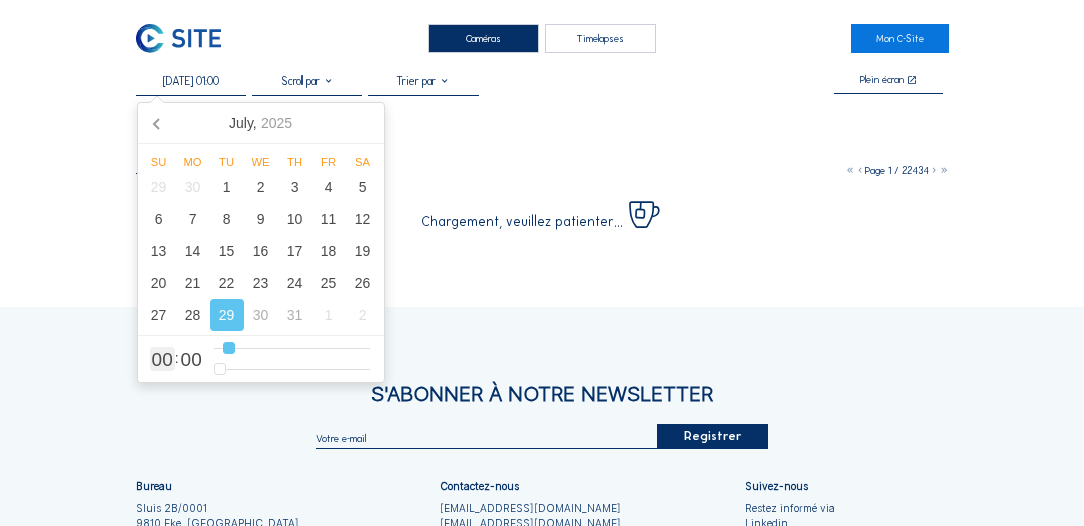 type on "[DATE] 02:00" 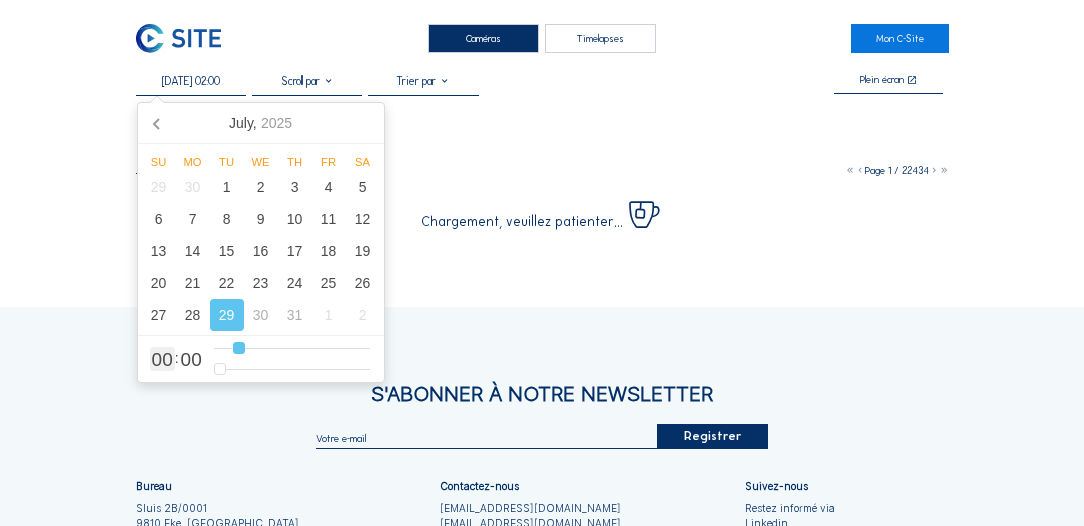 type on "[DATE] 03:00" 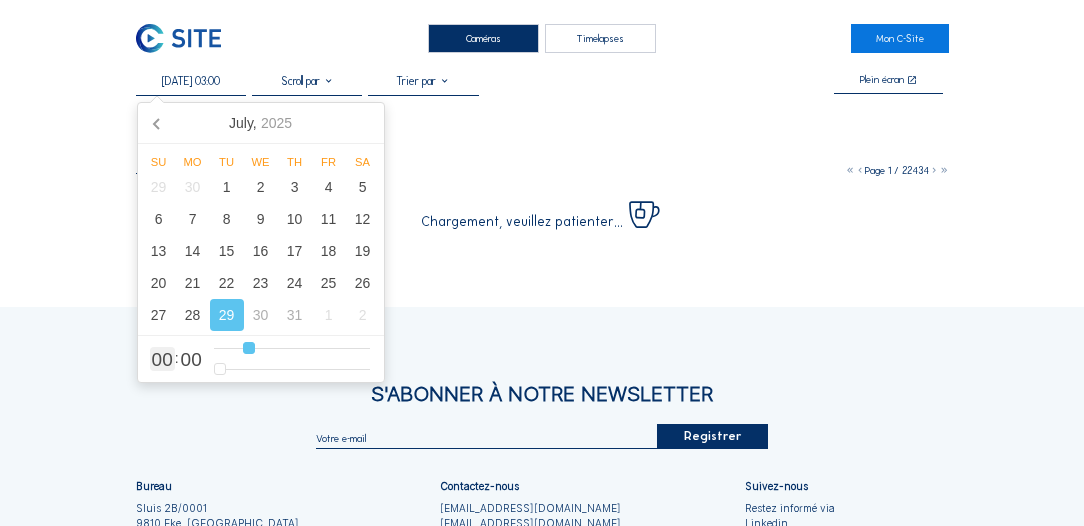 type on "[DATE] 05:00" 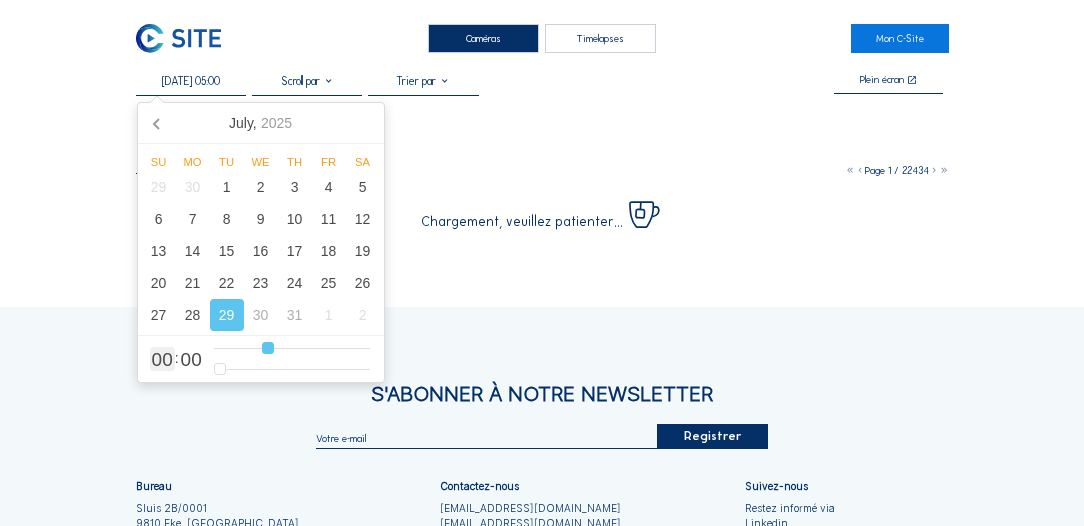 type on "[DATE] 06:00" 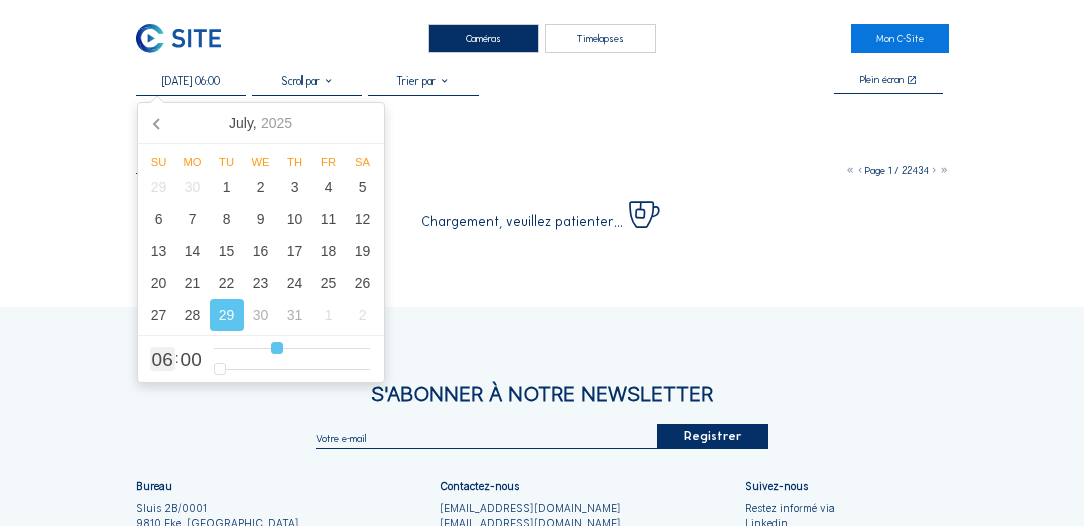 type on "[DATE] 07:00" 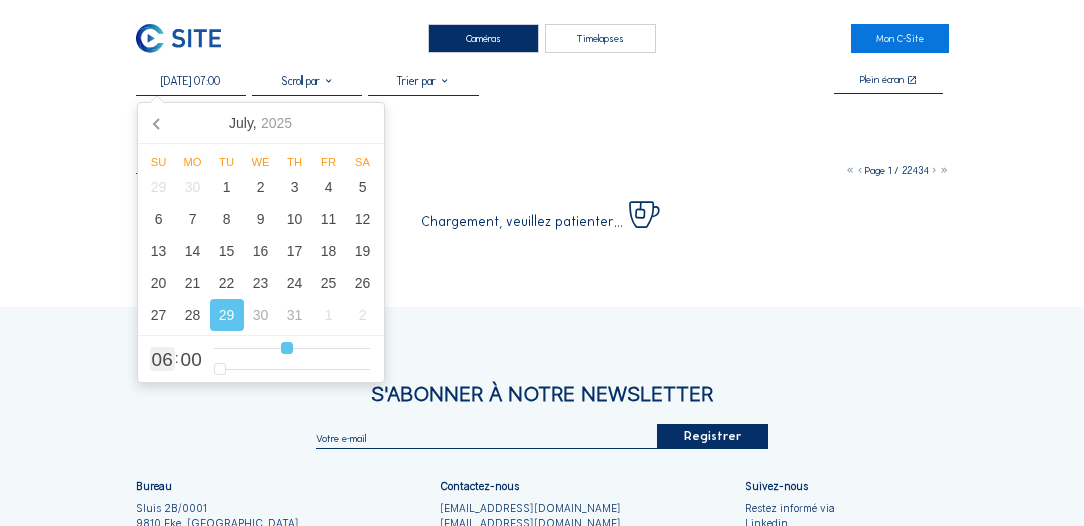 type on "[DATE] 08:00" 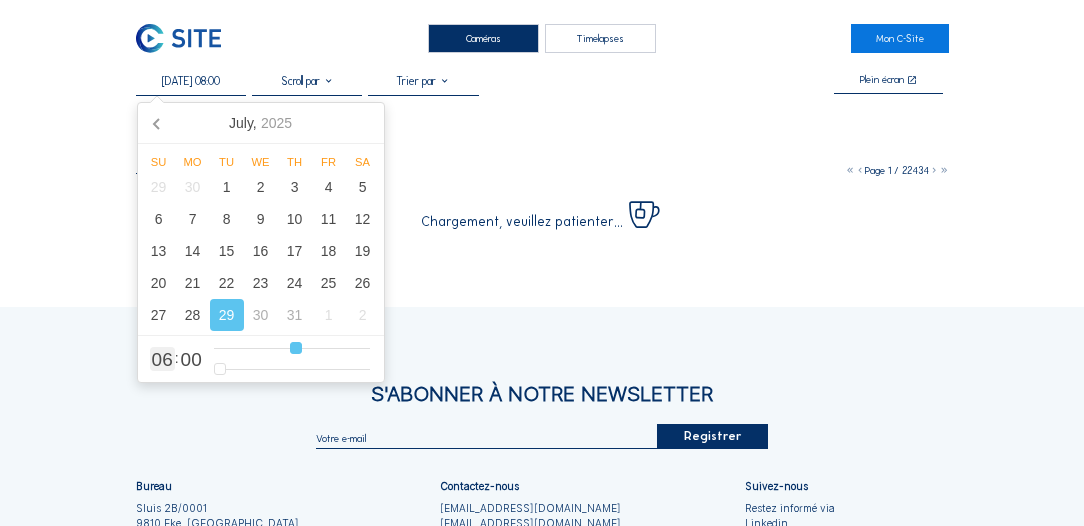 type on "[DATE] 09:00" 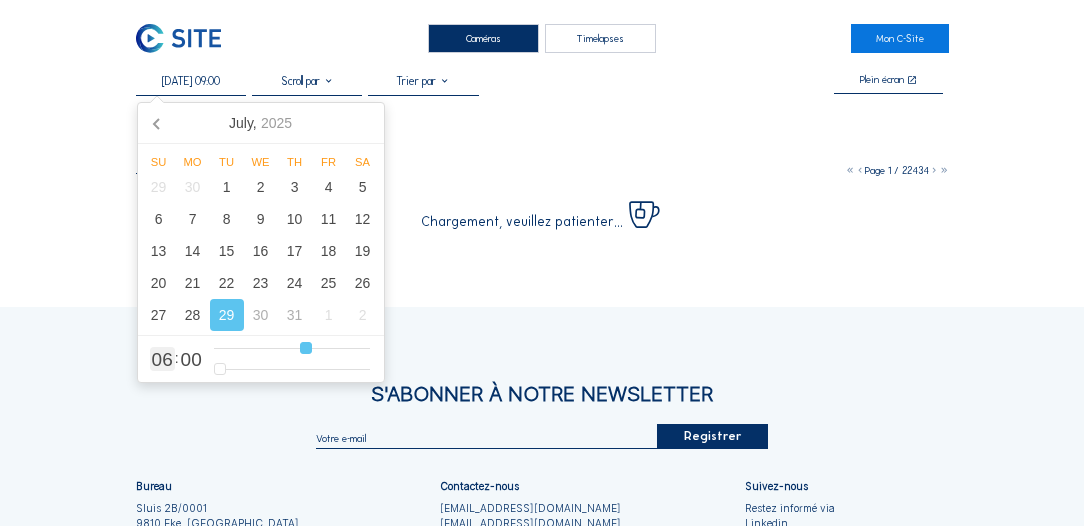 type on "[DATE] 10:00" 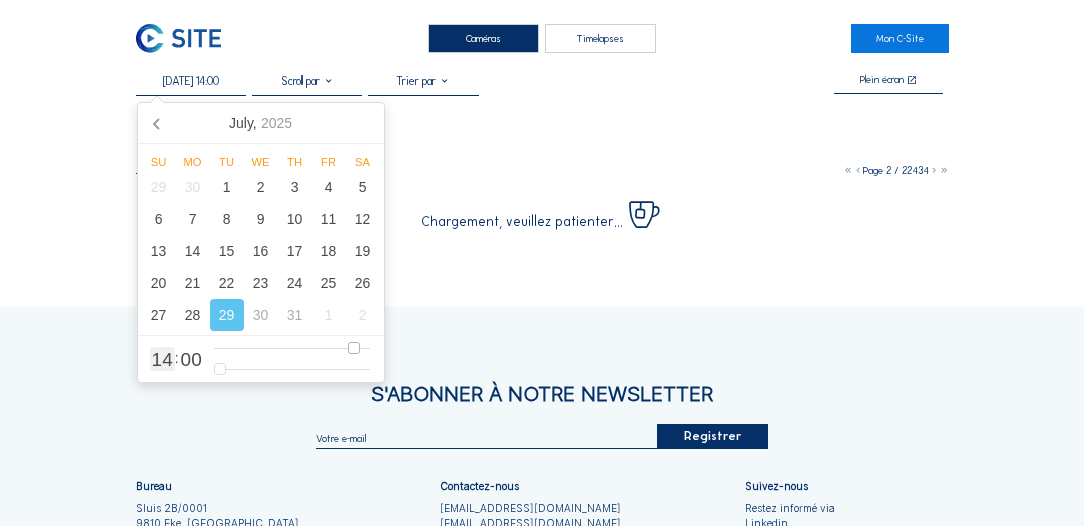 click at bounding box center [292, 348] 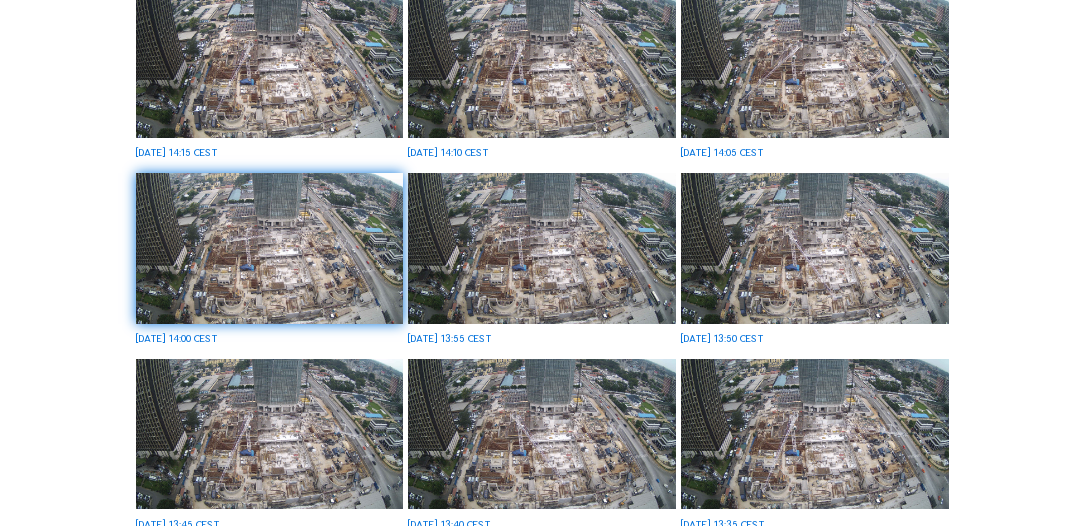 scroll, scrollTop: 350, scrollLeft: 0, axis: vertical 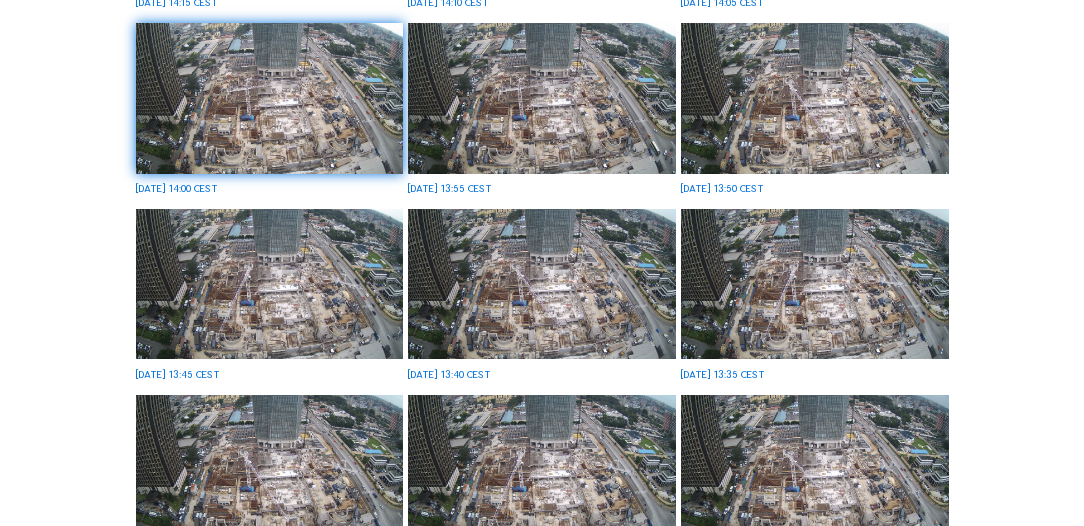 click on "[DATE] 14:15 CEST  [DATE] 14:10 CEST  [DATE] 14:05 CEST  [DATE] 14:00 CEST  [DATE] 13:55 CEST  [DATE] 13:50 CEST  [DATE] 13:45 CEST  [DATE] 13:40 CEST  [DATE] 13:35 CEST  [DATE] 13:30 CEST  [DATE] 13:25 CEST  [DATE] 13:20 CEST  [DATE] 13:15 CEST  [DATE] 13:10 CEST  [DATE] 13:05 CEST  [DATE] 13:00 CEST" at bounding box center [542, 388] 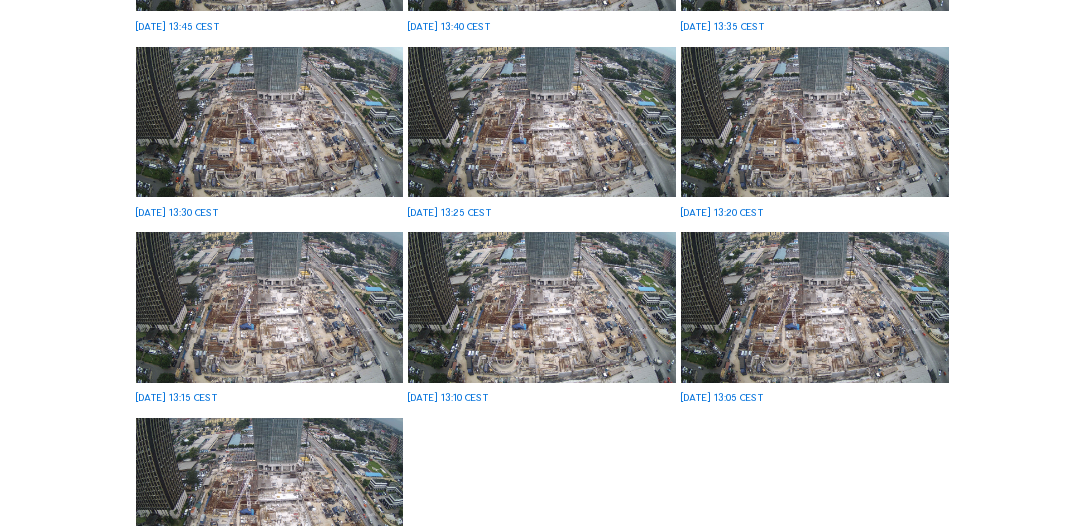 scroll, scrollTop: 750, scrollLeft: 0, axis: vertical 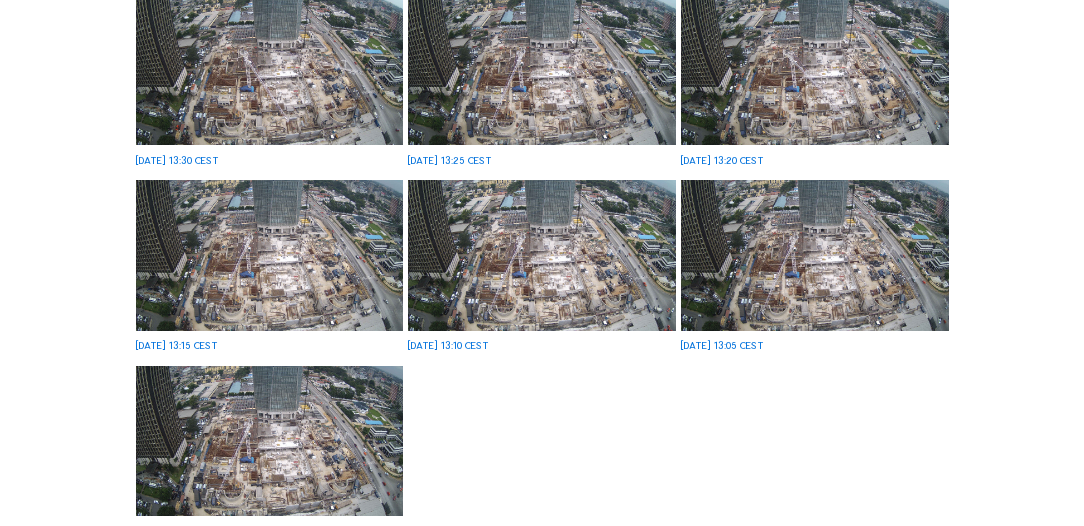 click at bounding box center [269, 255] 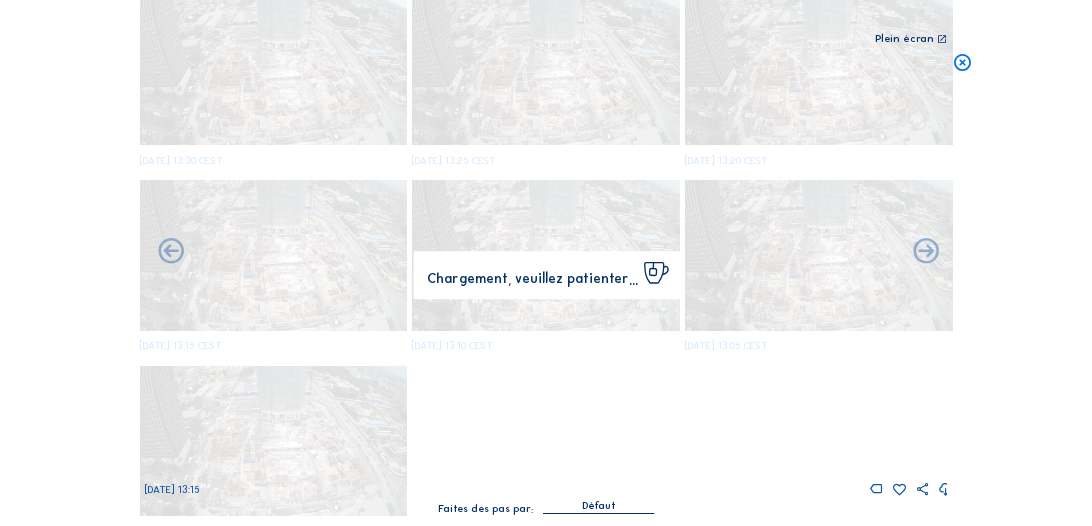 scroll, scrollTop: 754, scrollLeft: 0, axis: vertical 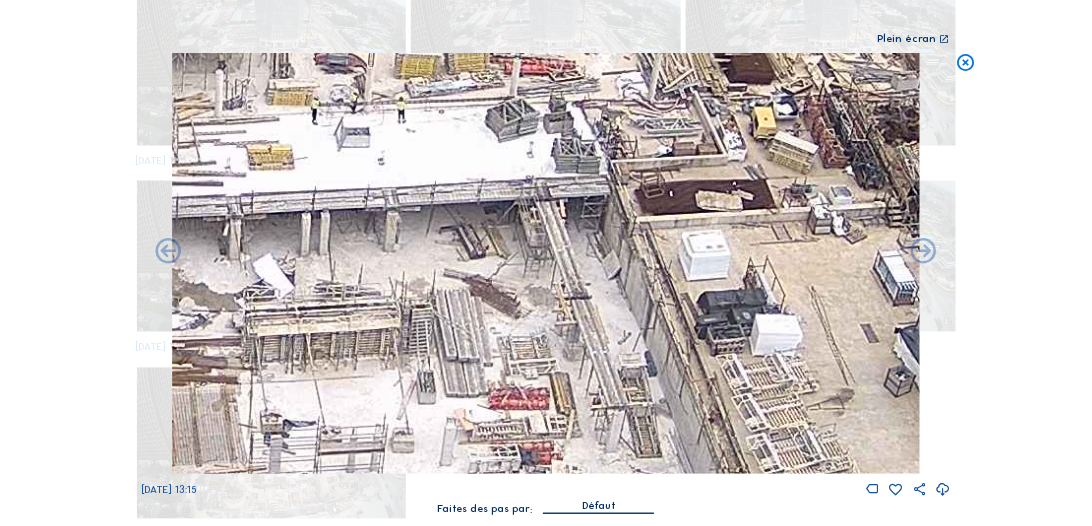drag, startPoint x: 726, startPoint y: 194, endPoint x: 682, endPoint y: 260, distance: 79.32213 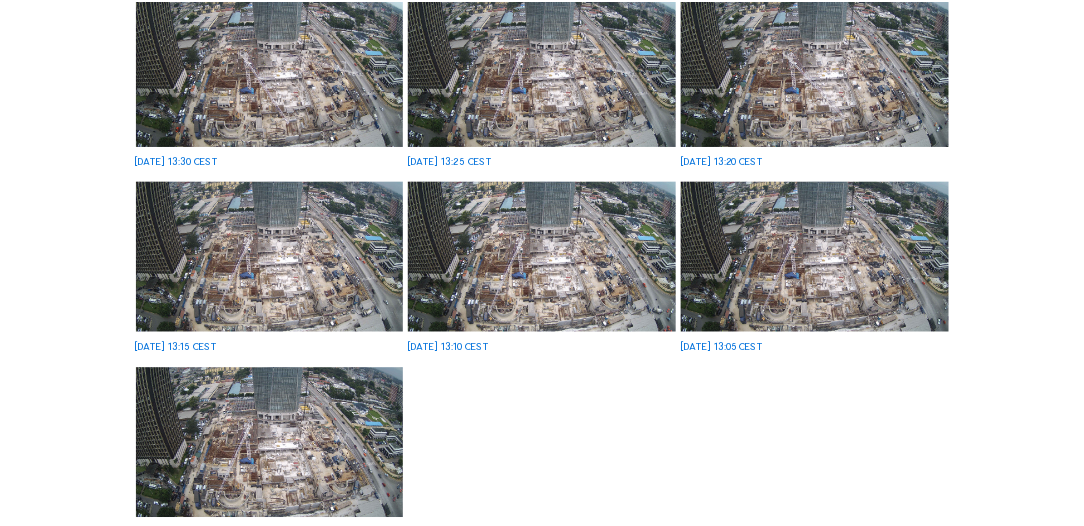 scroll, scrollTop: 750, scrollLeft: 0, axis: vertical 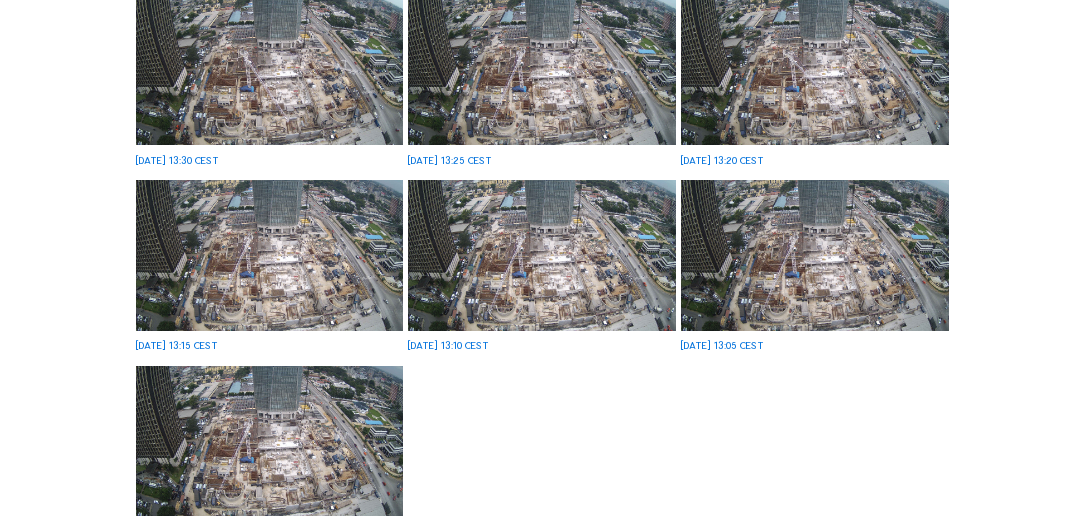 click at bounding box center [541, 255] 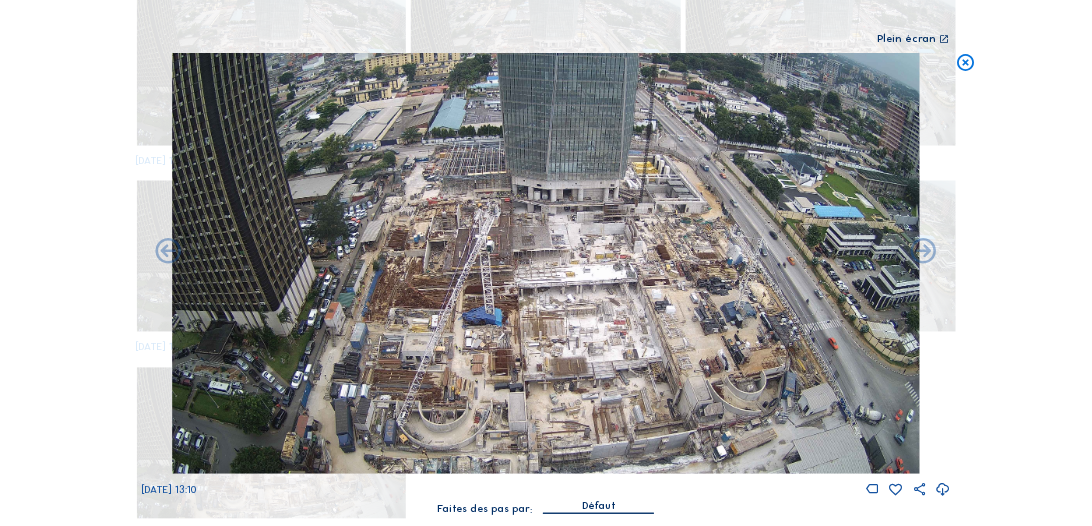 scroll, scrollTop: 200, scrollLeft: 0, axis: vertical 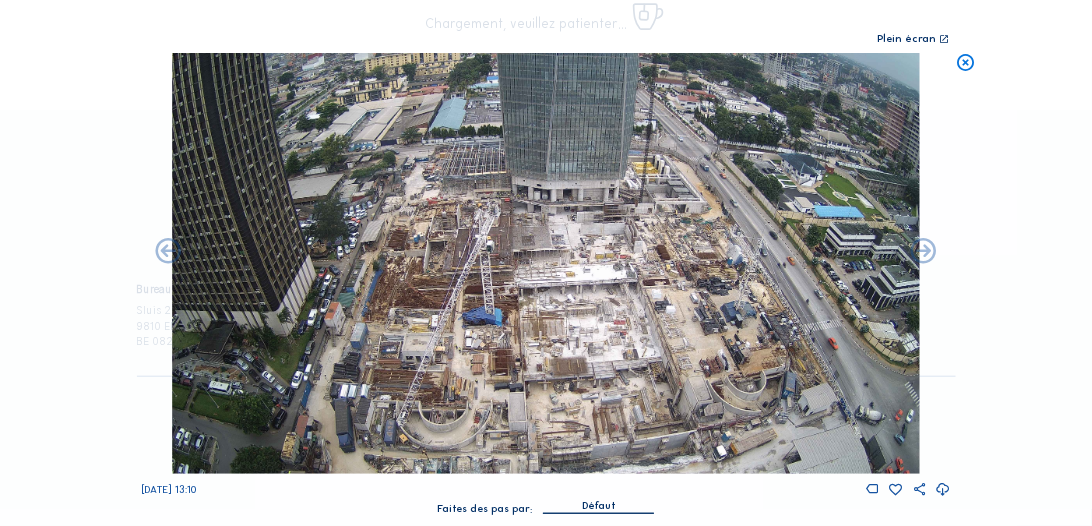 click at bounding box center [965, 63] 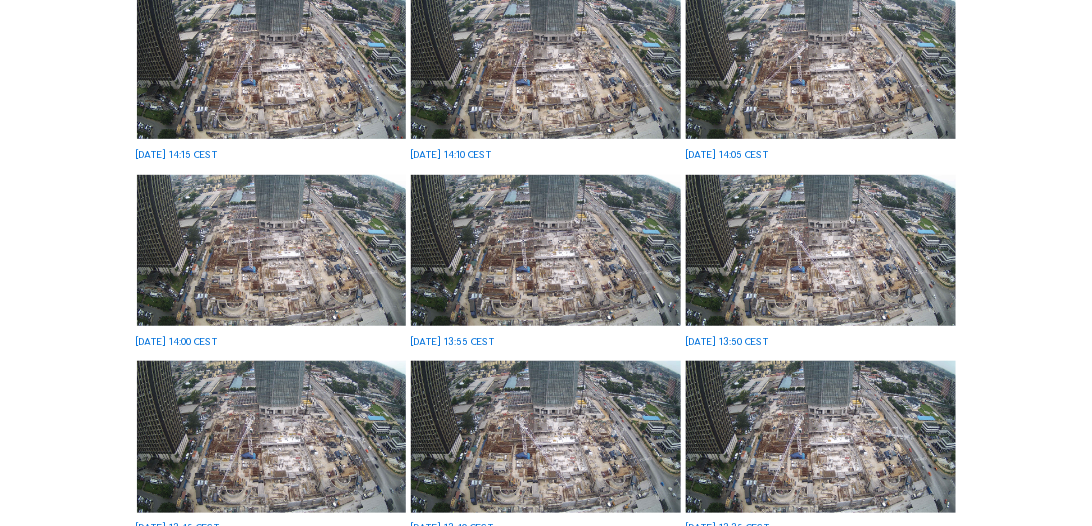 scroll, scrollTop: 754, scrollLeft: 0, axis: vertical 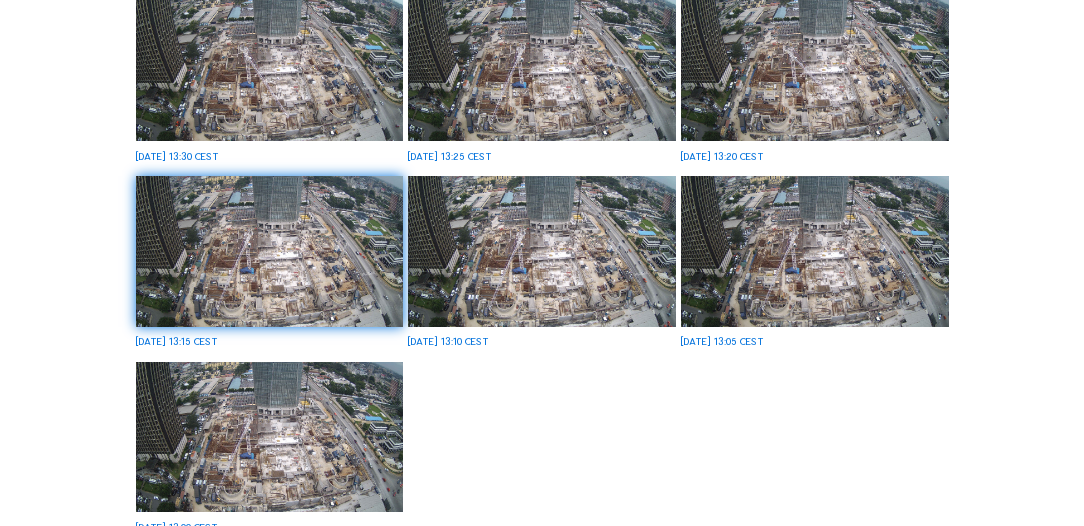 click on "[DATE] 13:20 CEST" at bounding box center [722, 157] 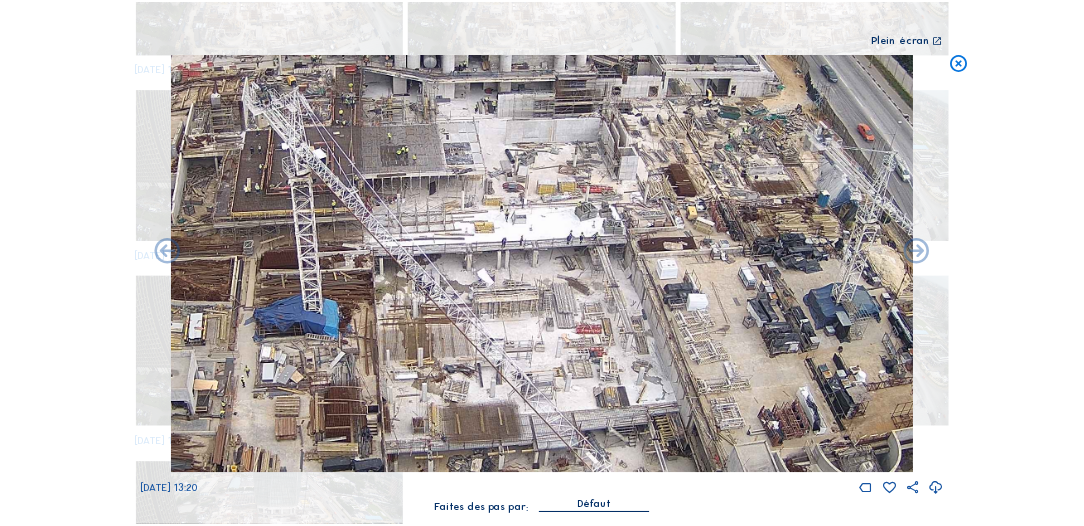 scroll, scrollTop: 754, scrollLeft: 0, axis: vertical 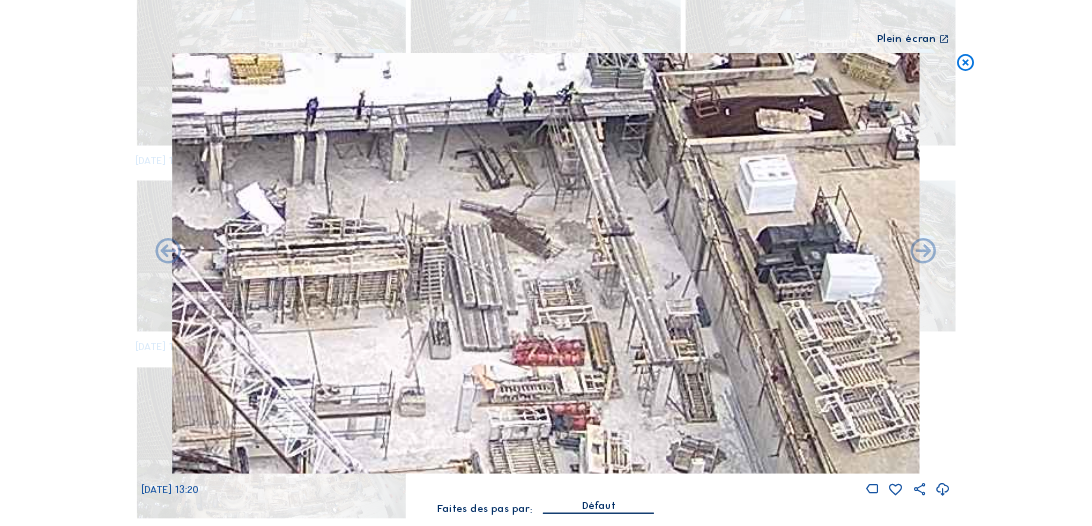 click at bounding box center (965, 63) 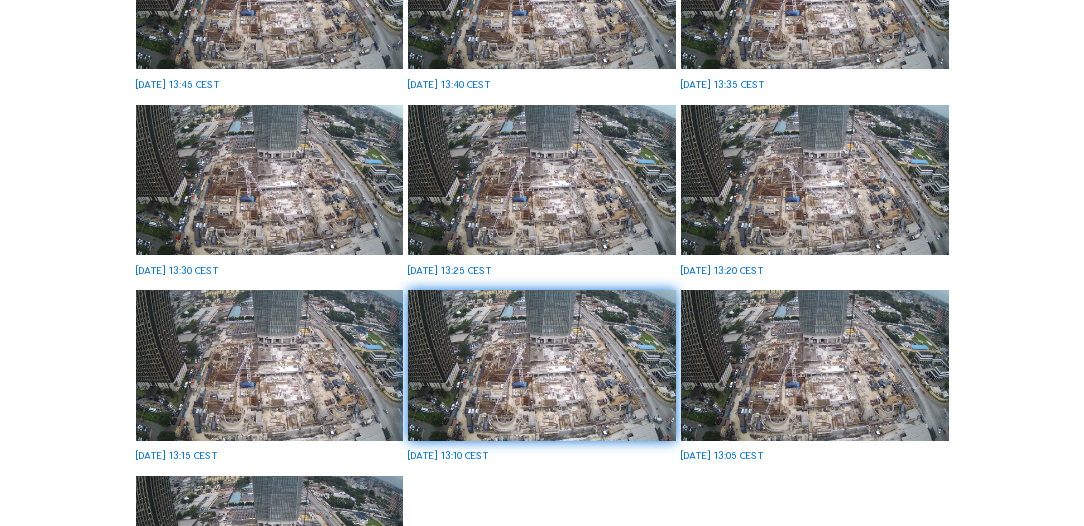 click at bounding box center (541, 180) 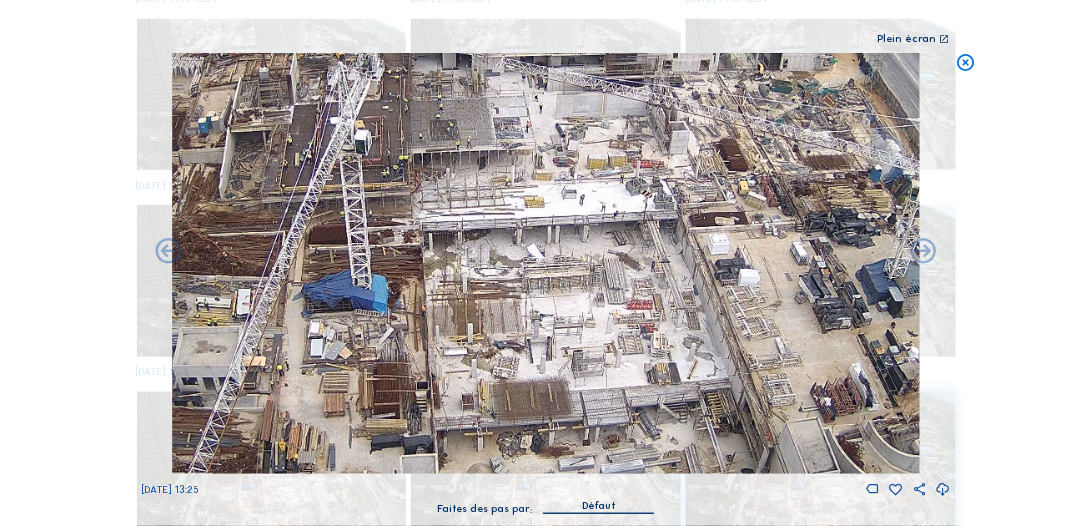 scroll, scrollTop: 644, scrollLeft: 0, axis: vertical 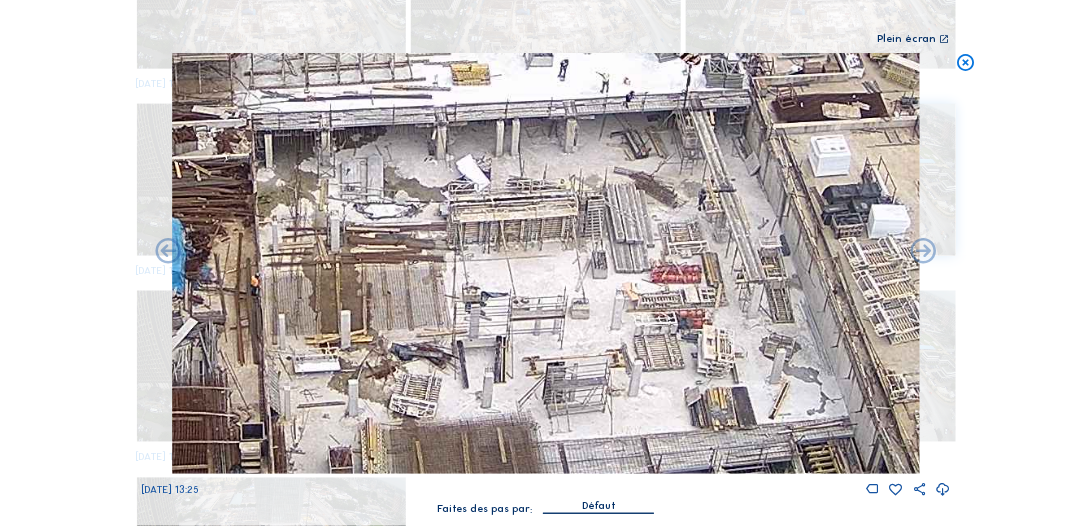 click at bounding box center [965, 63] 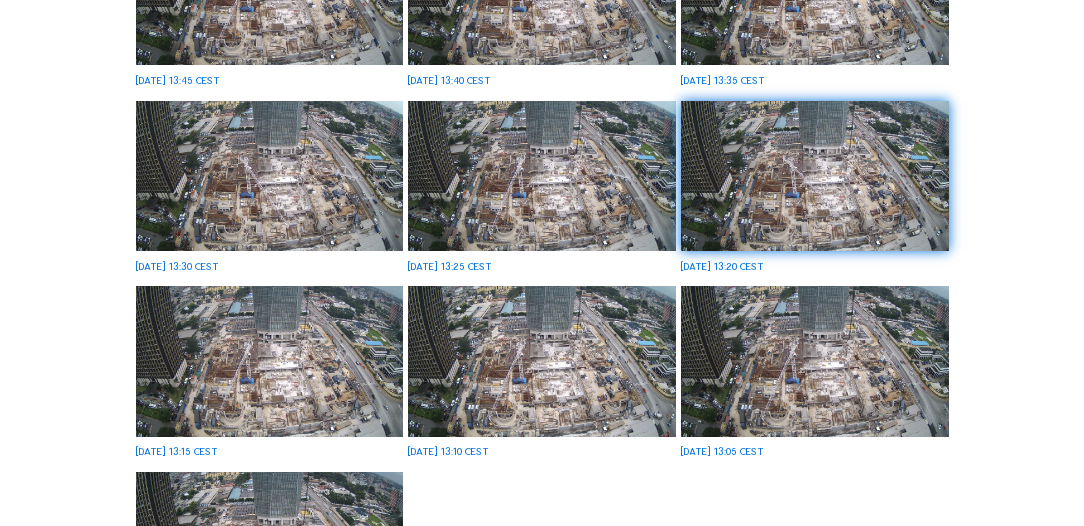 click at bounding box center [269, 176] 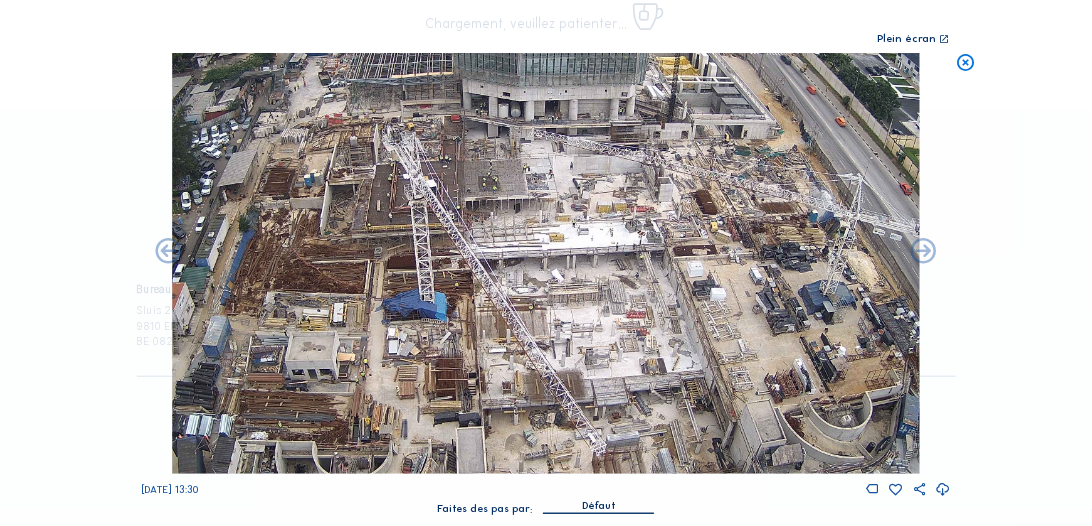 scroll, scrollTop: 200, scrollLeft: 0, axis: vertical 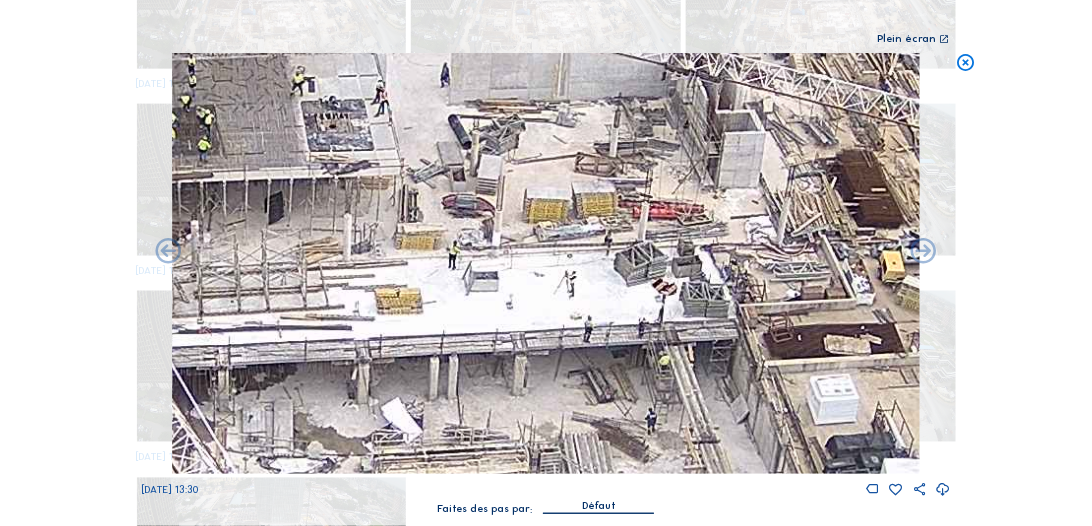 drag, startPoint x: 745, startPoint y: 203, endPoint x: 646, endPoint y: 213, distance: 99.50377 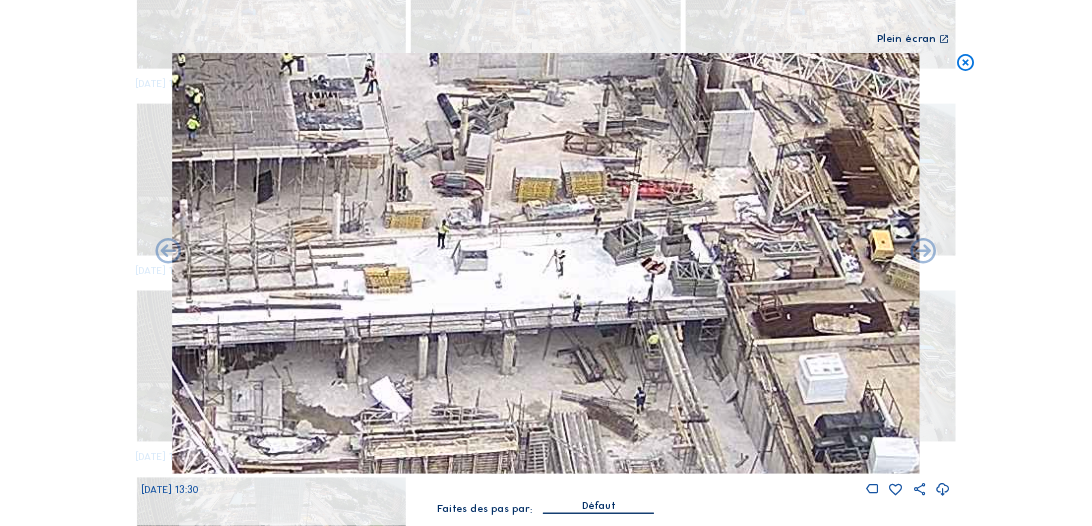 drag, startPoint x: 698, startPoint y: 404, endPoint x: 682, endPoint y: 377, distance: 31.38471 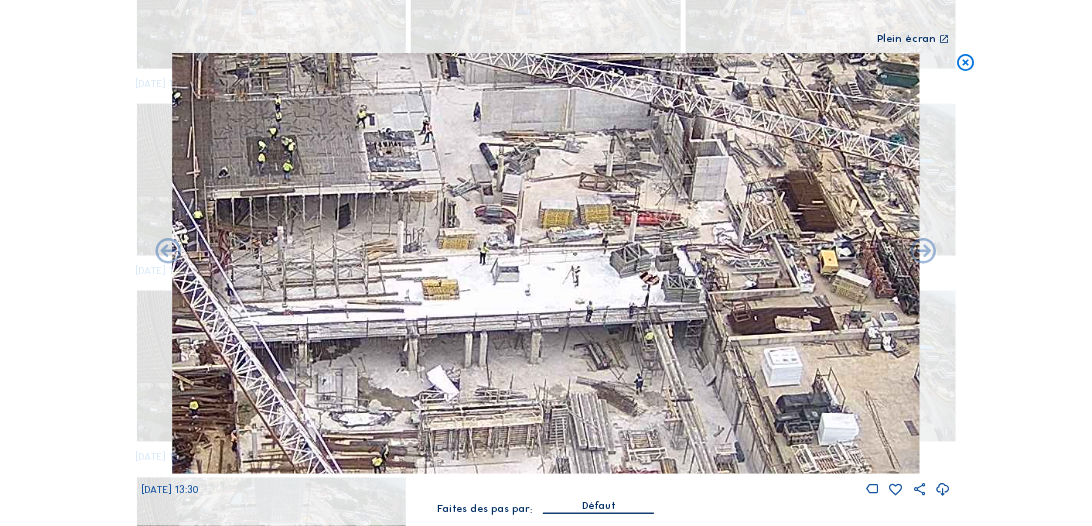 click at bounding box center (965, 63) 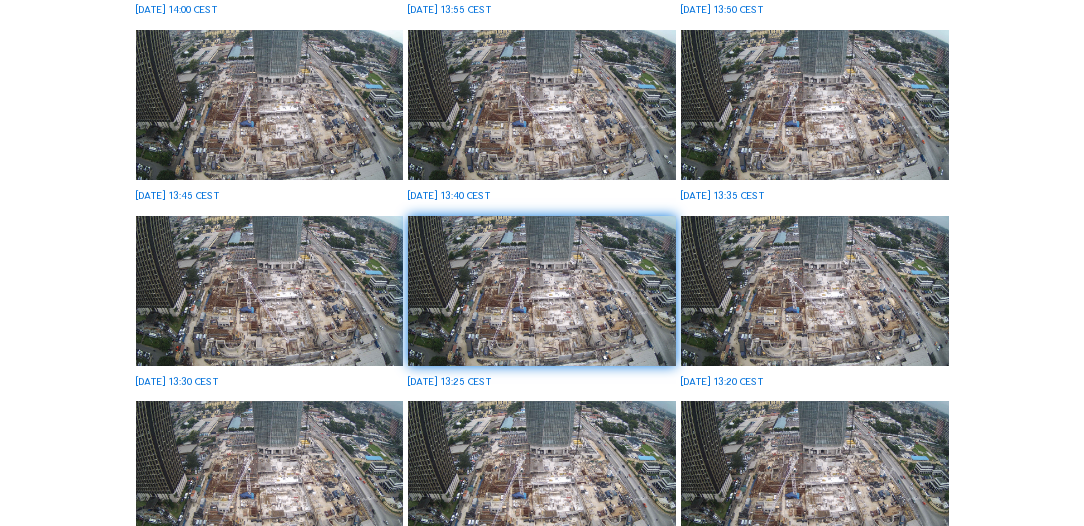 click at bounding box center [814, 105] 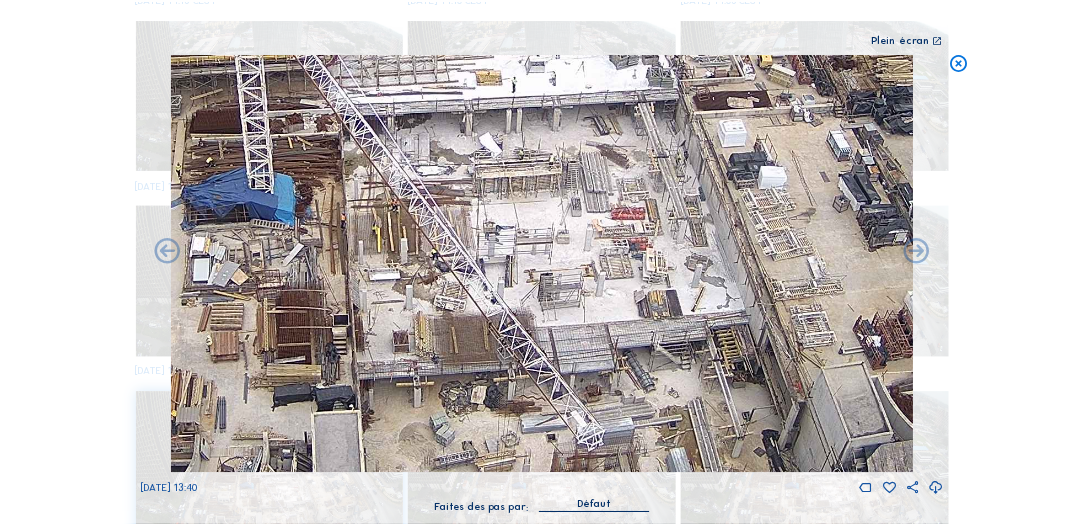 scroll, scrollTop: 533, scrollLeft: 0, axis: vertical 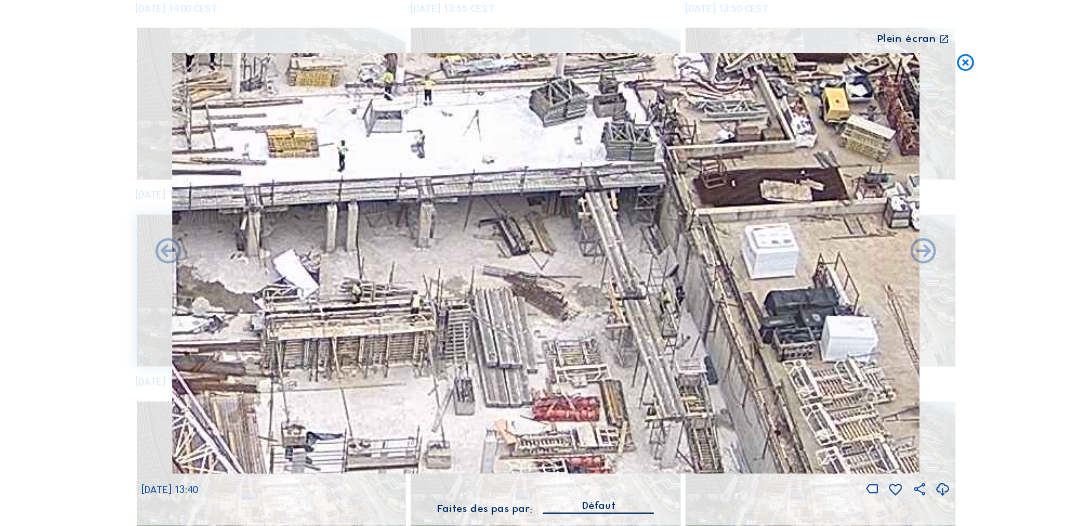 drag, startPoint x: 688, startPoint y: 190, endPoint x: 682, endPoint y: 400, distance: 210.0857 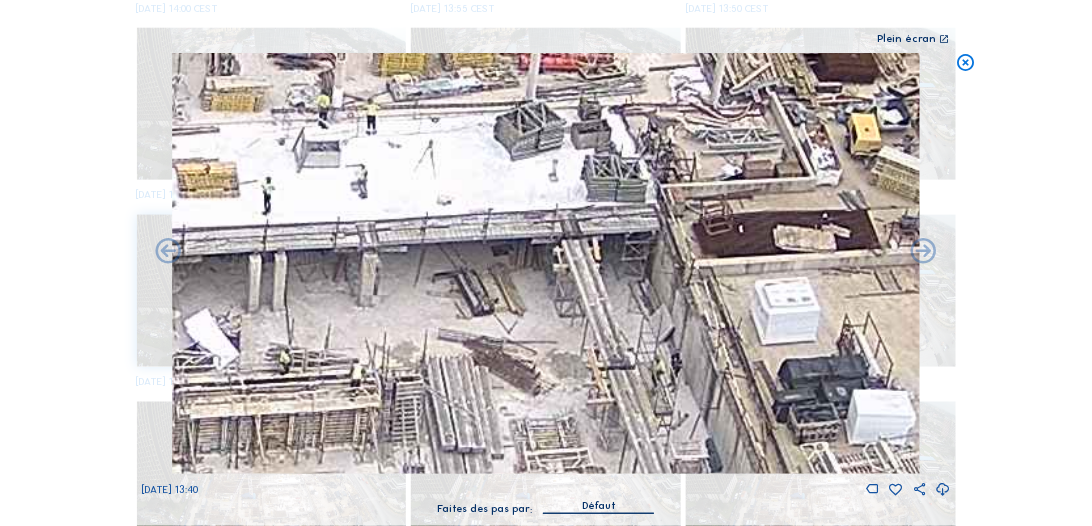 drag, startPoint x: 605, startPoint y: 288, endPoint x: 629, endPoint y: 392, distance: 106.733315 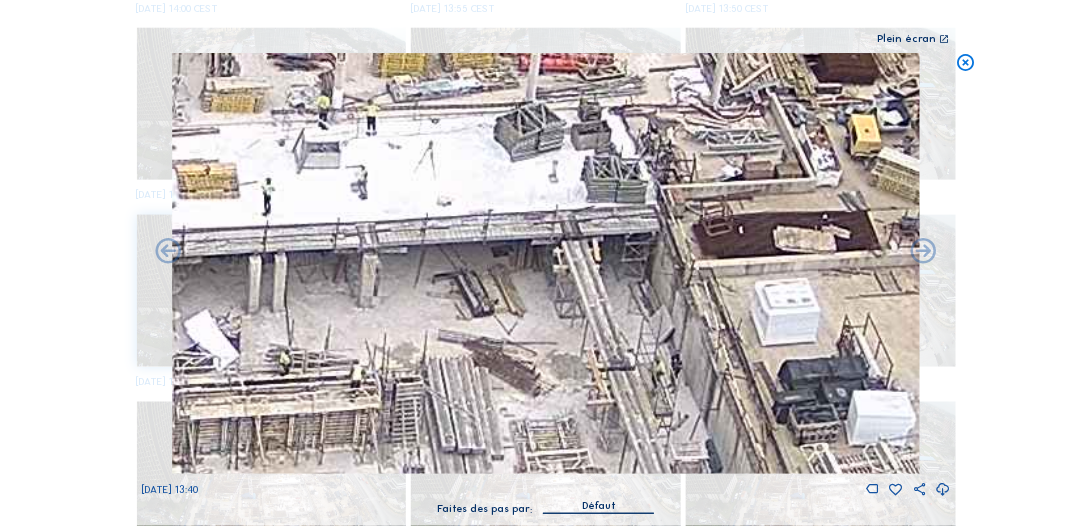click at bounding box center (546, 263) 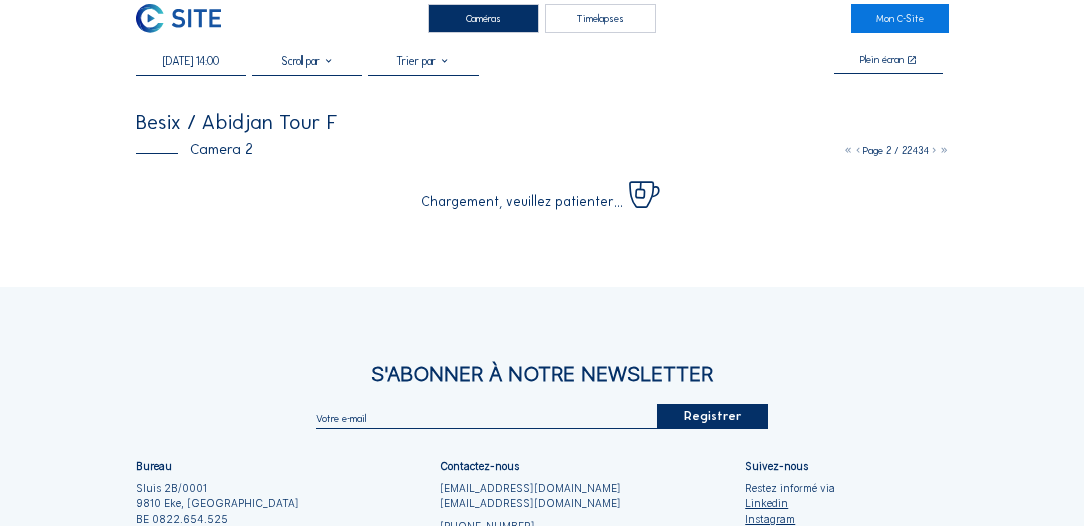 scroll, scrollTop: 12, scrollLeft: 0, axis: vertical 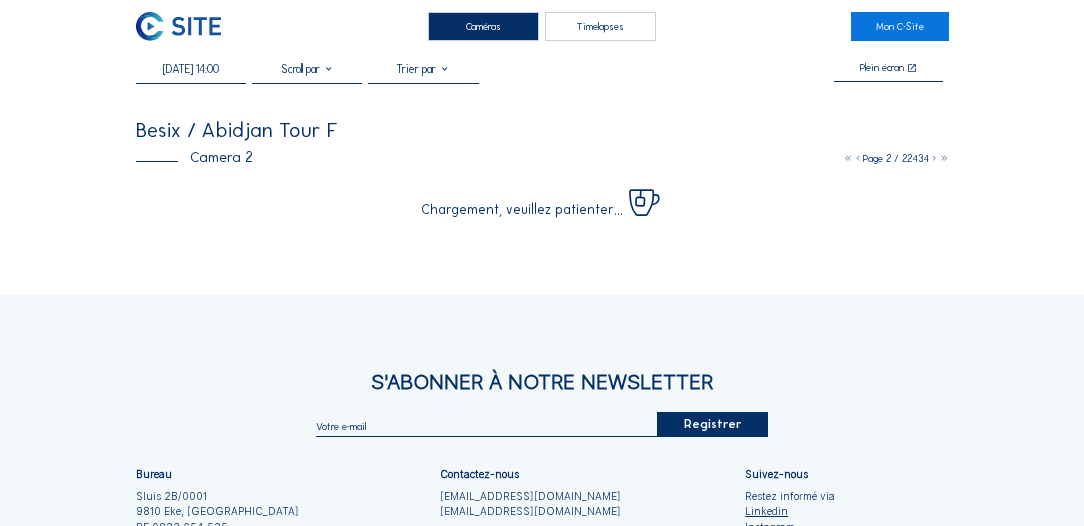 click on "[DATE] 14:00" at bounding box center (191, 72) 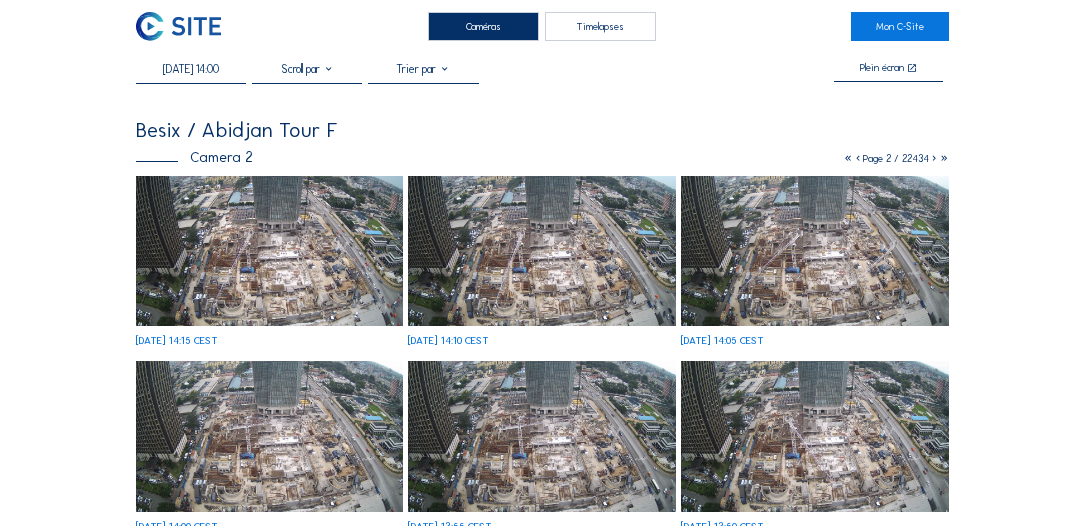 click on "[DATE] 14:00" at bounding box center [191, 69] 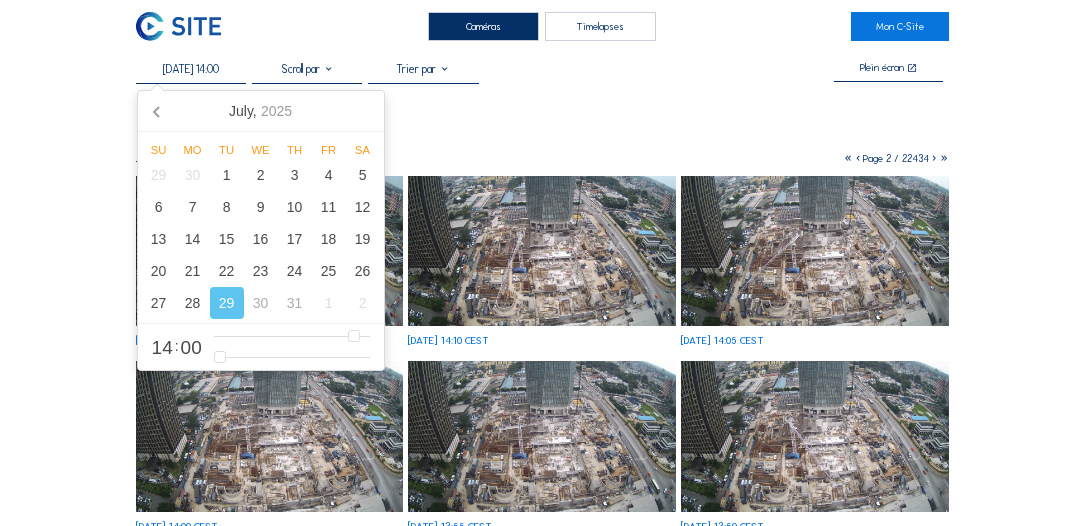 click on "14" at bounding box center [162, 347] 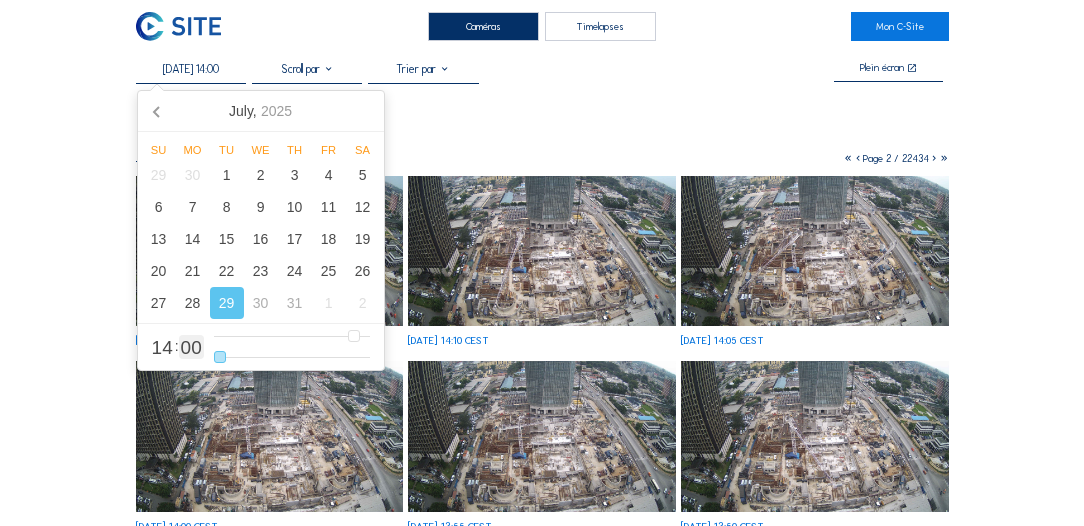 drag, startPoint x: 215, startPoint y: 357, endPoint x: 125, endPoint y: 361, distance: 90.088844 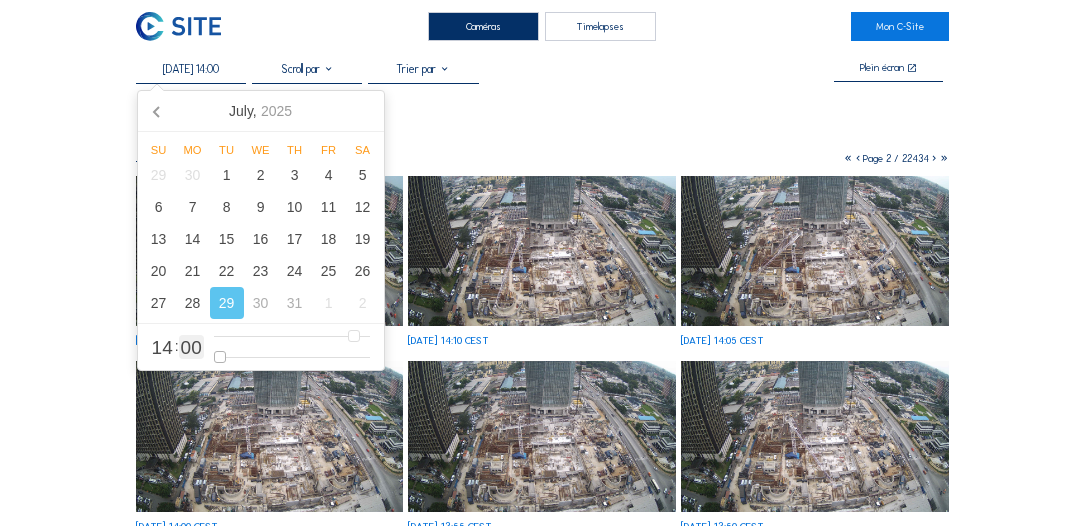 click at bounding box center [292, 357] 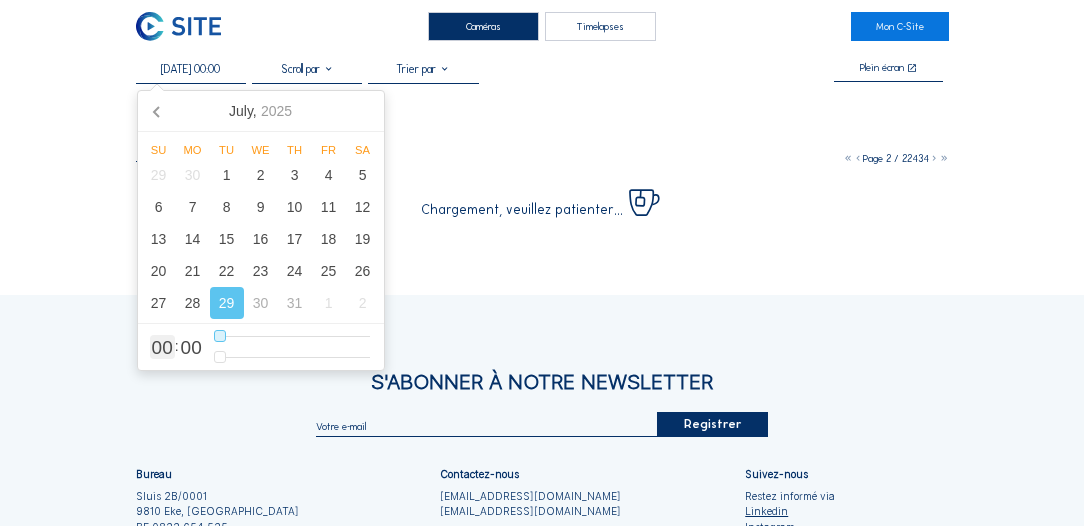 drag, startPoint x: 353, startPoint y: 332, endPoint x: 181, endPoint y: 324, distance: 172.18594 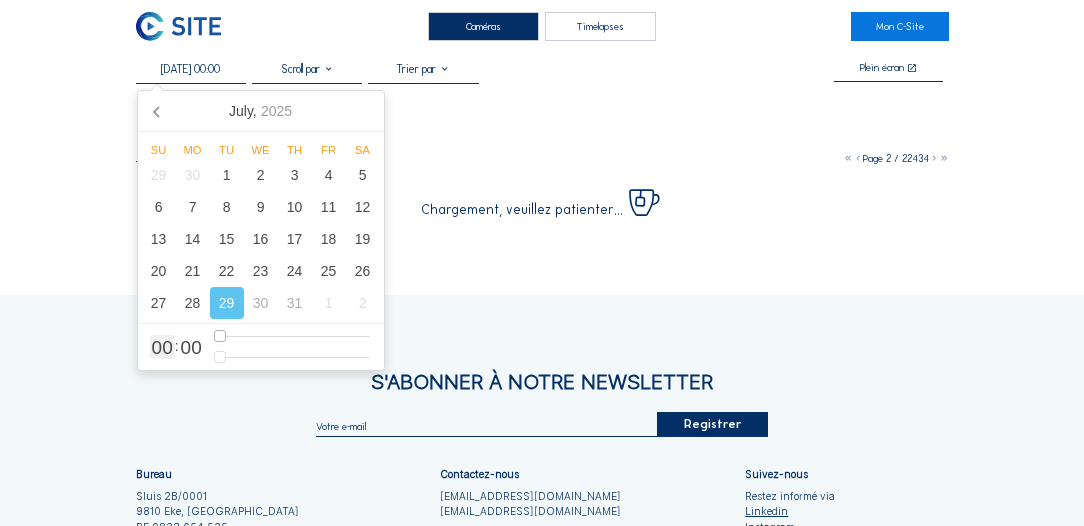 click at bounding box center [292, 336] 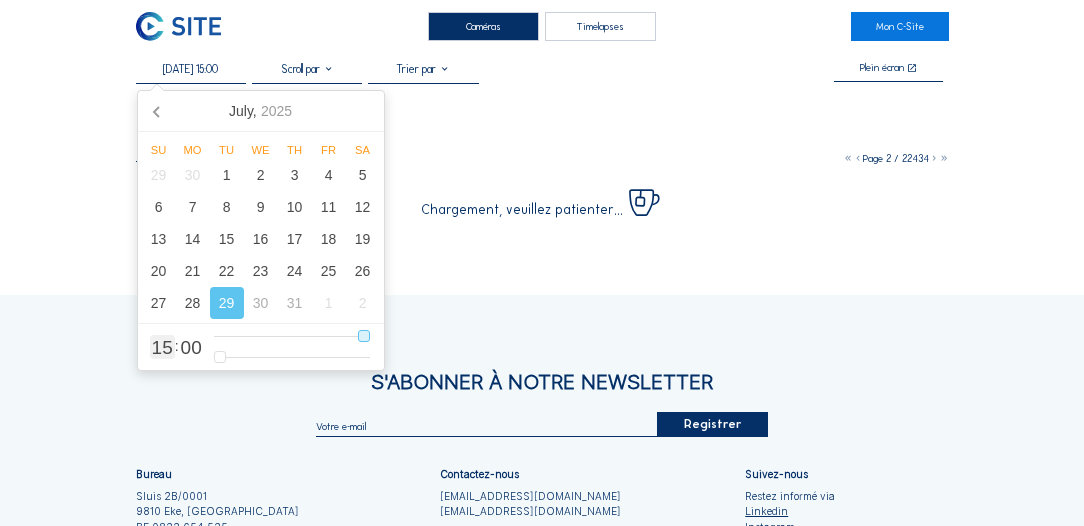 drag, startPoint x: 222, startPoint y: 337, endPoint x: 362, endPoint y: 349, distance: 140.51335 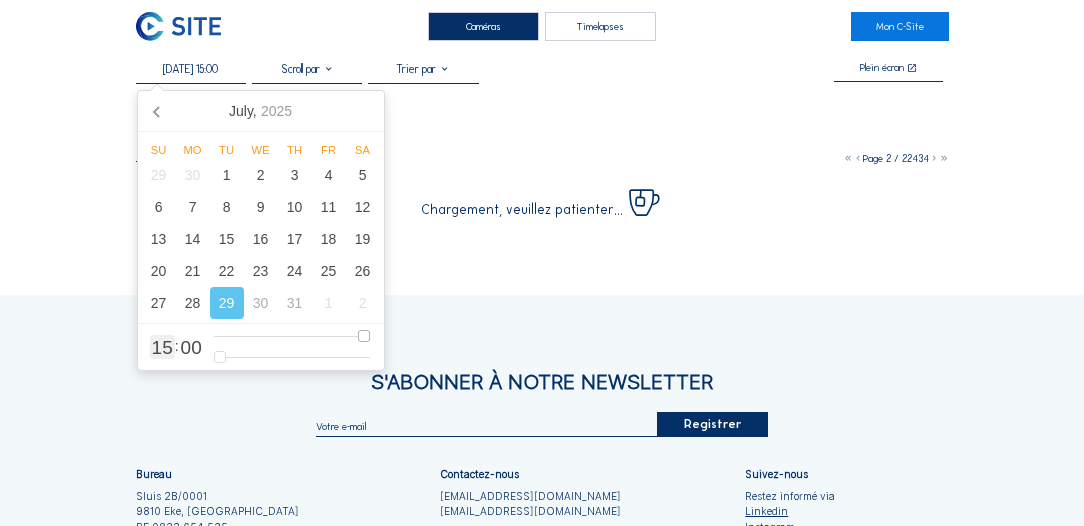 click at bounding box center [292, 336] 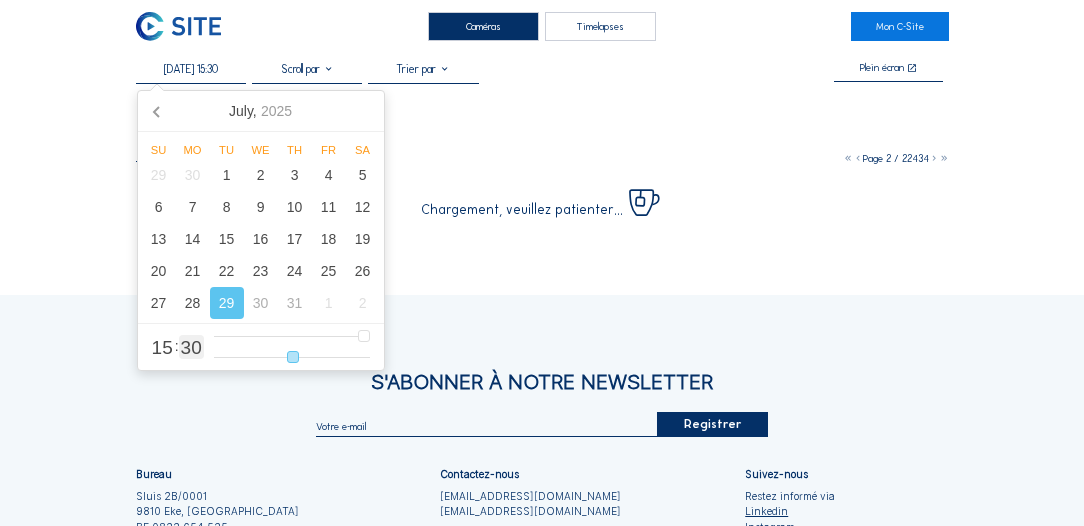 drag, startPoint x: 217, startPoint y: 357, endPoint x: 293, endPoint y: 368, distance: 76.79192 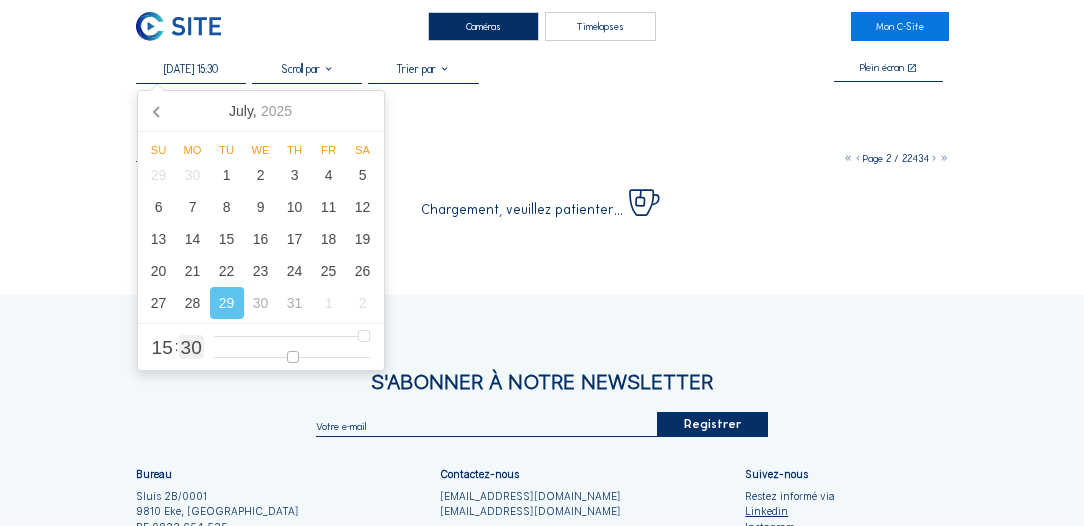 click at bounding box center (292, 357) 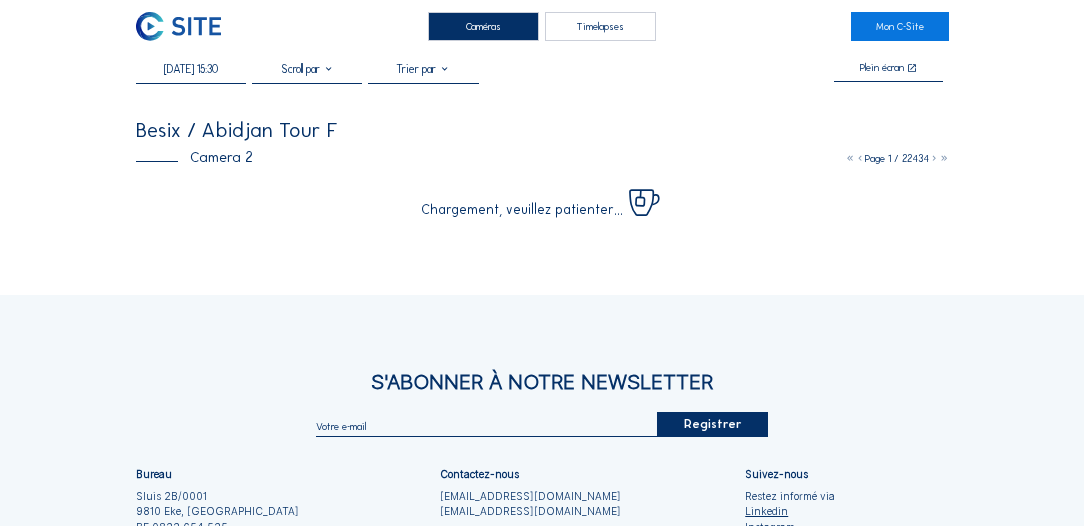 click on "S'Abonner à notre newsletter   Registrer   Bureau   Sluis 2B/0001  [GEOGRAPHIC_DATA]  BE 0822.654.525   Contactez-nous  [EMAIL_ADDRESS][DOMAIN_NAME] [EMAIL_ADDRESS][DOMAIN_NAME]  [PHONE_NUMBER]   Suivez-nous   Restez informé via  Linkedin Instagram Copyright © C-SITE 2023  Conditions Générales   Politique de confidentialité   Politique en matière de cookies" at bounding box center (542, 503) 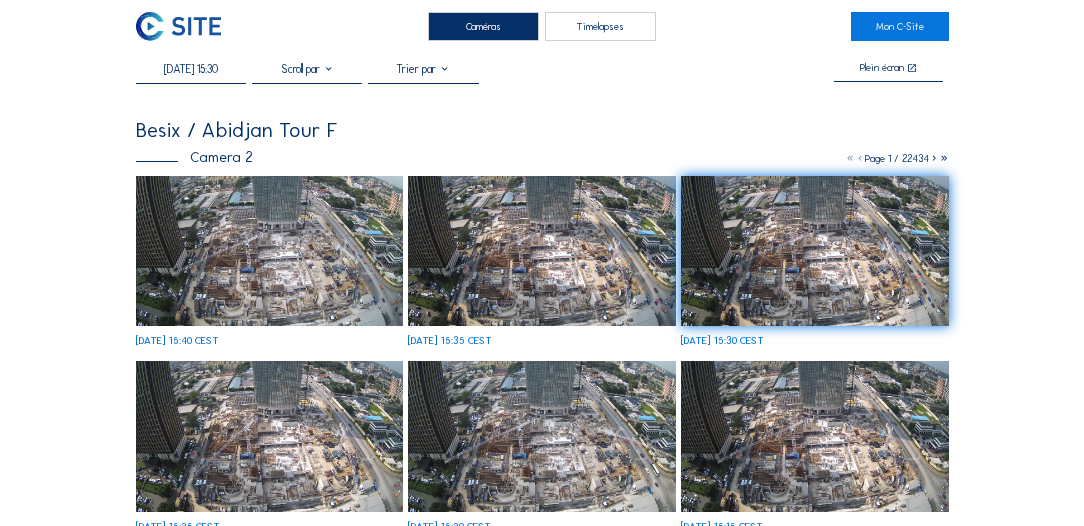 click at bounding box center (814, 251) 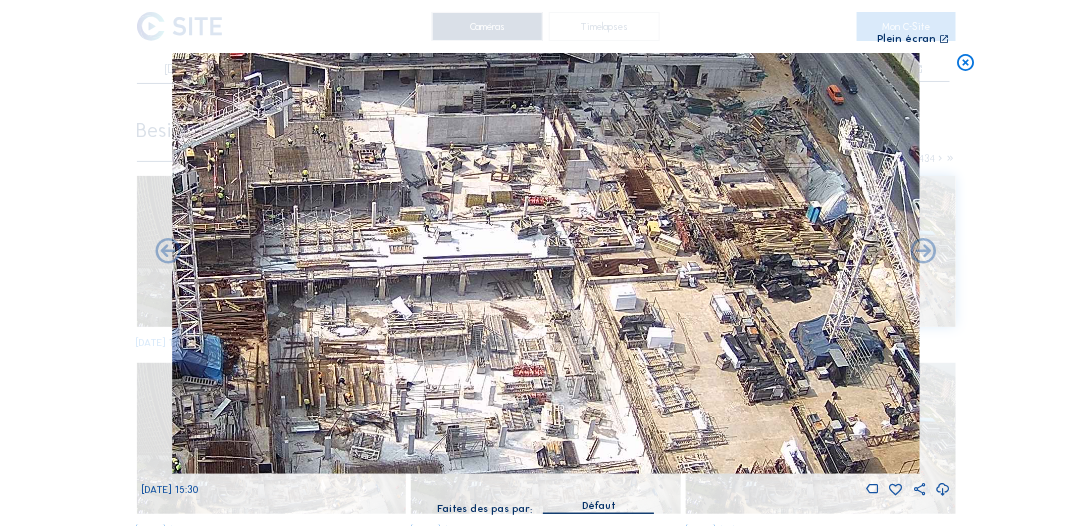 drag, startPoint x: 592, startPoint y: 286, endPoint x: 573, endPoint y: 449, distance: 164.10362 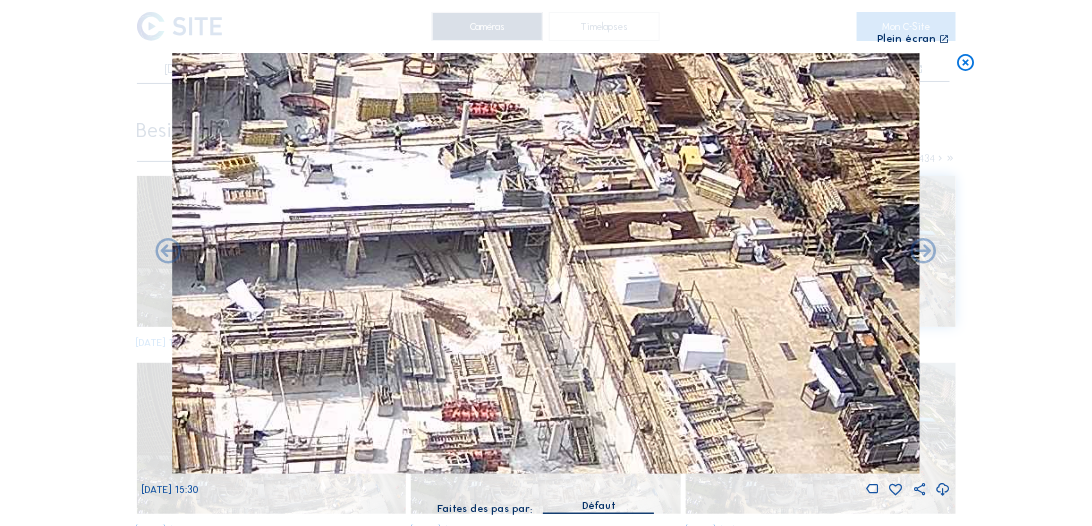 drag, startPoint x: 556, startPoint y: 285, endPoint x: 536, endPoint y: 366, distance: 83.43261 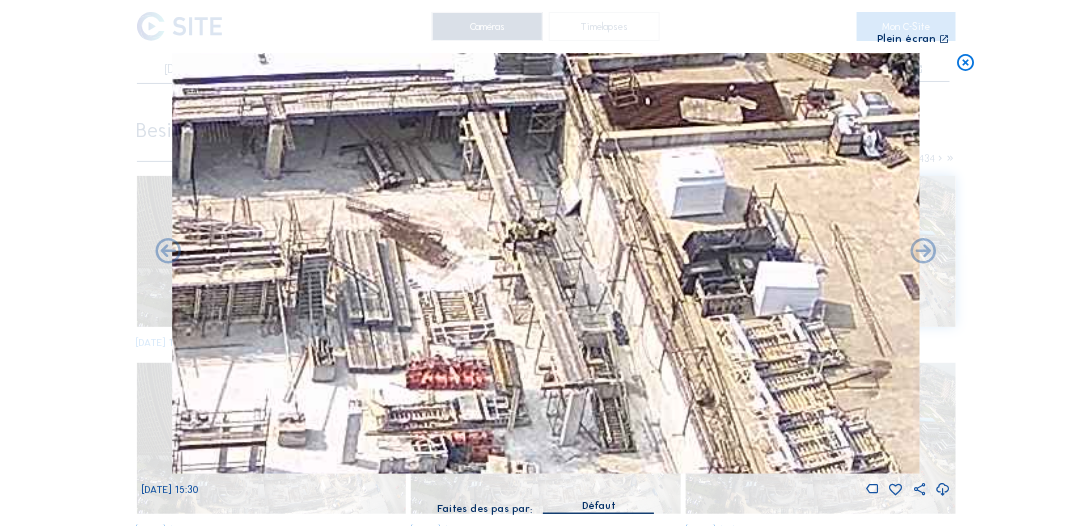 drag, startPoint x: 529, startPoint y: 344, endPoint x: 538, endPoint y: 286, distance: 58.694122 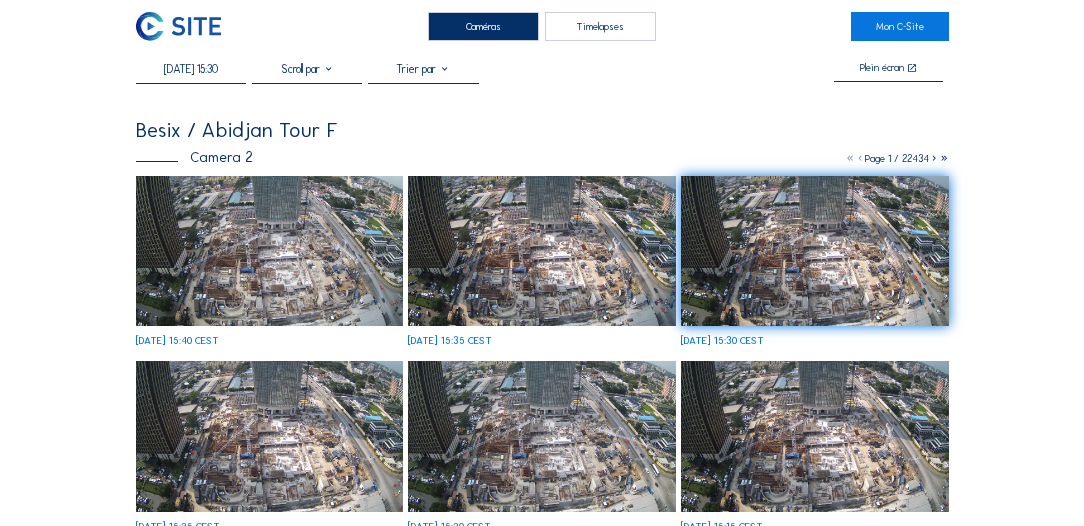 click at bounding box center (269, 436) 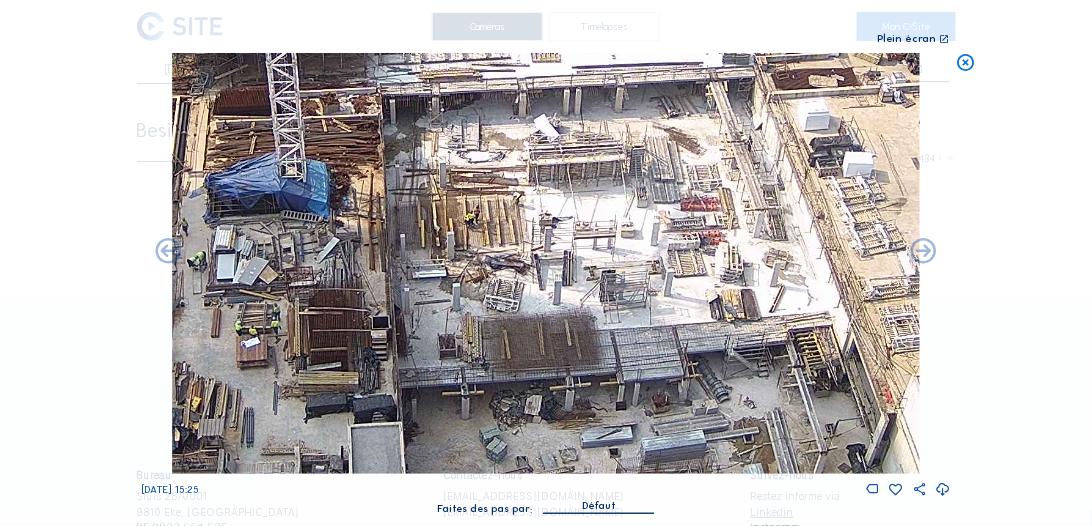 click at bounding box center [965, 63] 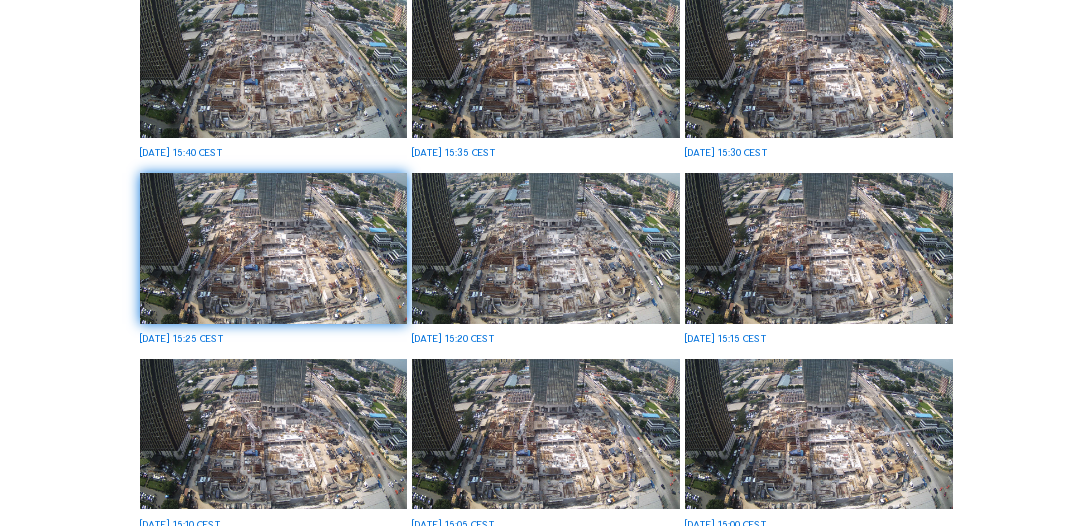 scroll, scrollTop: 241, scrollLeft: 0, axis: vertical 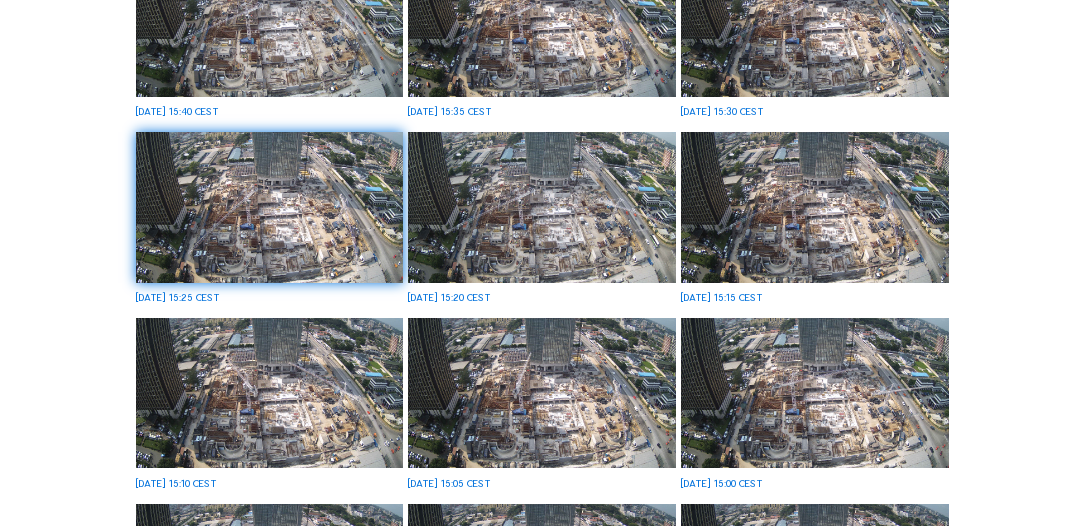 click at bounding box center (541, 207) 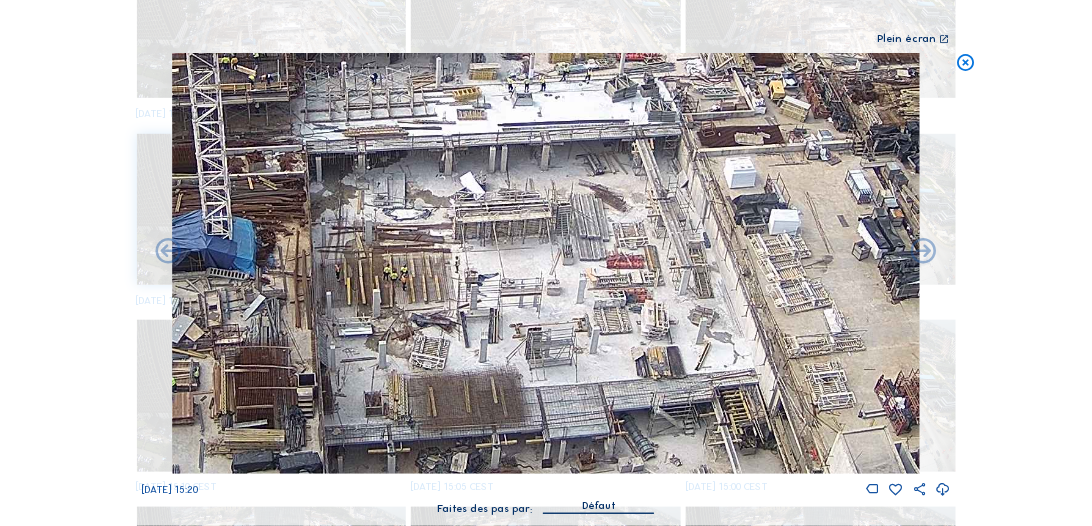 click at bounding box center (965, 63) 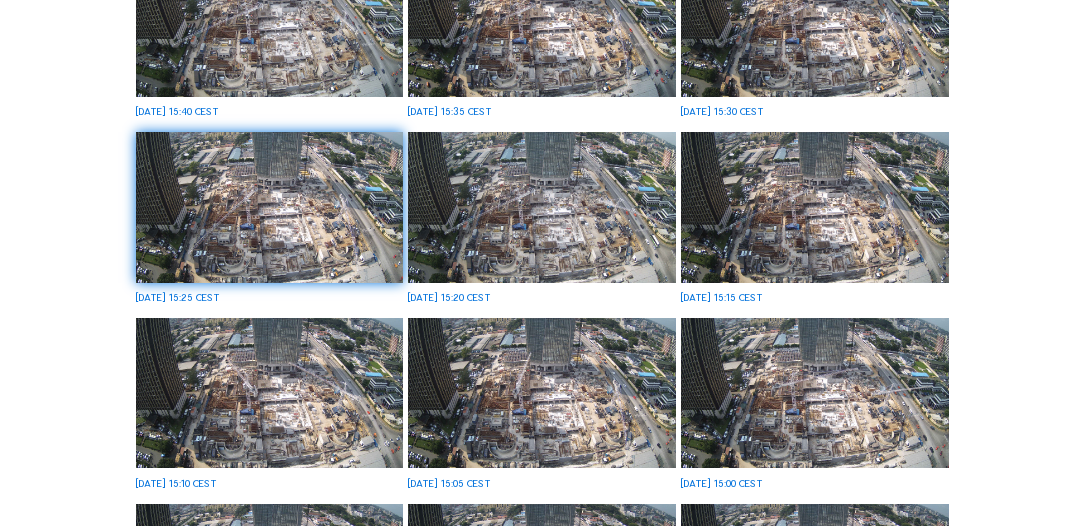 click at bounding box center [814, 207] 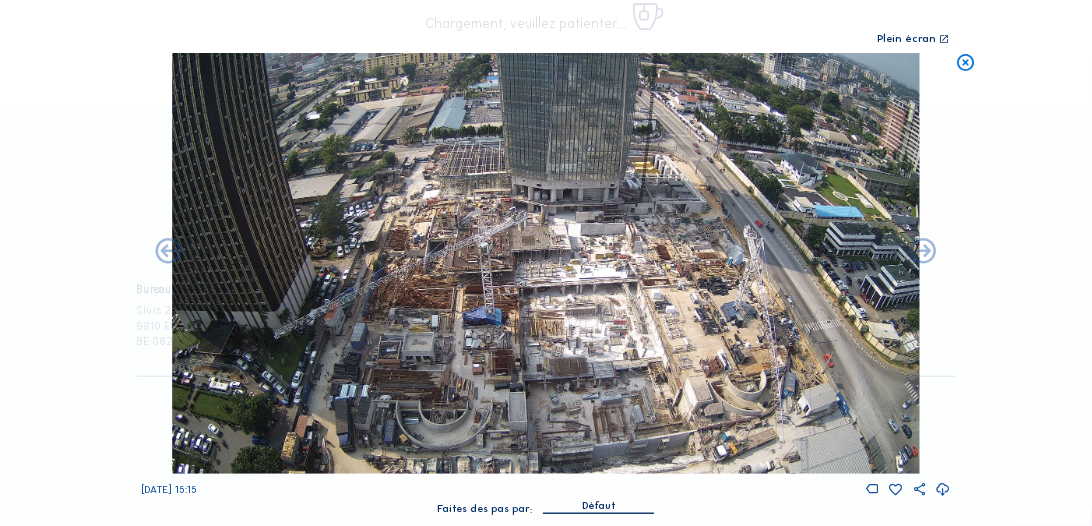 scroll, scrollTop: 200, scrollLeft: 0, axis: vertical 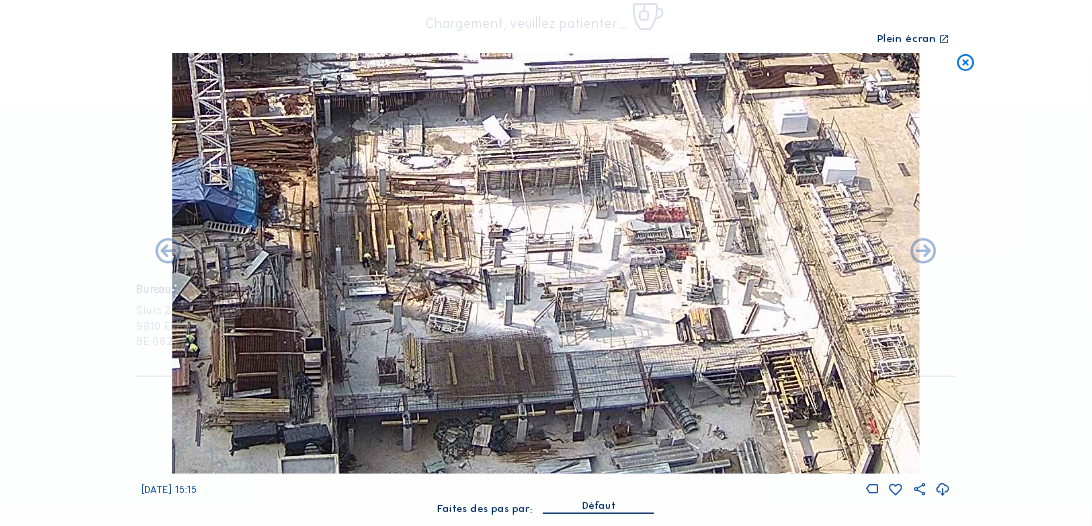 click at bounding box center (965, 63) 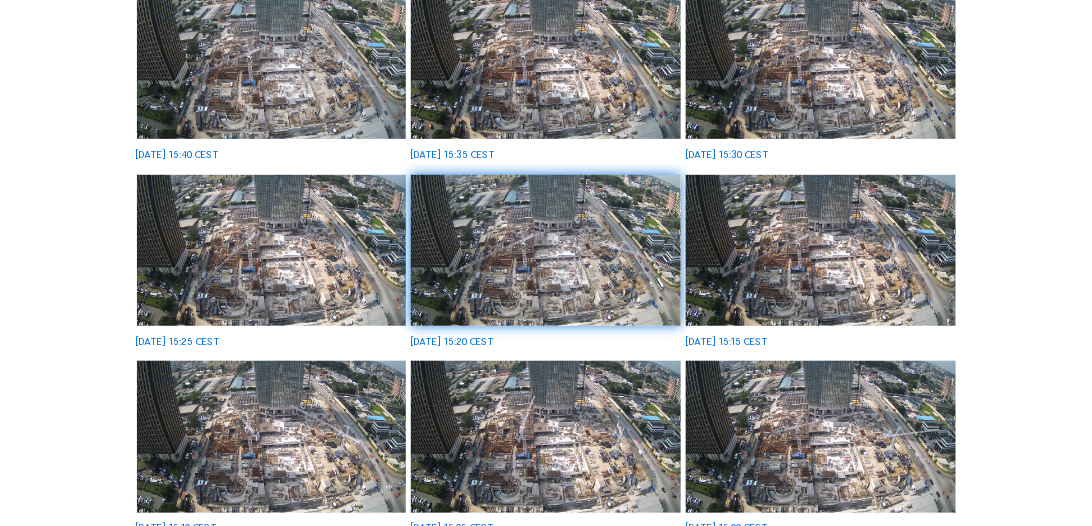 scroll, scrollTop: 241, scrollLeft: 0, axis: vertical 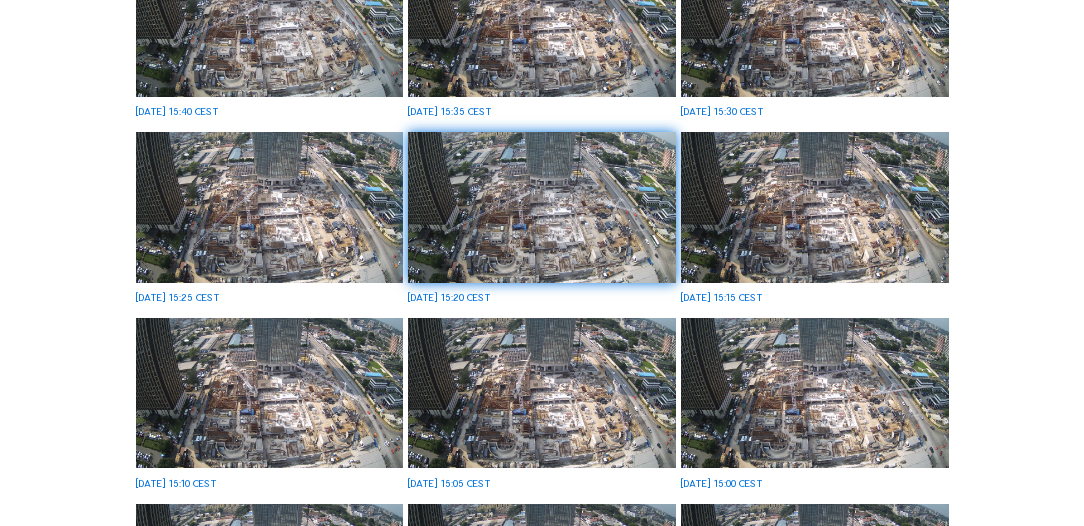 click at bounding box center (269, 393) 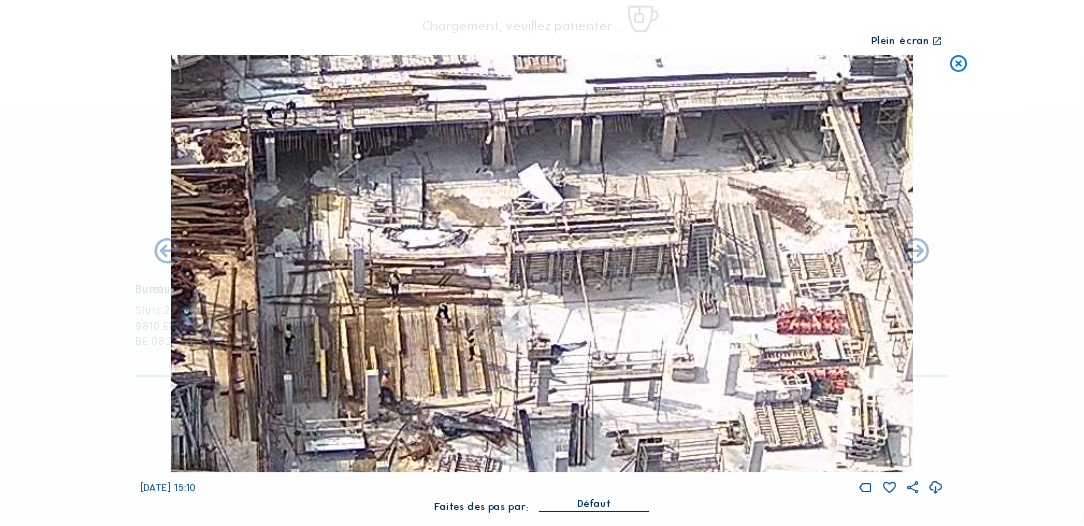 scroll, scrollTop: 241, scrollLeft: 0, axis: vertical 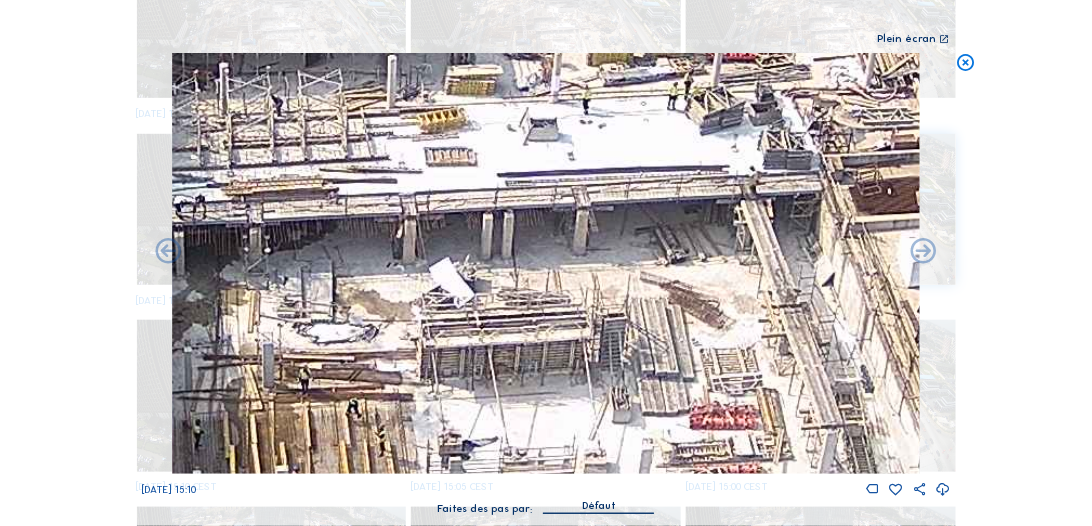 drag, startPoint x: 837, startPoint y: 126, endPoint x: 744, endPoint y: 221, distance: 132.9436 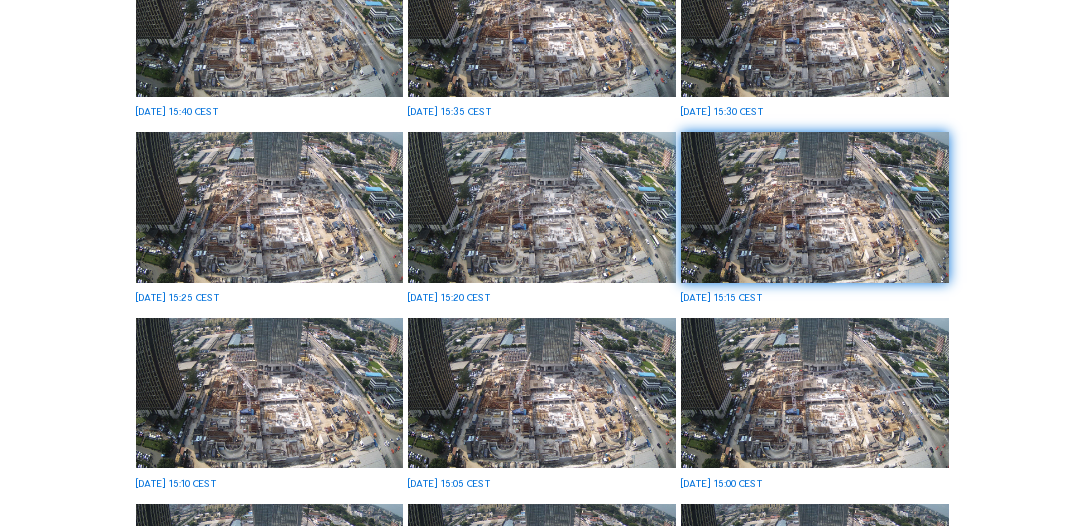click at bounding box center (541, 393) 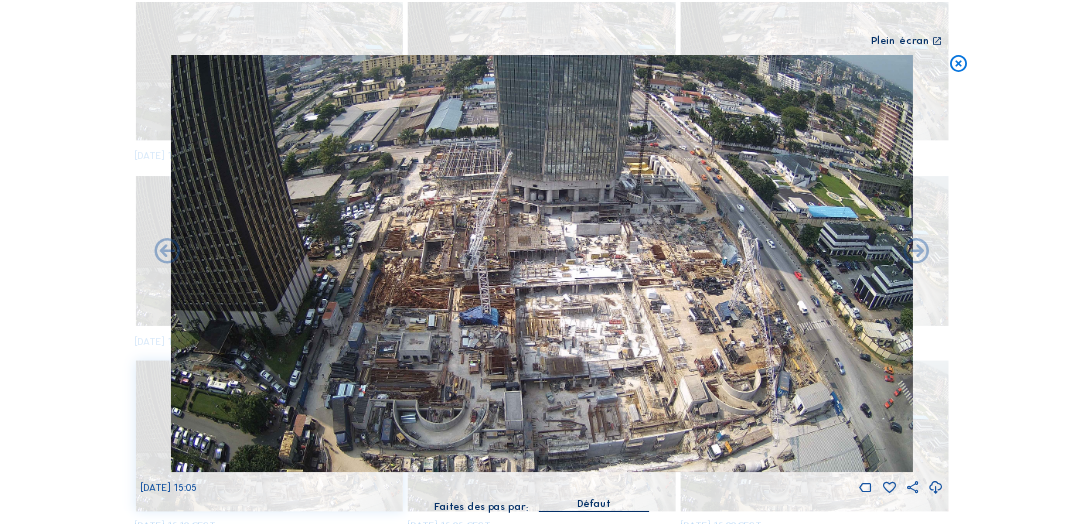 scroll, scrollTop: 241, scrollLeft: 0, axis: vertical 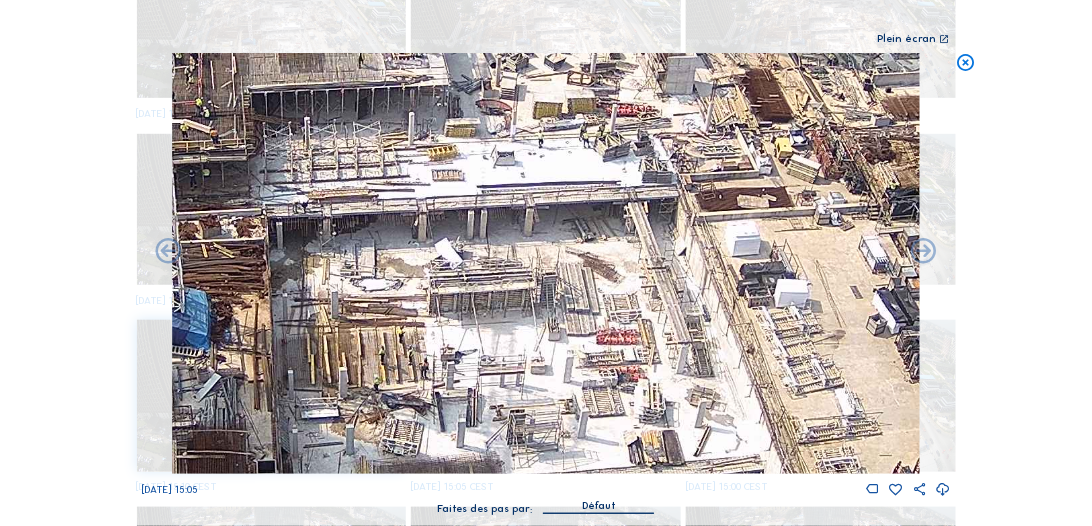 click at bounding box center (965, 63) 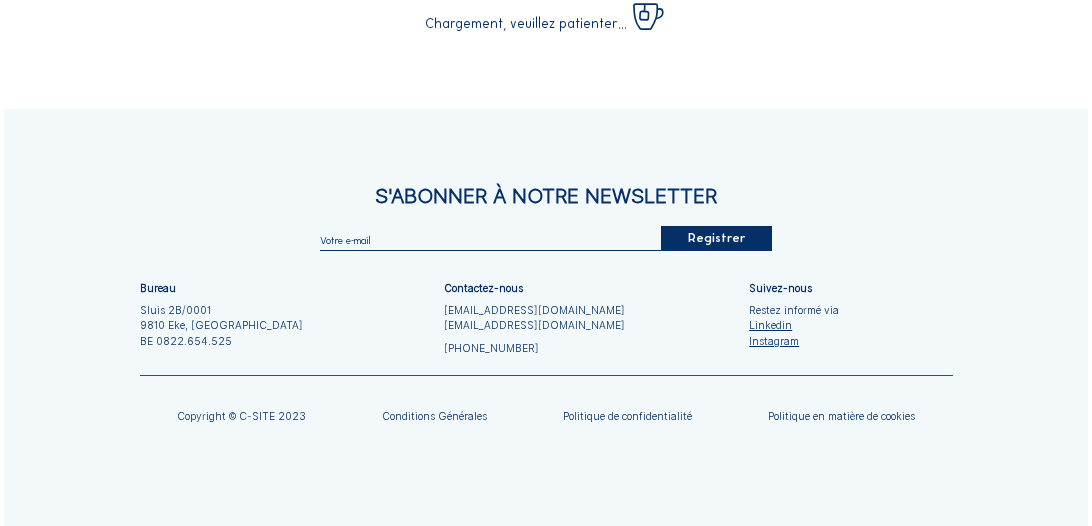 scroll, scrollTop: 241, scrollLeft: 0, axis: vertical 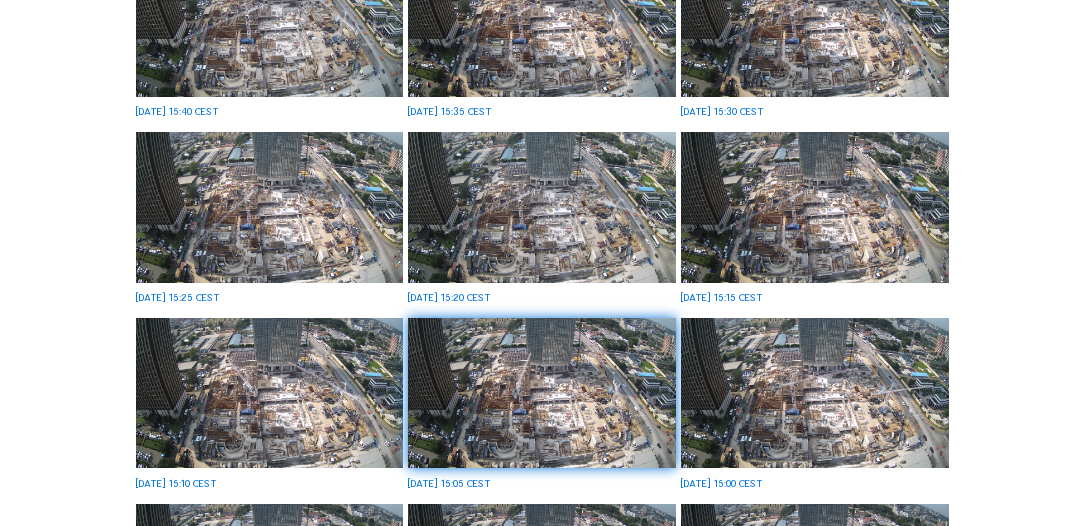 click at bounding box center [814, 207] 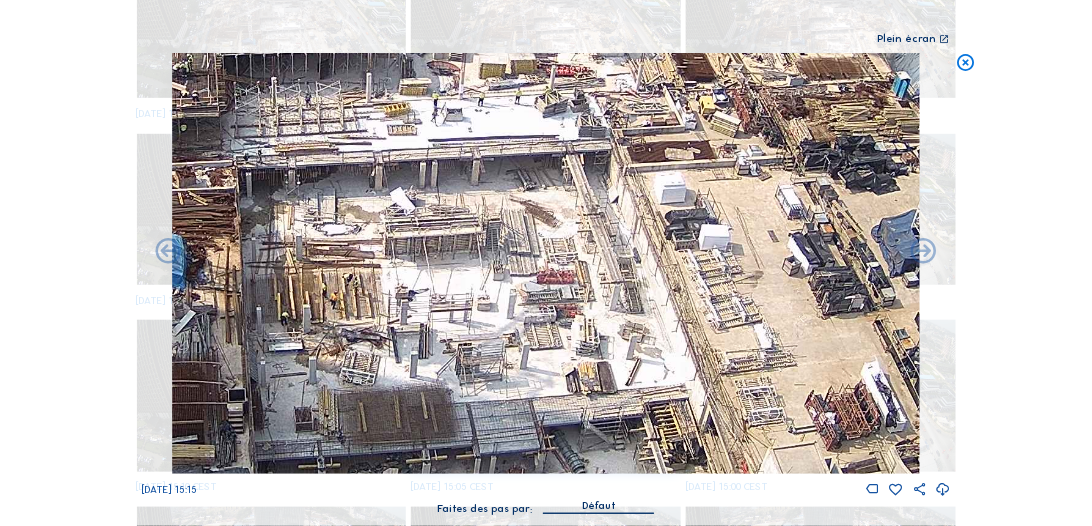 drag, startPoint x: 656, startPoint y: 185, endPoint x: 637, endPoint y: 270, distance: 87.09765 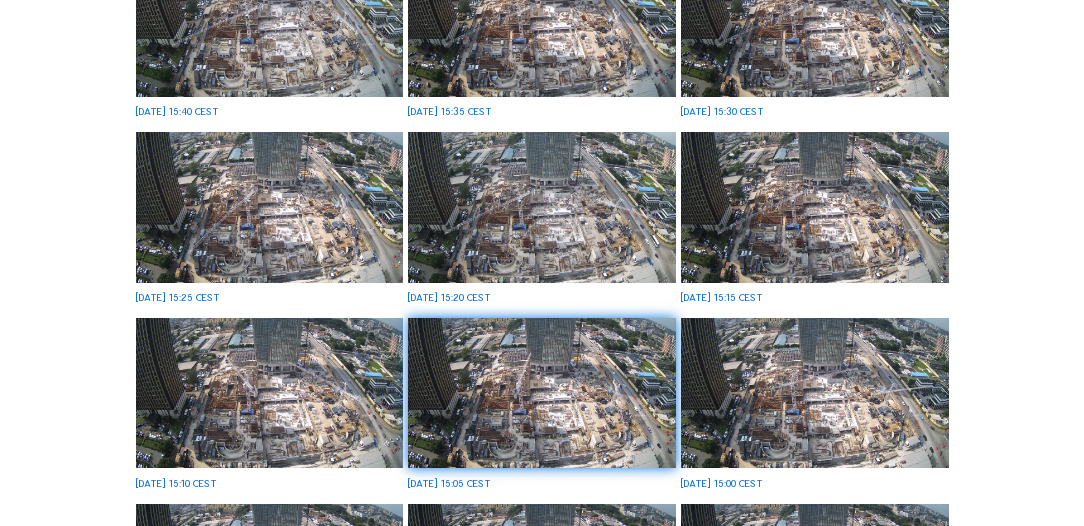 click at bounding box center [269, 393] 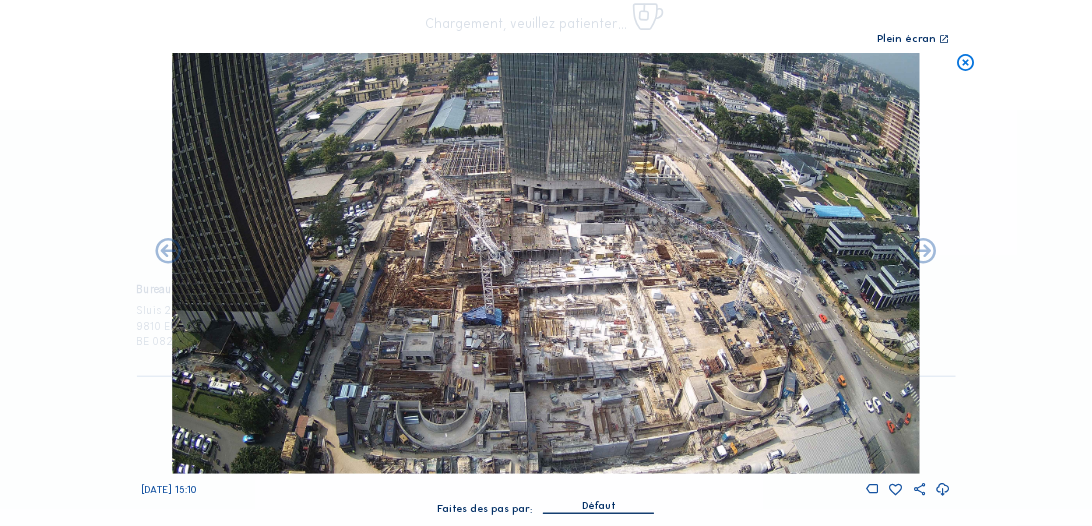 scroll, scrollTop: 200, scrollLeft: 0, axis: vertical 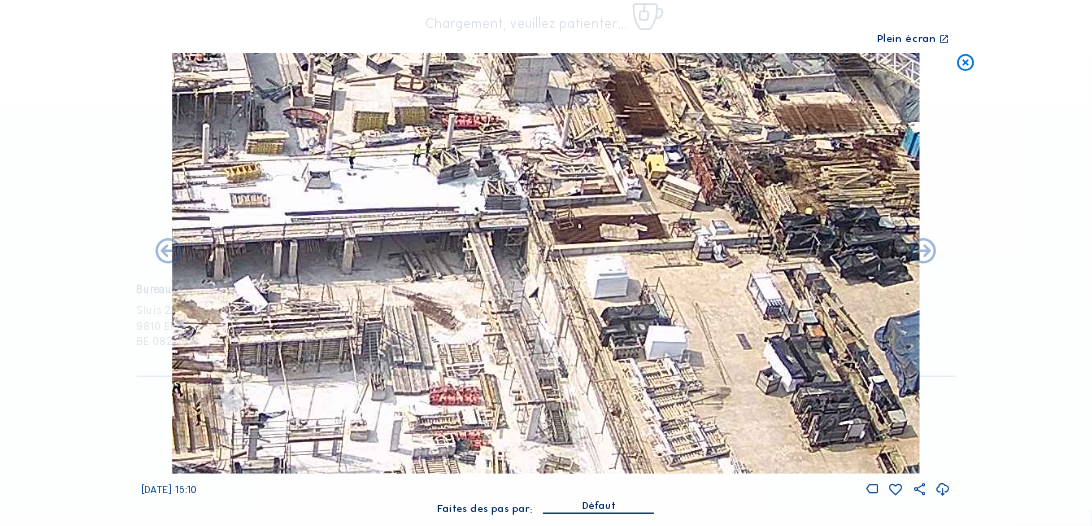 drag, startPoint x: 616, startPoint y: 149, endPoint x: 578, endPoint y: 408, distance: 261.7728 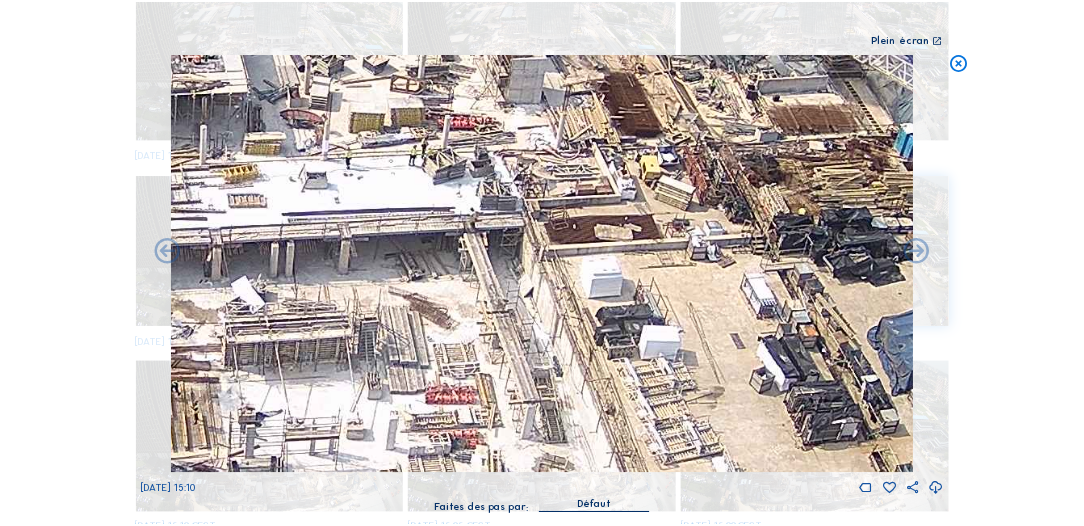 scroll, scrollTop: 241, scrollLeft: 0, axis: vertical 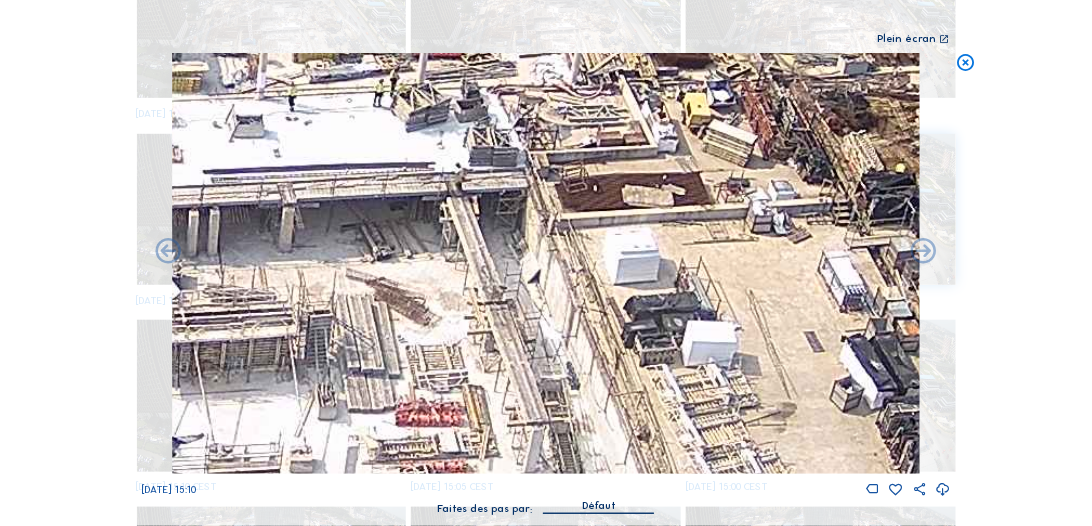 click at bounding box center (546, 263) 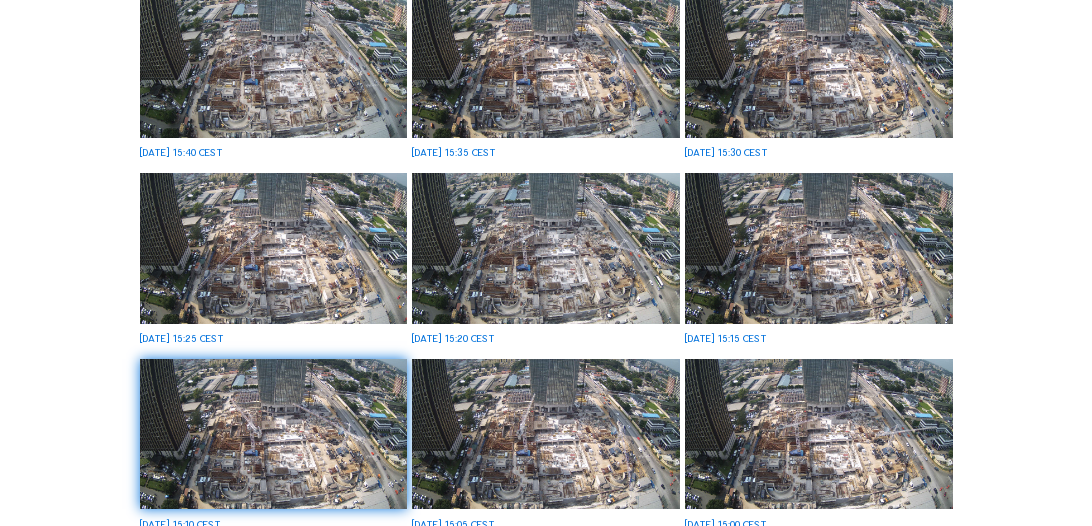 scroll, scrollTop: 241, scrollLeft: 0, axis: vertical 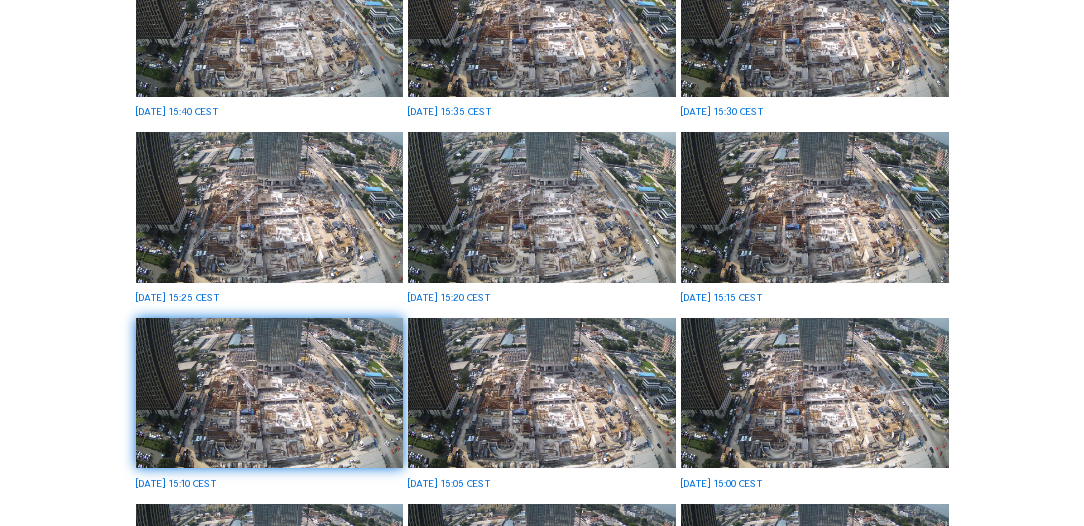click at bounding box center [541, 393] 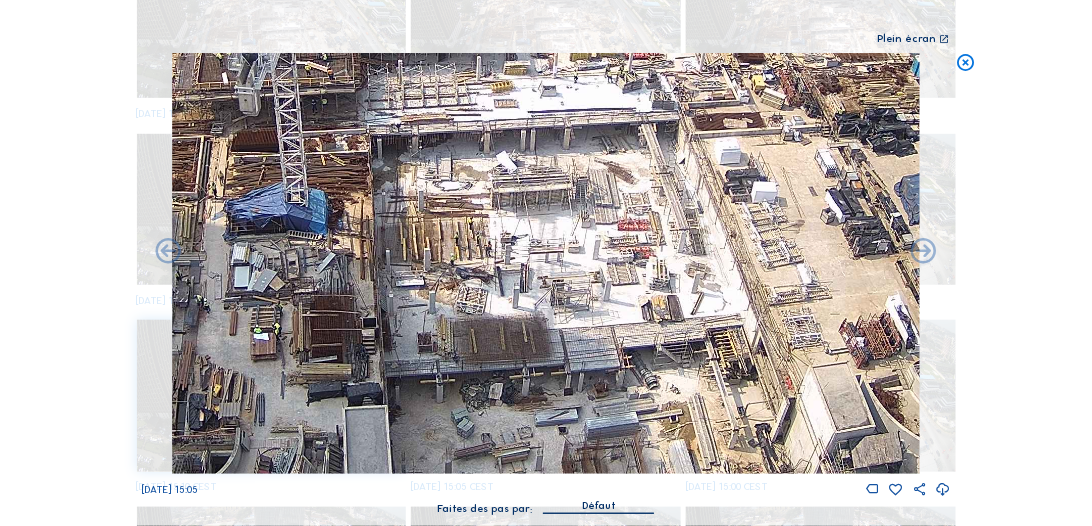 click at bounding box center (965, 63) 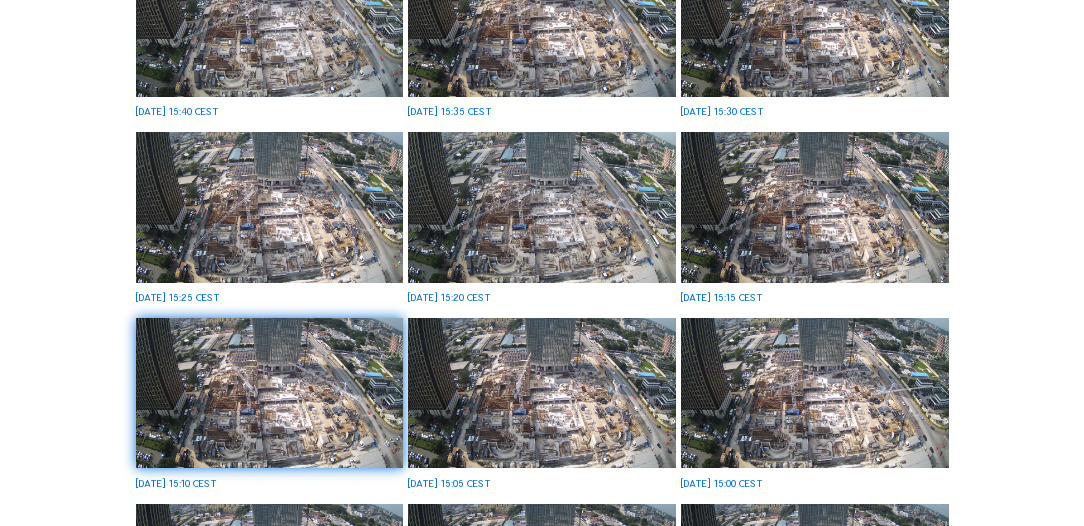 click at bounding box center [814, 393] 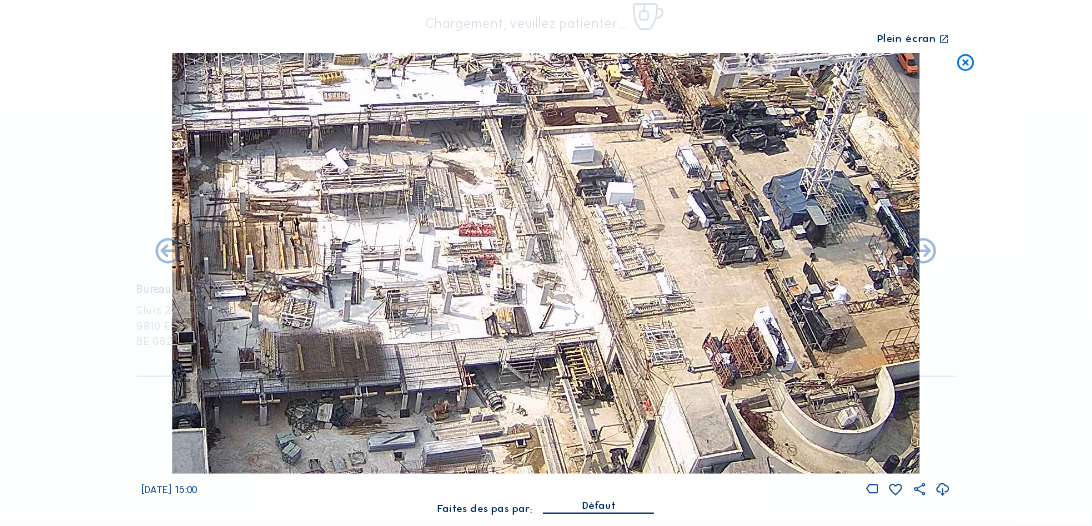 scroll, scrollTop: 200, scrollLeft: 0, axis: vertical 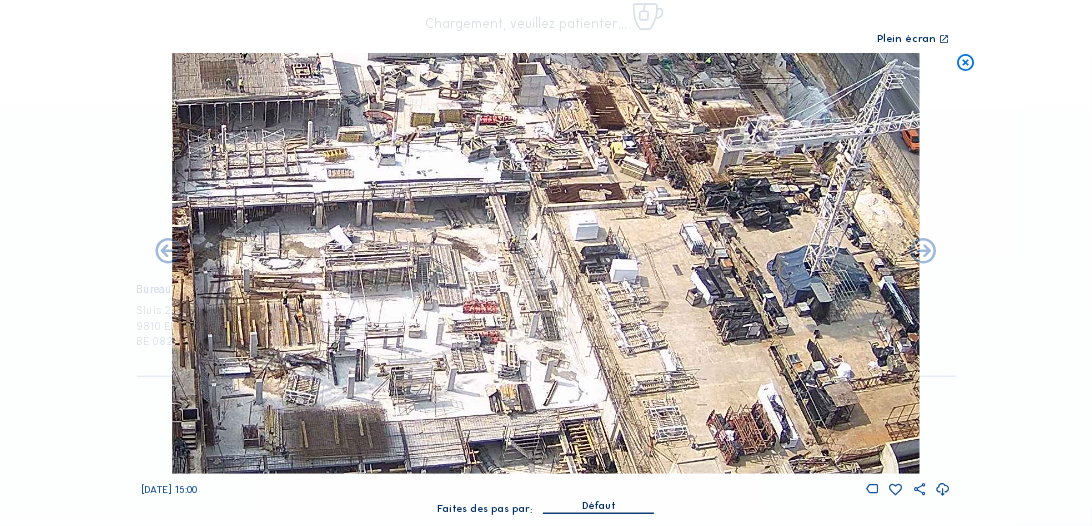 drag, startPoint x: 443, startPoint y: 255, endPoint x: 446, endPoint y: 332, distance: 77.05842 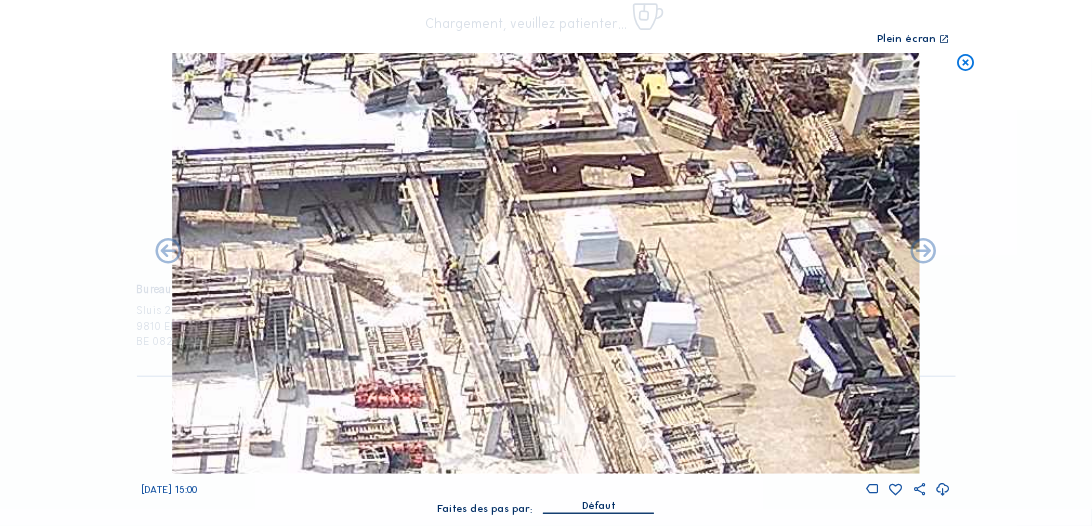 drag, startPoint x: 450, startPoint y: 277, endPoint x: 432, endPoint y: 338, distance: 63.600315 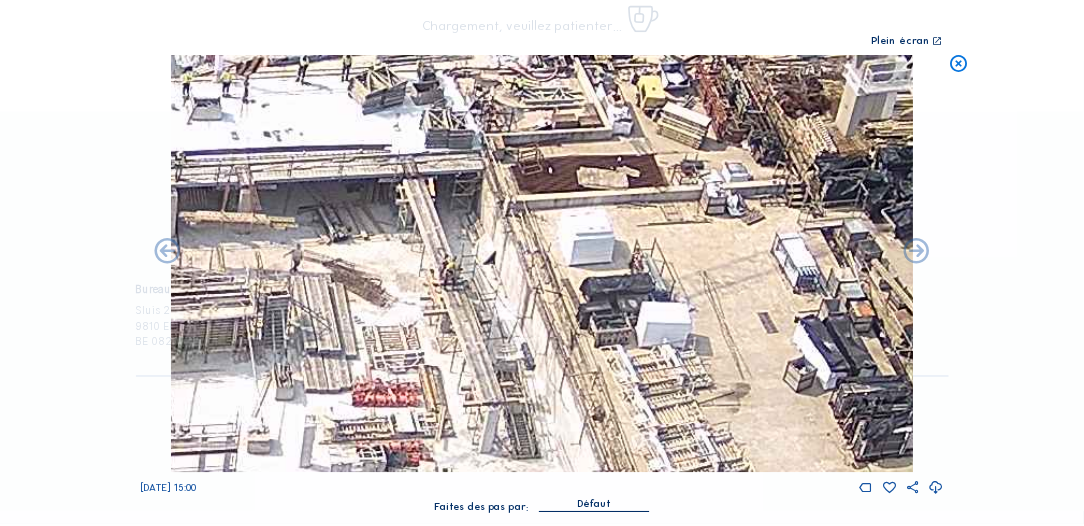 scroll, scrollTop: 241, scrollLeft: 0, axis: vertical 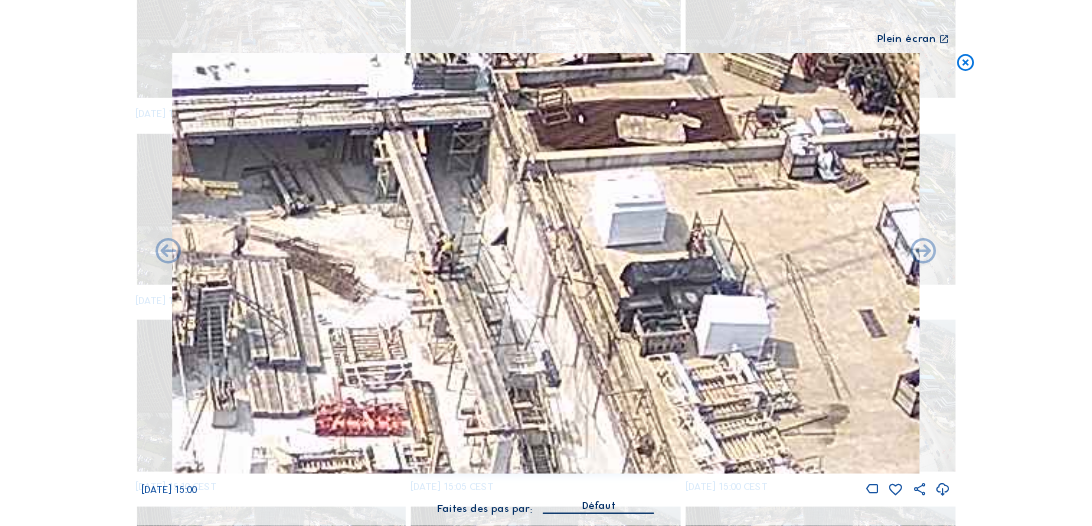 click at bounding box center (965, 63) 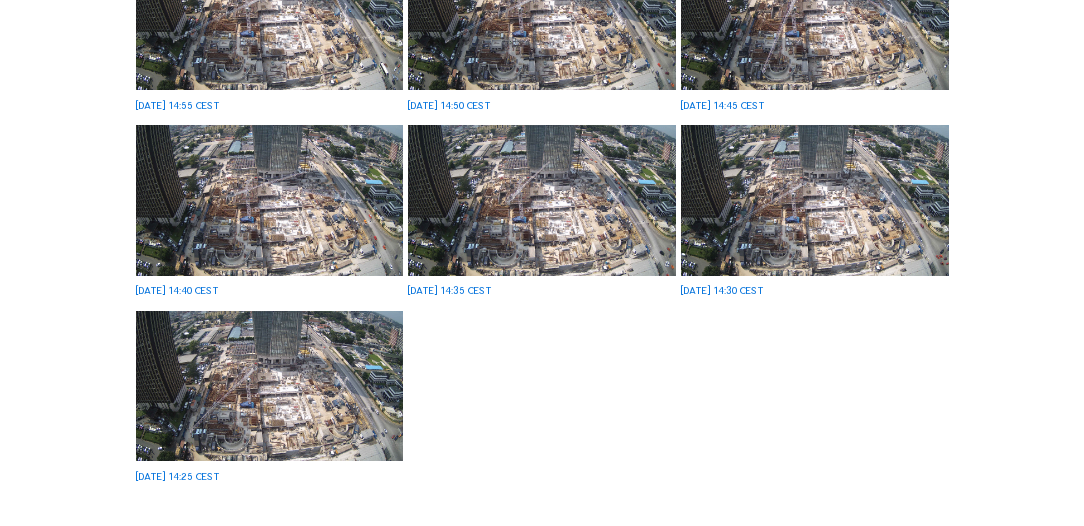 scroll, scrollTop: 812, scrollLeft: 0, axis: vertical 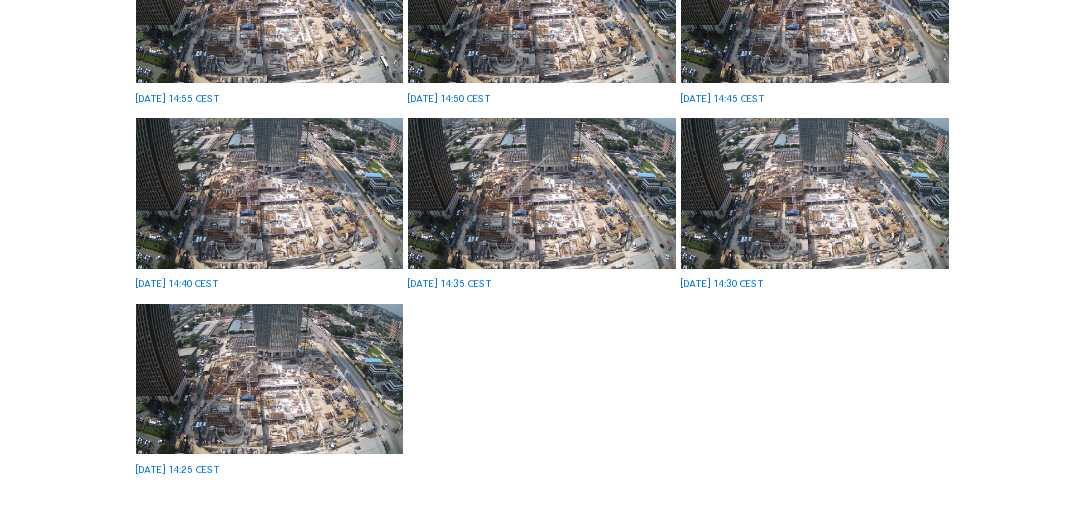 click at bounding box center [269, 379] 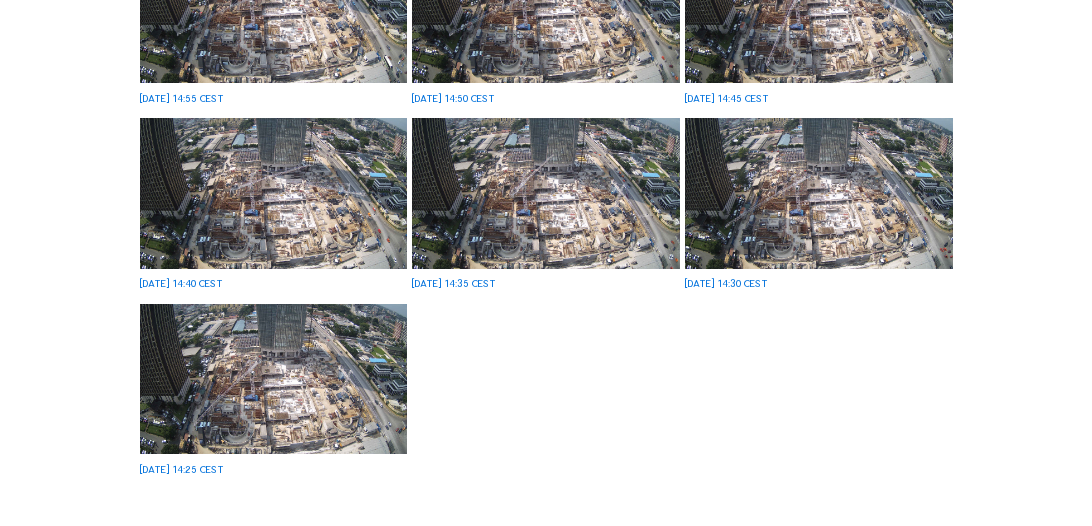 scroll, scrollTop: 817, scrollLeft: 0, axis: vertical 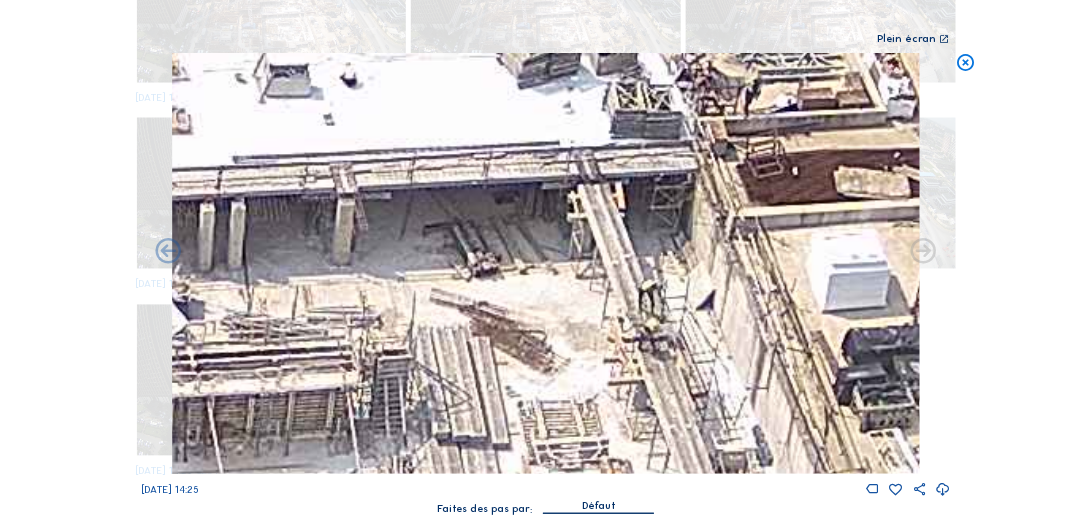 drag, startPoint x: 645, startPoint y: 221, endPoint x: 602, endPoint y: 334, distance: 120.90492 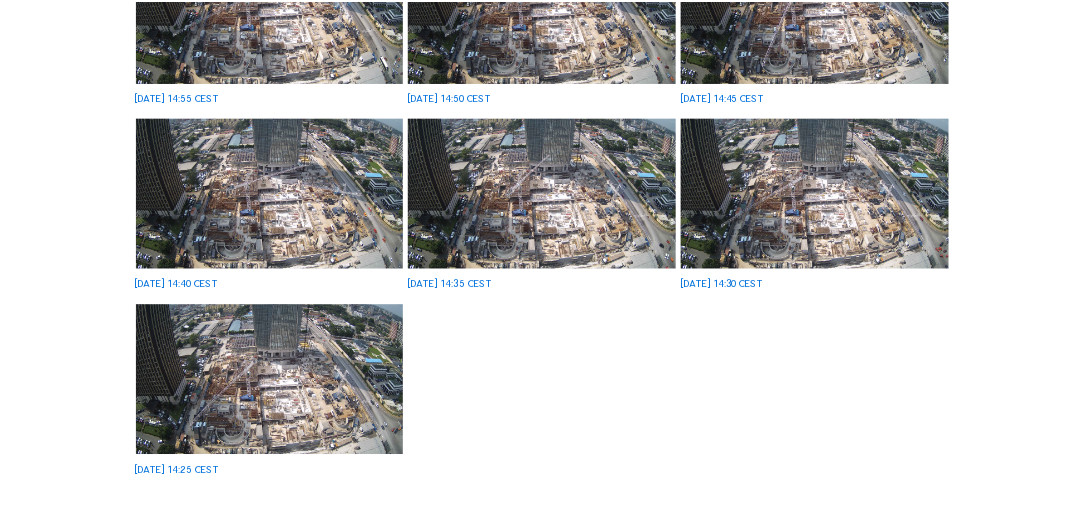 scroll, scrollTop: 812, scrollLeft: 0, axis: vertical 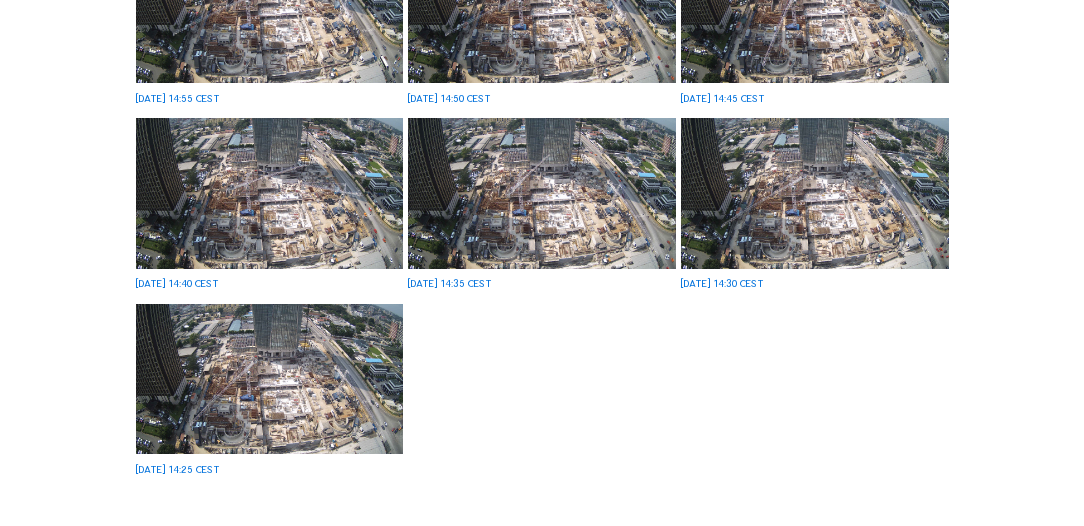 click at bounding box center (814, 193) 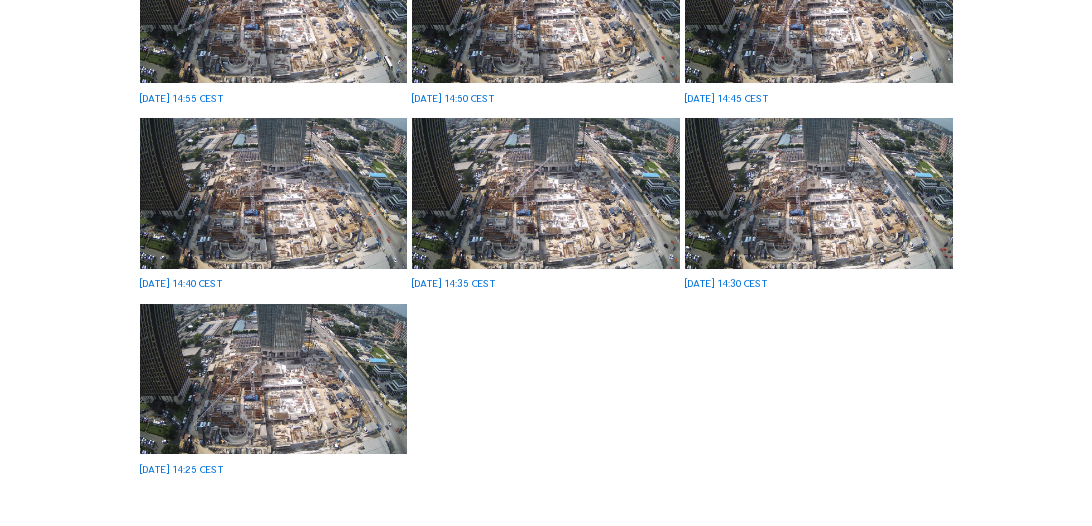 scroll, scrollTop: 817, scrollLeft: 0, axis: vertical 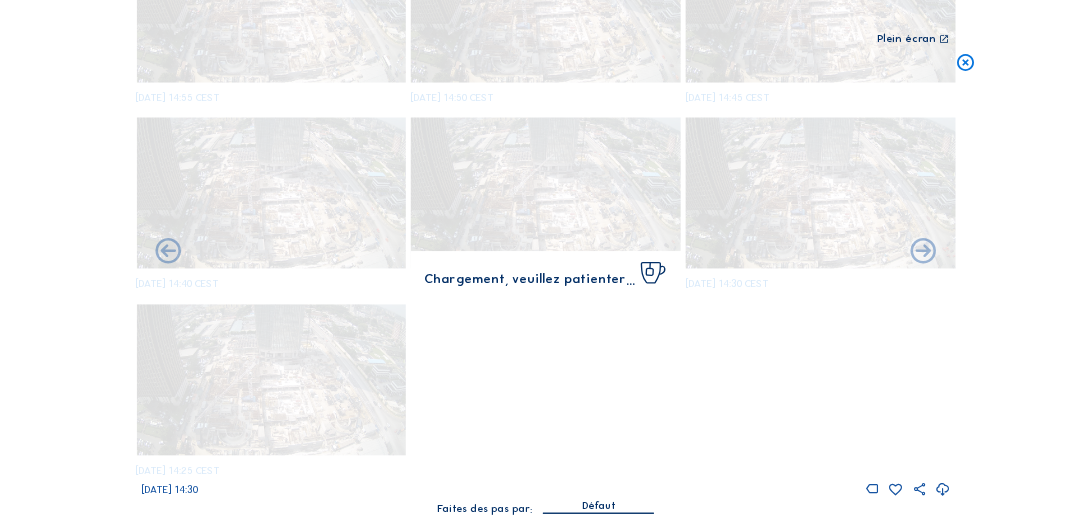 click at bounding box center [546, 263] 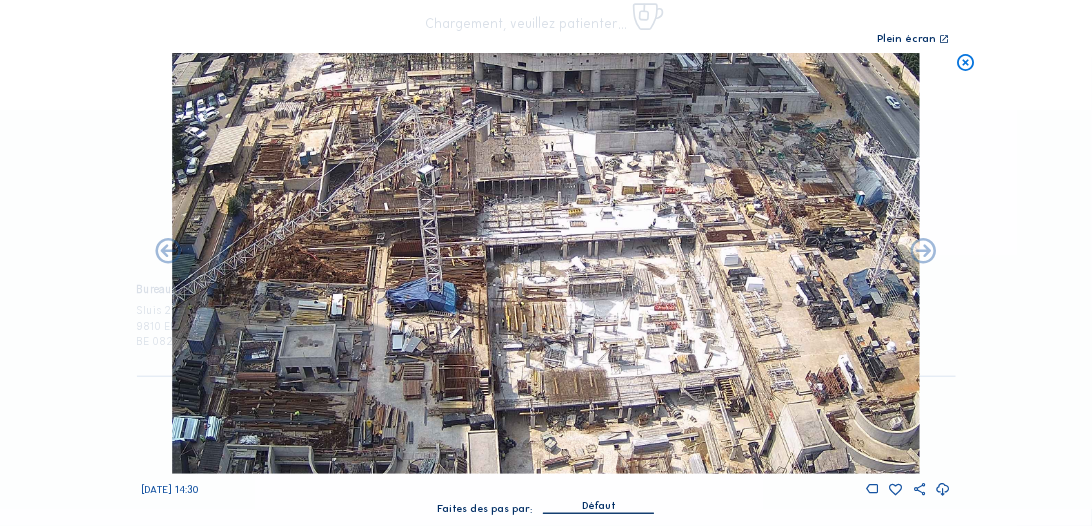 scroll, scrollTop: 200, scrollLeft: 0, axis: vertical 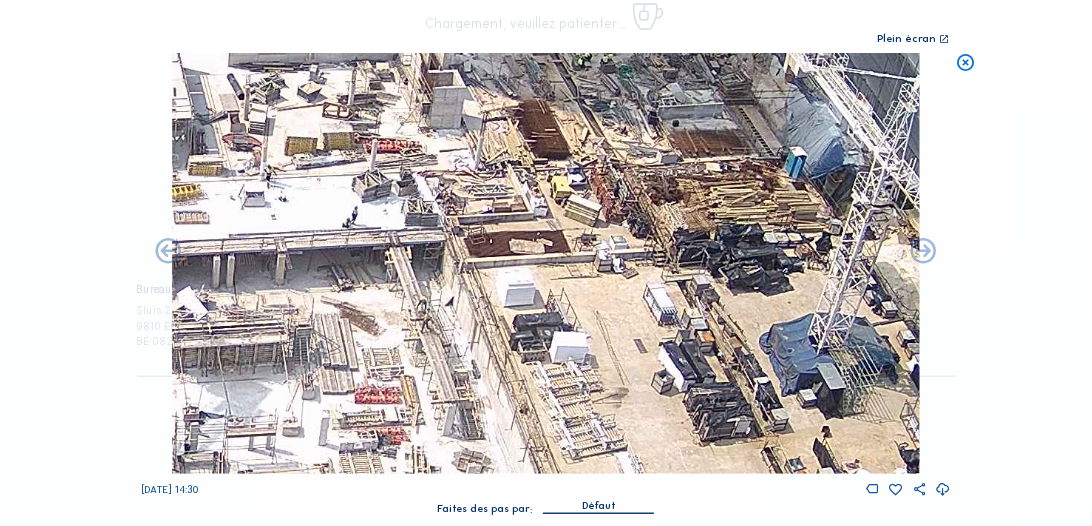drag, startPoint x: 736, startPoint y: 279, endPoint x: 330, endPoint y: 408, distance: 426.00116 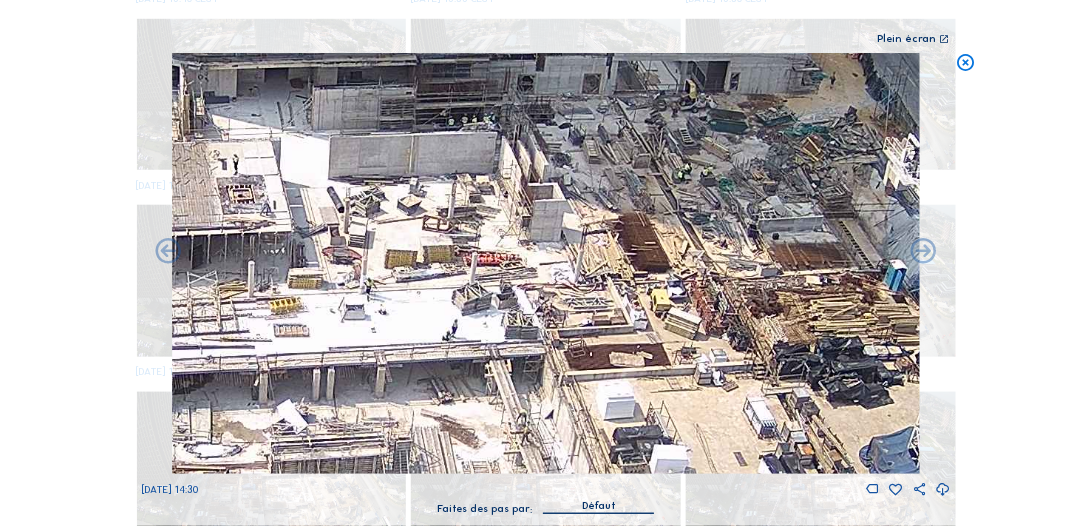 drag, startPoint x: 342, startPoint y: 398, endPoint x: 442, endPoint y: 354, distance: 109.252 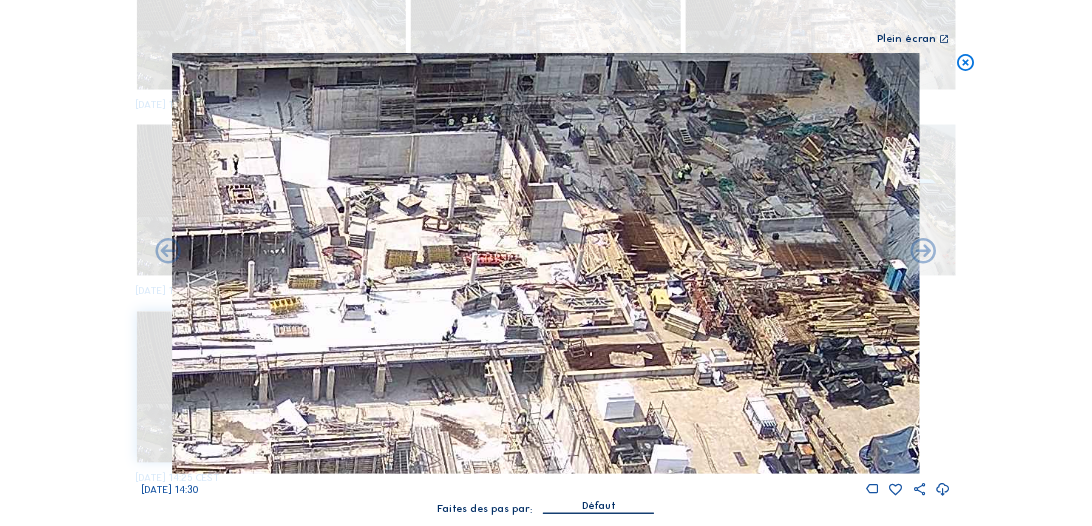 scroll, scrollTop: 817, scrollLeft: 0, axis: vertical 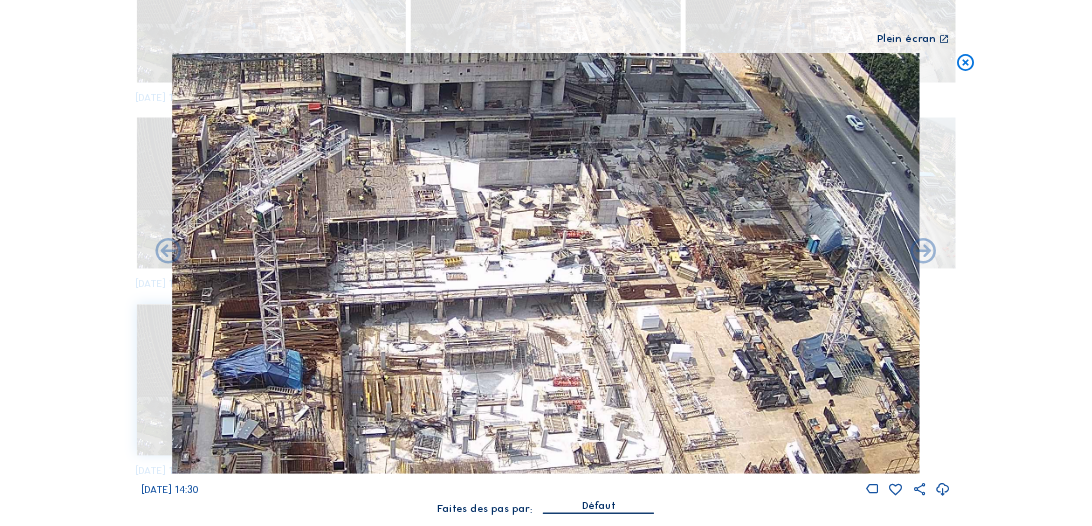 drag, startPoint x: 573, startPoint y: 317, endPoint x: 632, endPoint y: 214, distance: 118.70131 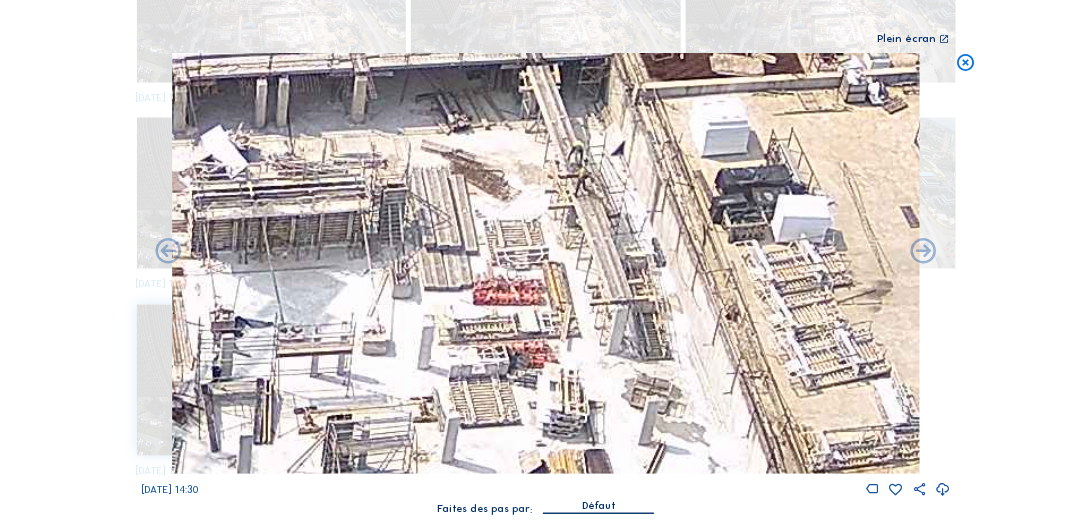click at bounding box center (965, 63) 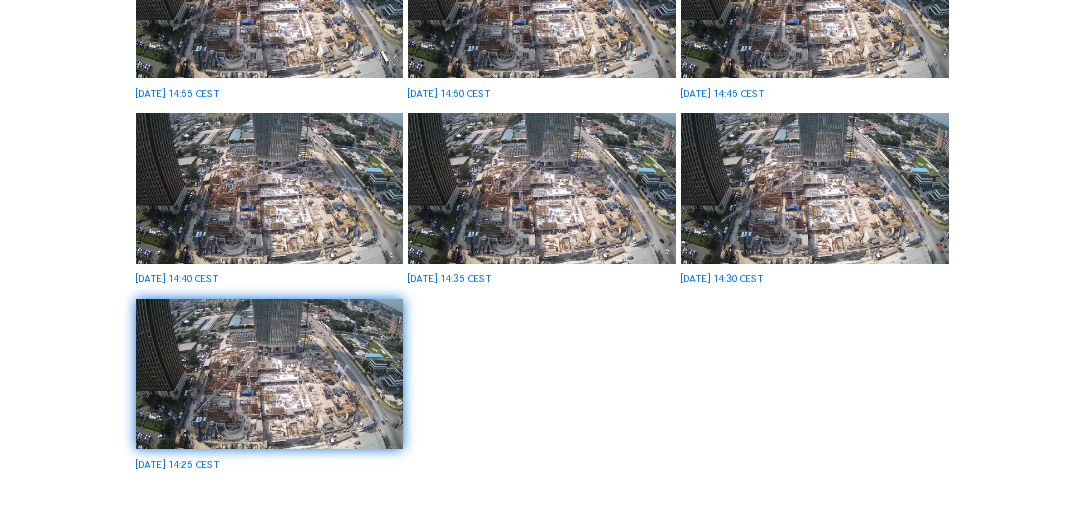 click at bounding box center [541, 188] 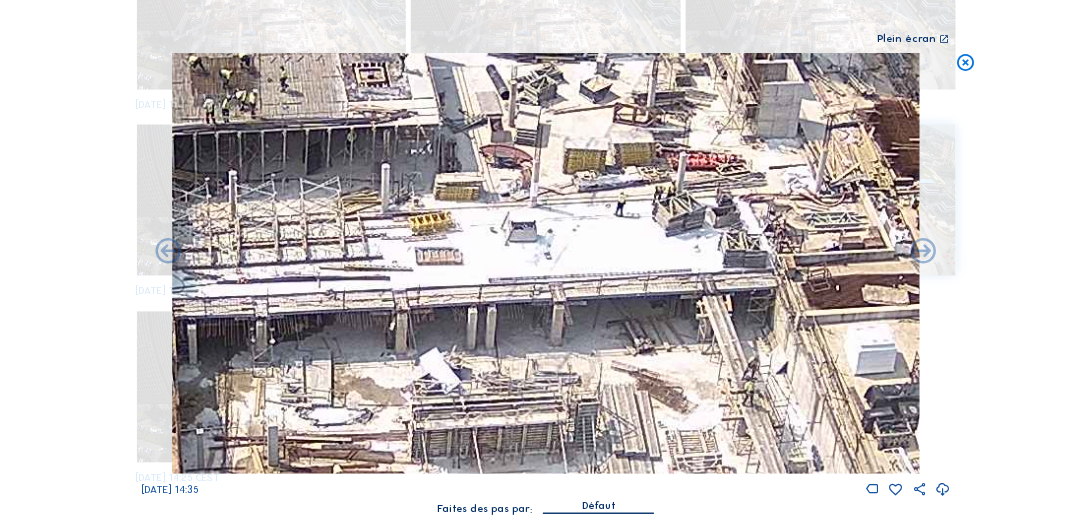 scroll, scrollTop: 817, scrollLeft: 0, axis: vertical 